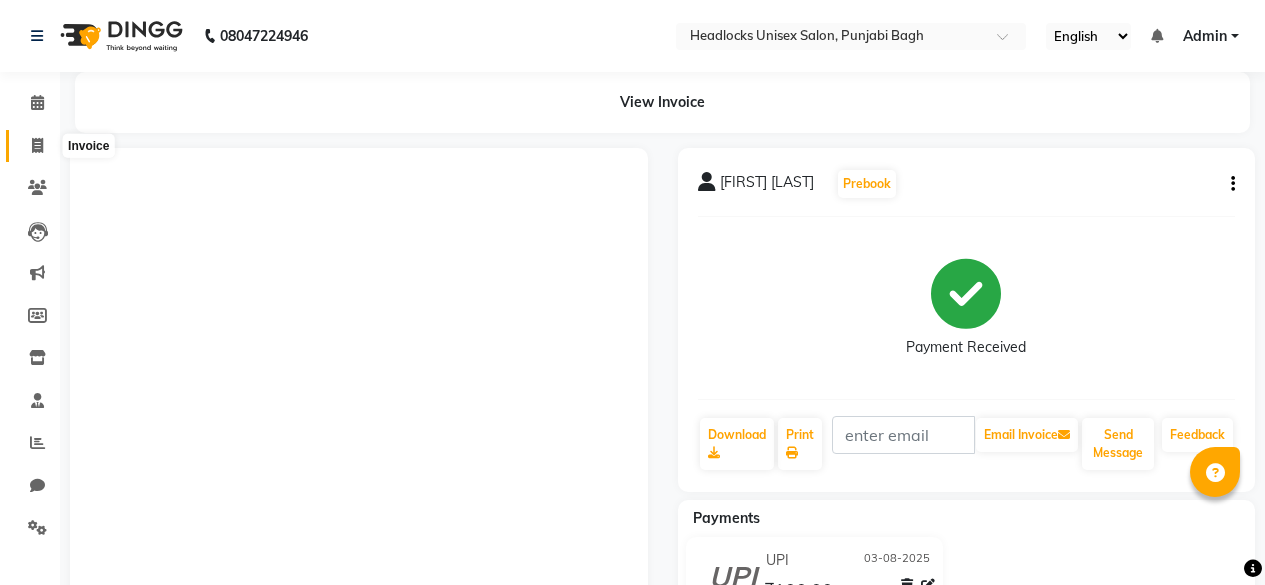 scroll, scrollTop: 0, scrollLeft: 0, axis: both 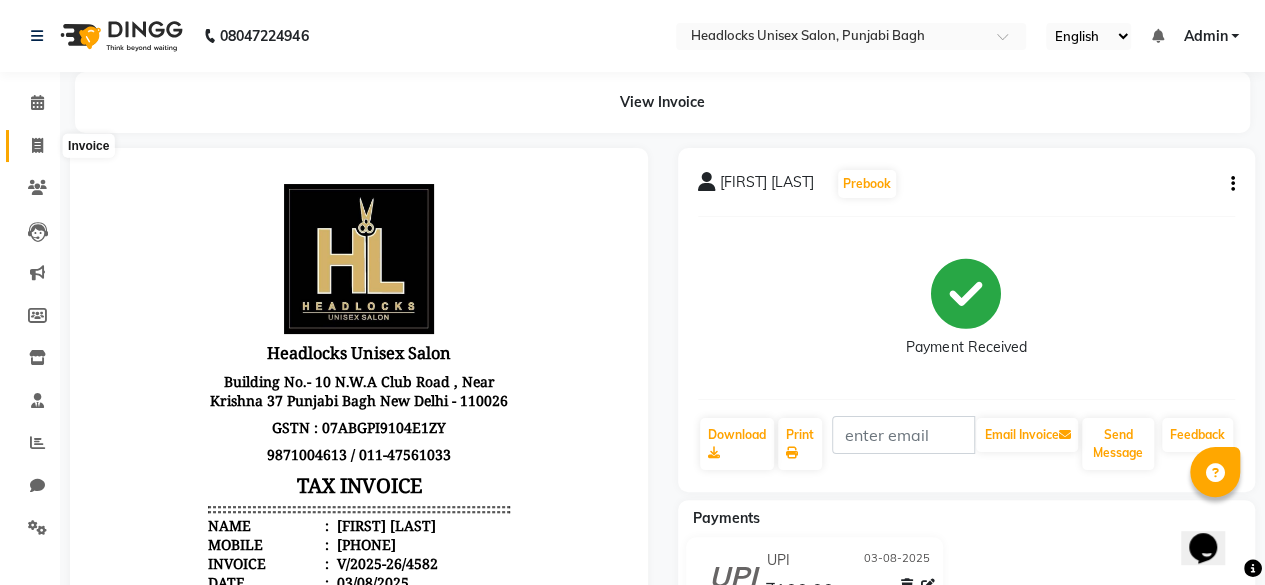 click 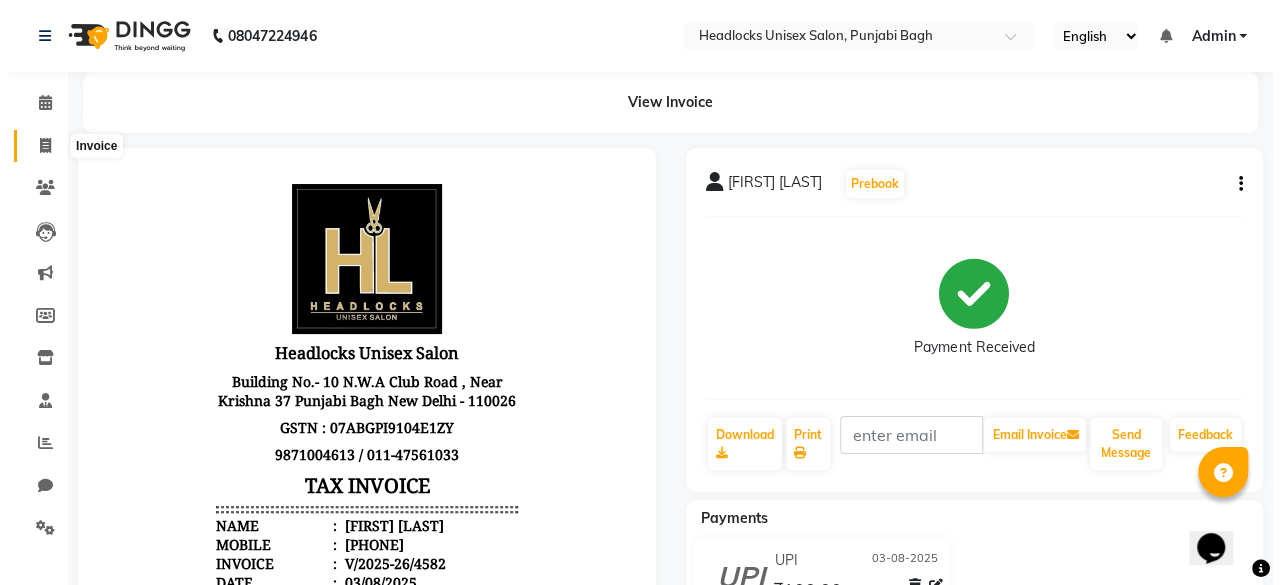 scroll, scrollTop: 15, scrollLeft: 0, axis: vertical 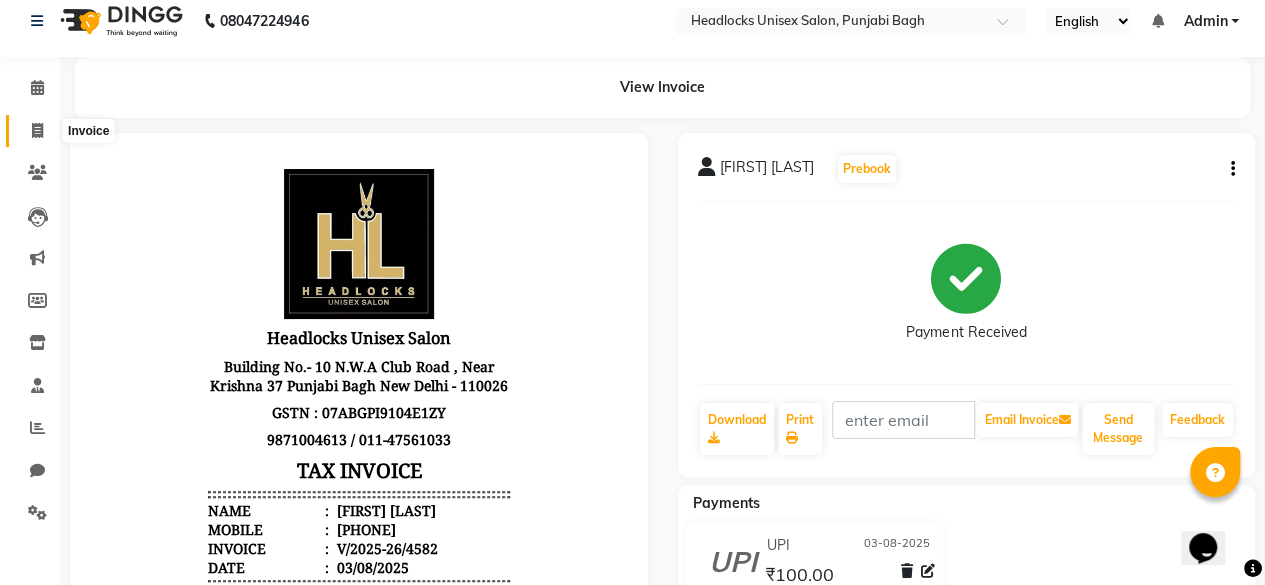 select on "service" 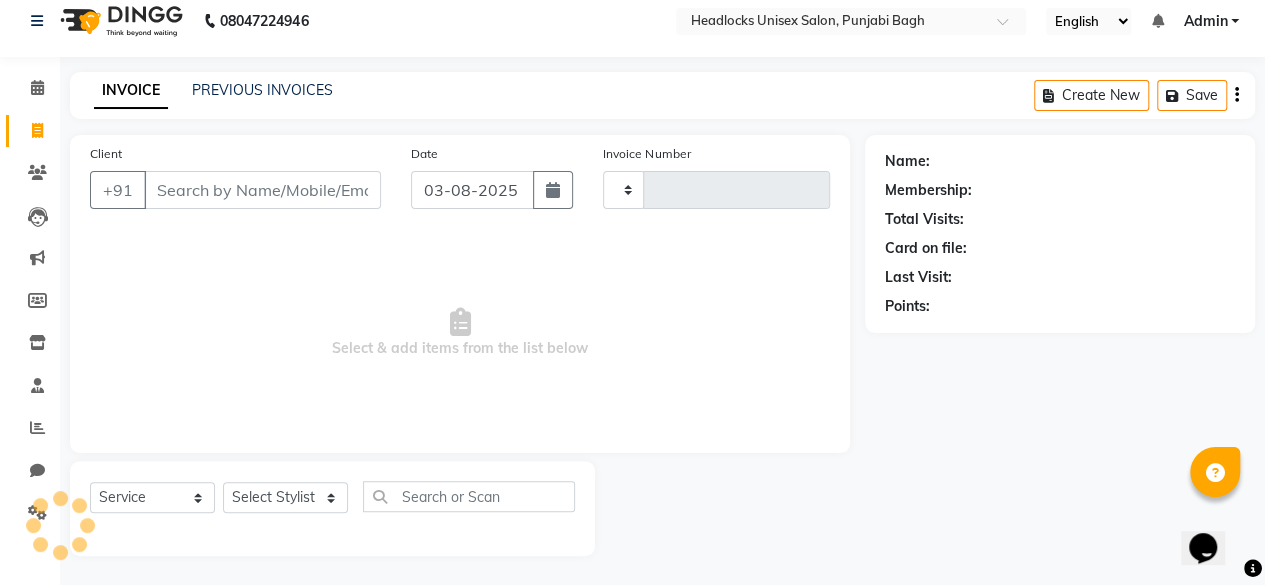 type on "4583" 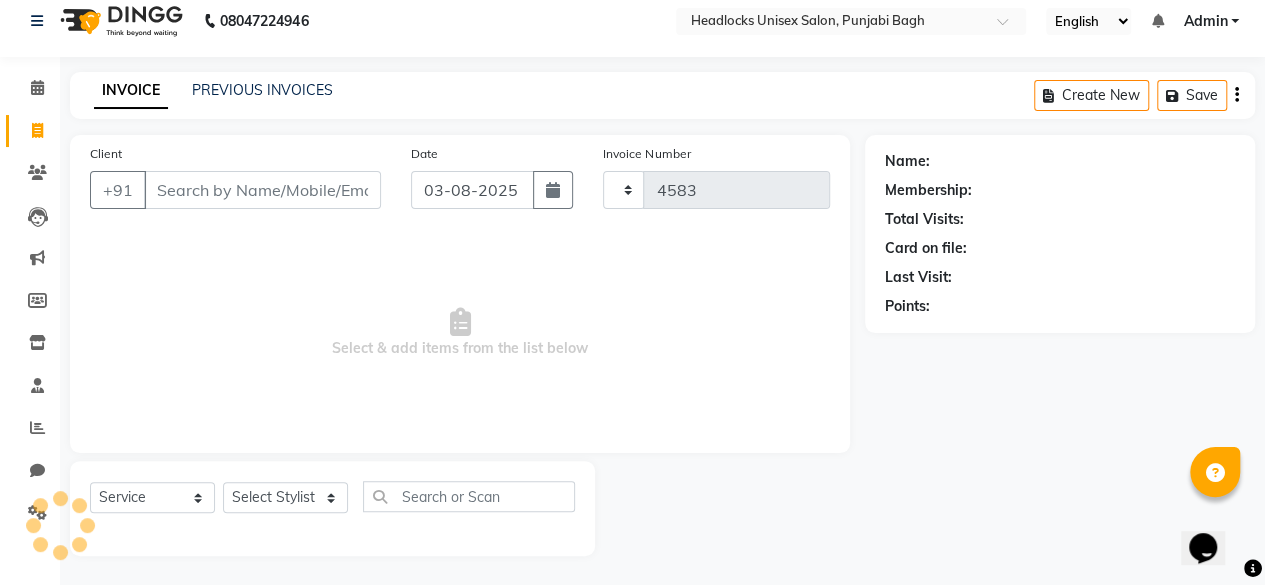 select on "7719" 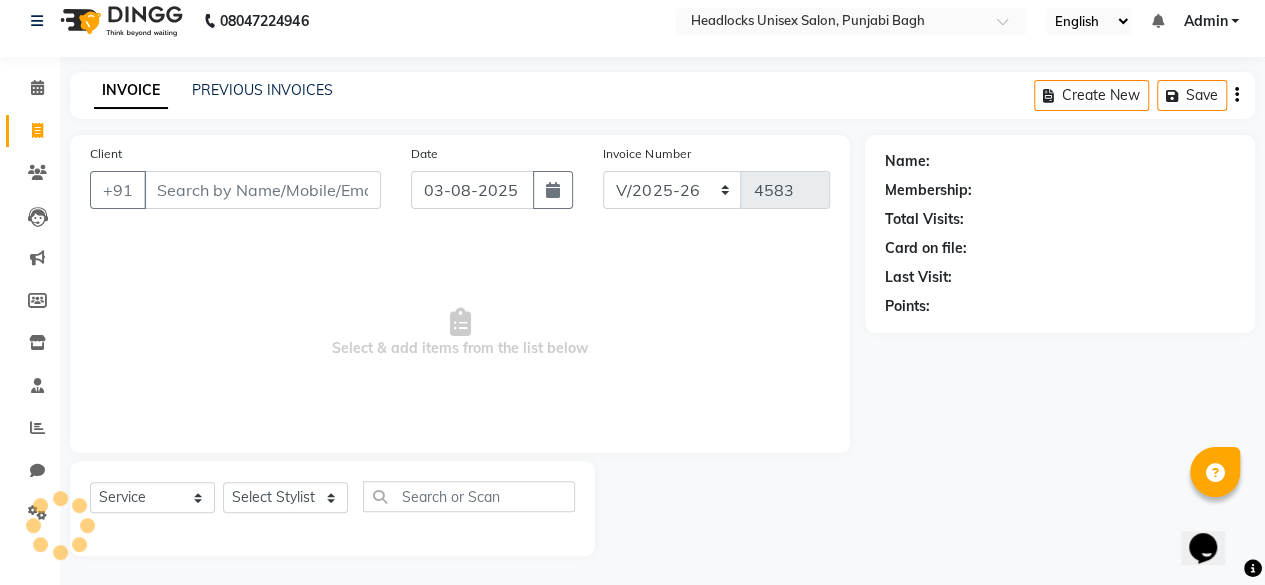 click on "Client" at bounding box center [262, 190] 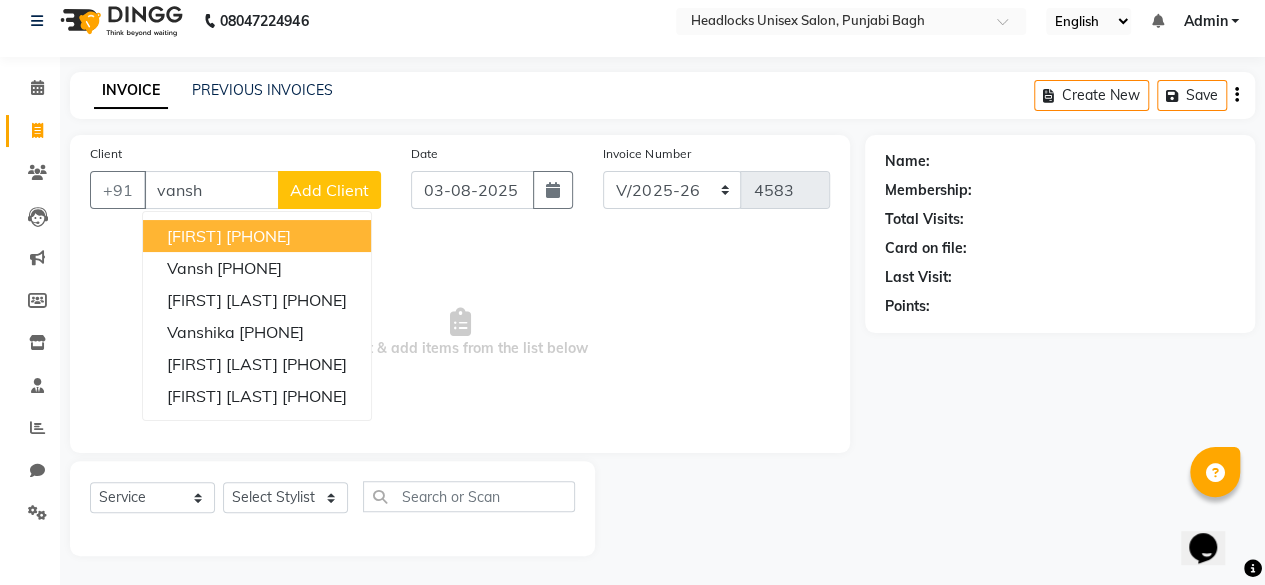 type on "vansh" 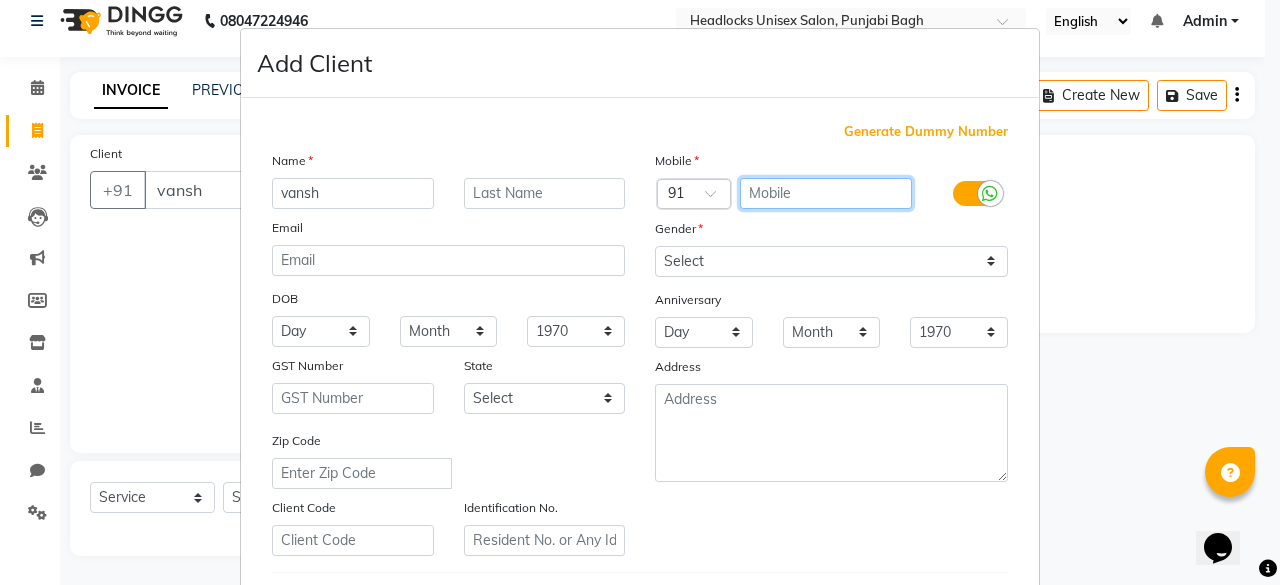 click at bounding box center (826, 193) 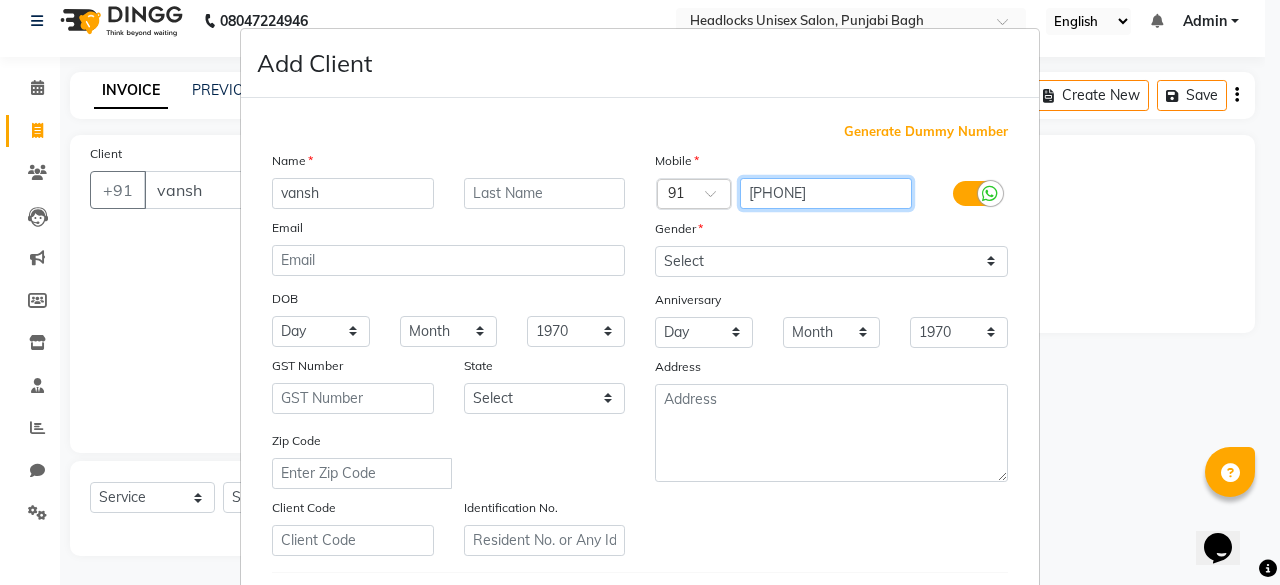 type on "[PHONE]" 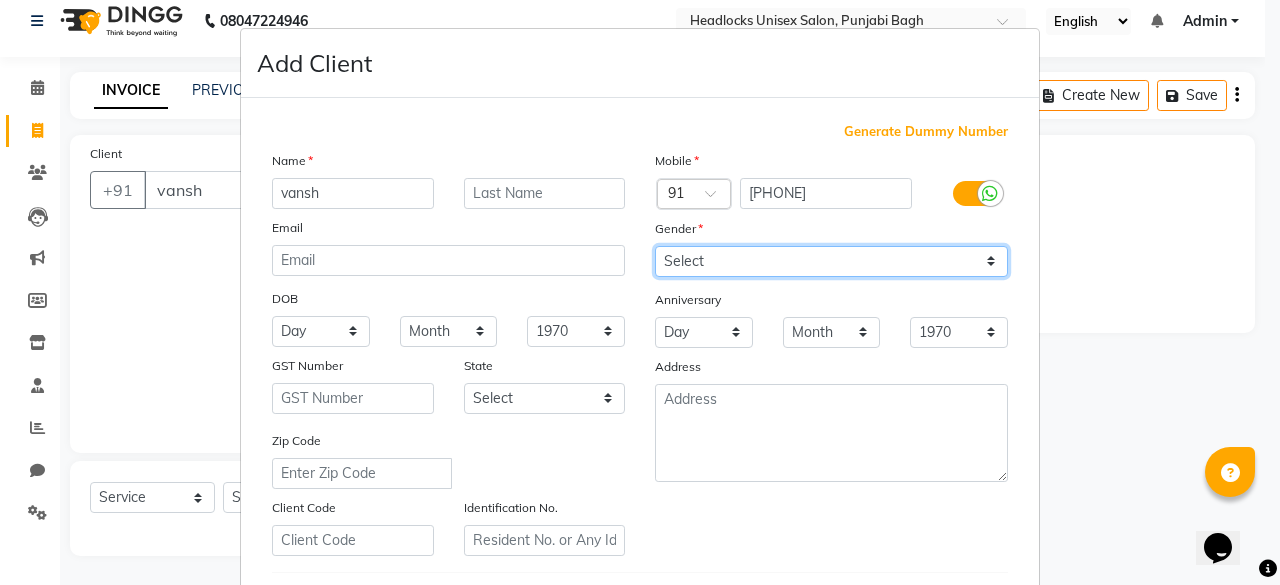 click on "Select Male Female Other Prefer Not To Say" at bounding box center [831, 261] 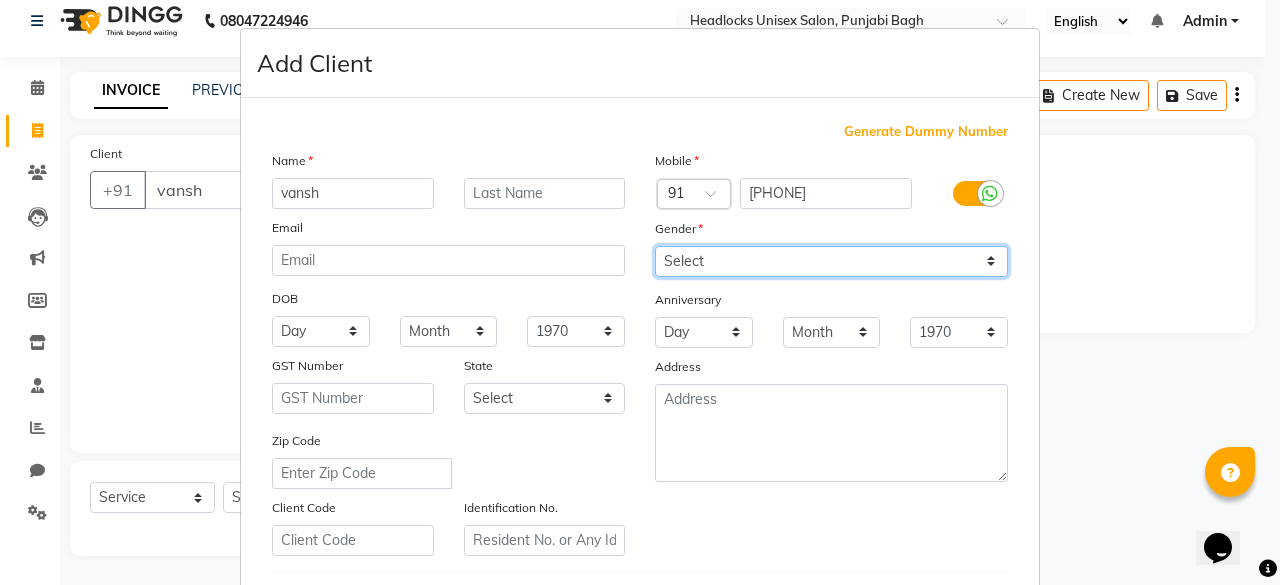 select on "male" 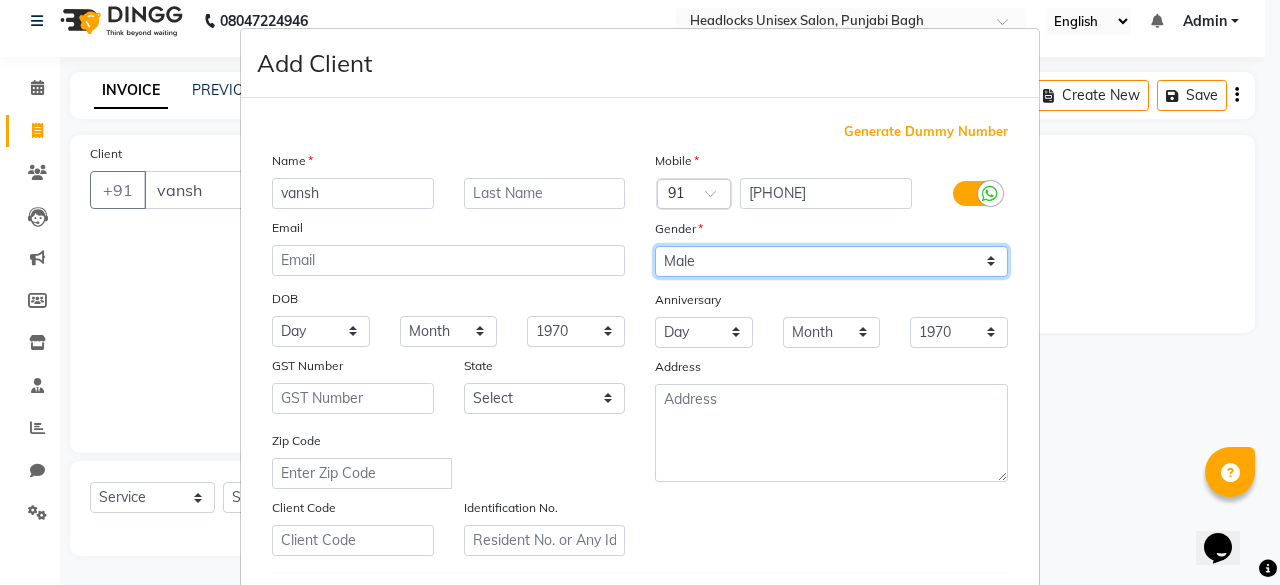 click on "Select Male Female Other Prefer Not To Say" at bounding box center [831, 261] 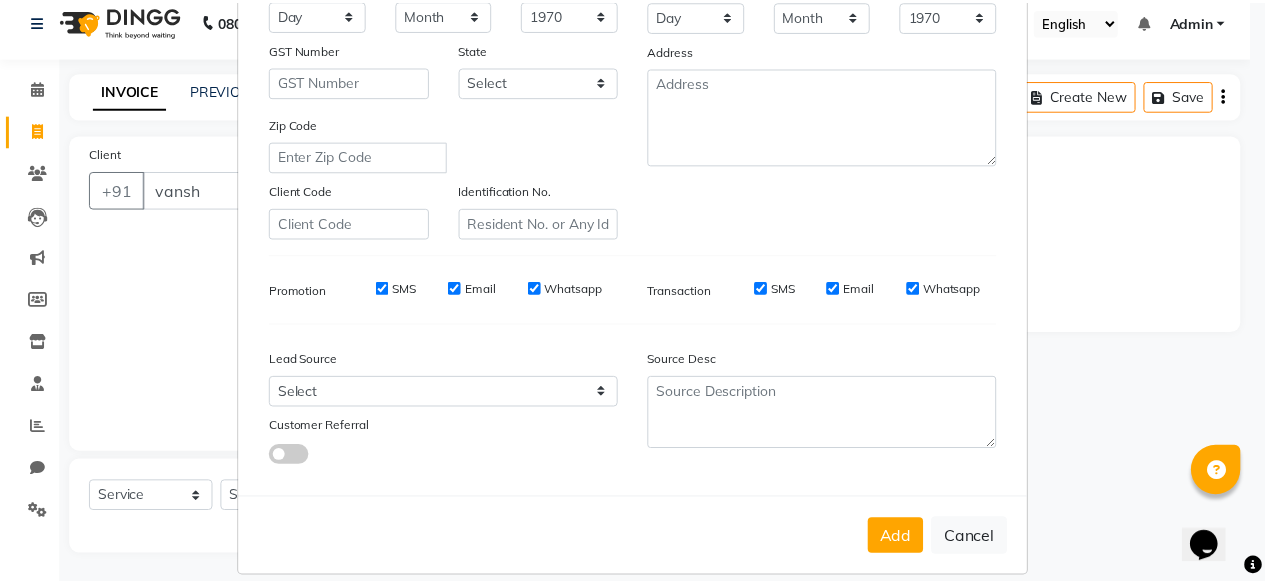 scroll, scrollTop: 334, scrollLeft: 0, axis: vertical 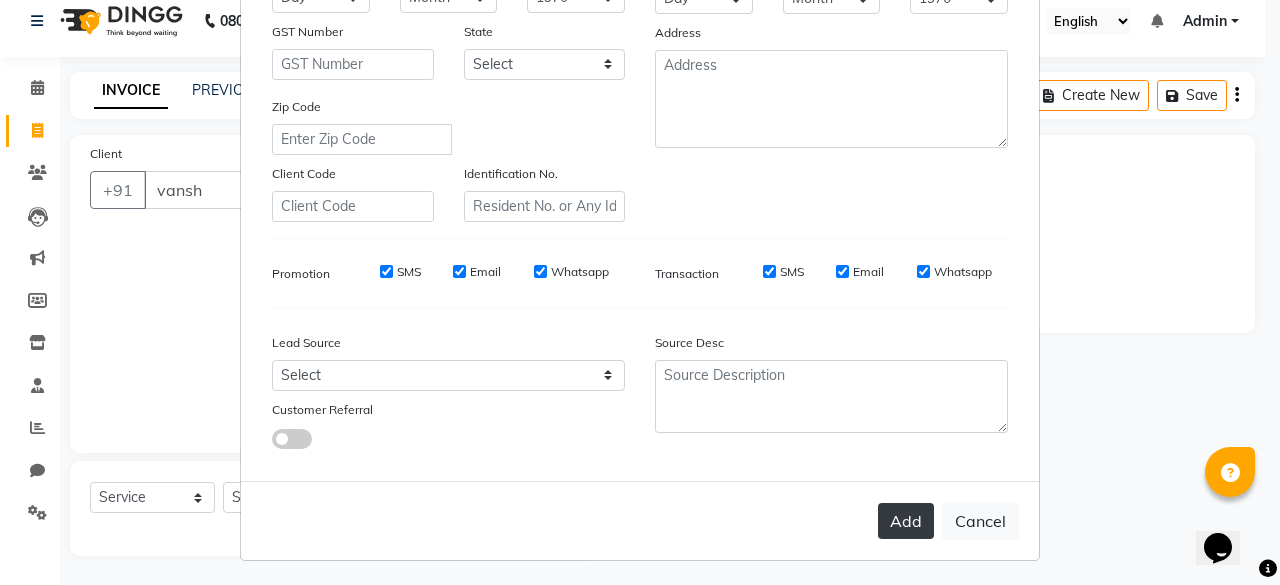 click on "Add" at bounding box center (906, 521) 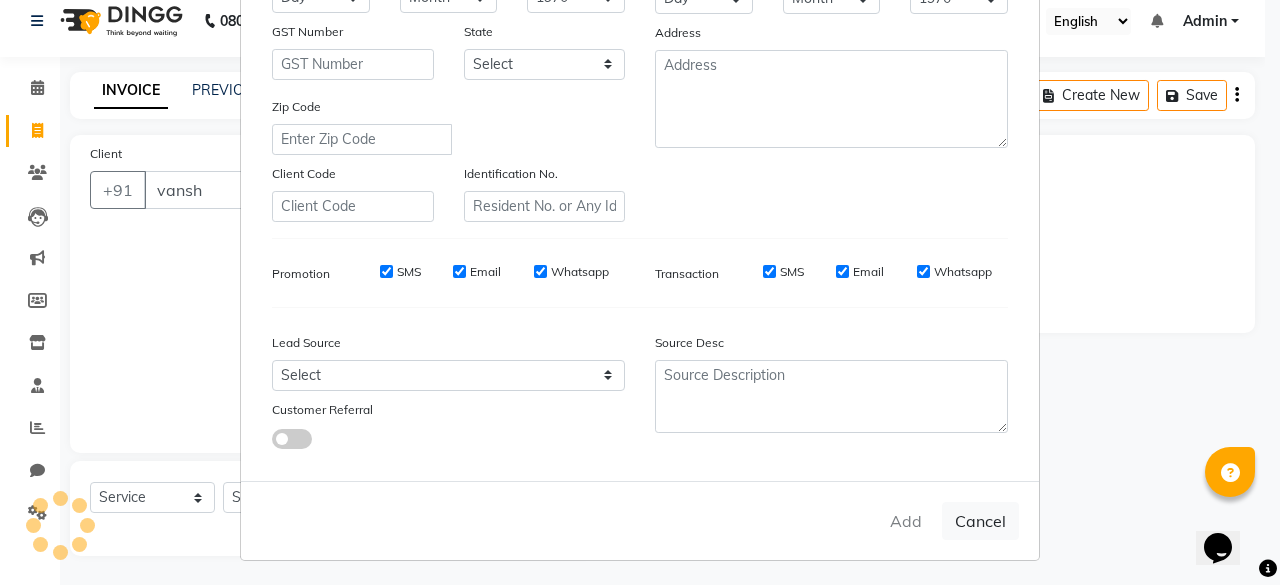 click on "Add   Cancel" at bounding box center (640, 520) 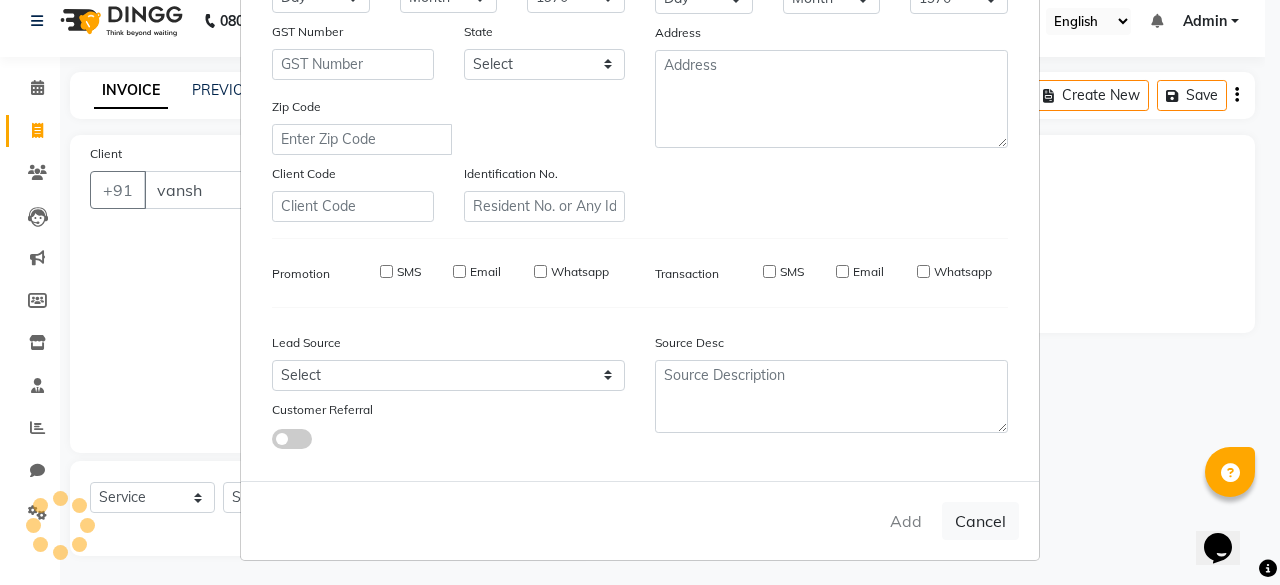 type on "[PHONE]" 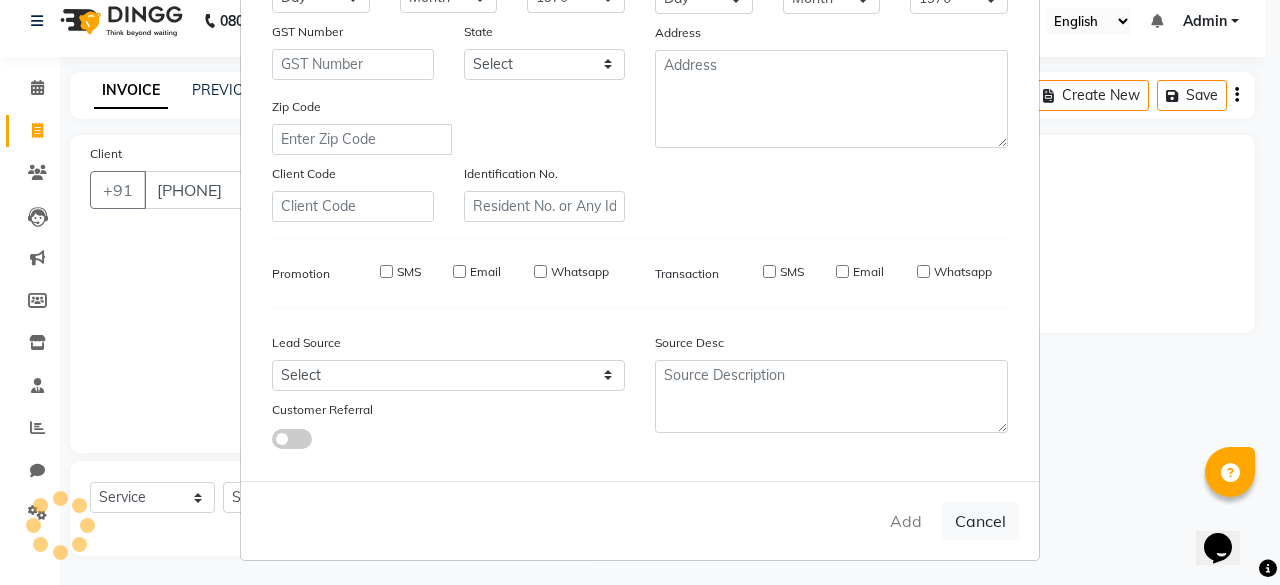 select 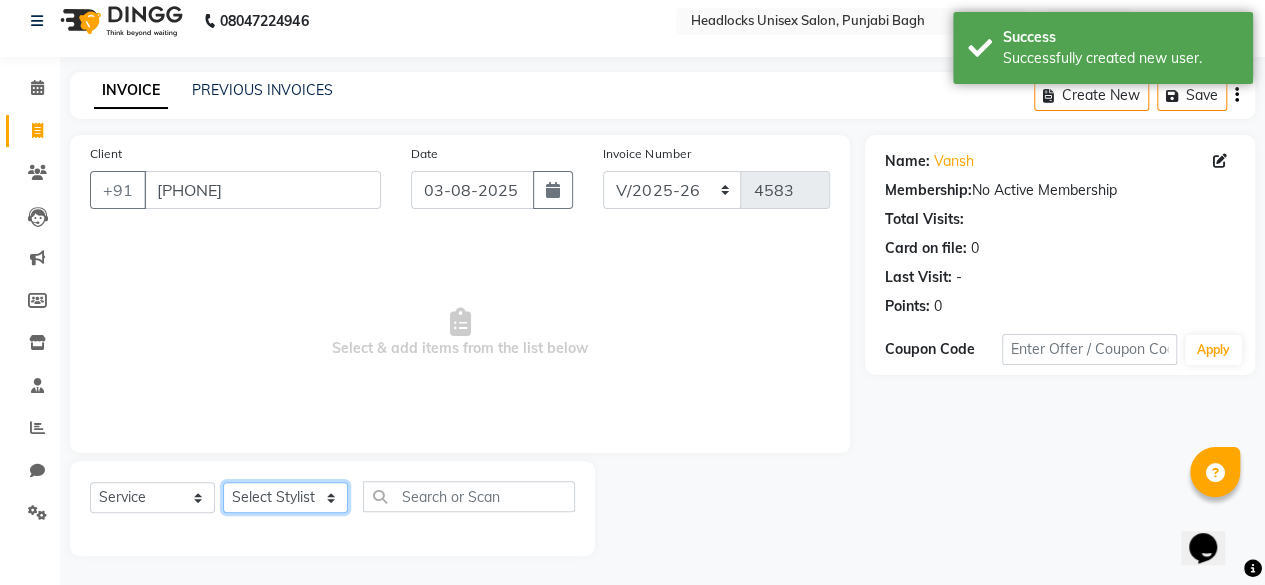 click on "Select Stylist ⁠[FIRST] ⁠[FIRST] [FIRST] ⁠[FIRST] [FIRST] [FIRST] [FIRST] [FIRST] [FIRST] [FIRST] [FIRST] [FIRST] [FIRST] [FIRST] [FIRST] [FIRST] [FIRST] [FIRST] [FIRST] [FIRST] [FIRST] [FIRST] [FIRST] [FIRST] [FIRST] [FIRST] [FIRST] [FIRST] [FIRST] [FIRST] [FIRST] [FIRST] [FIRST] [FIRST] [FIRST] [FIRST] [FIRST]" 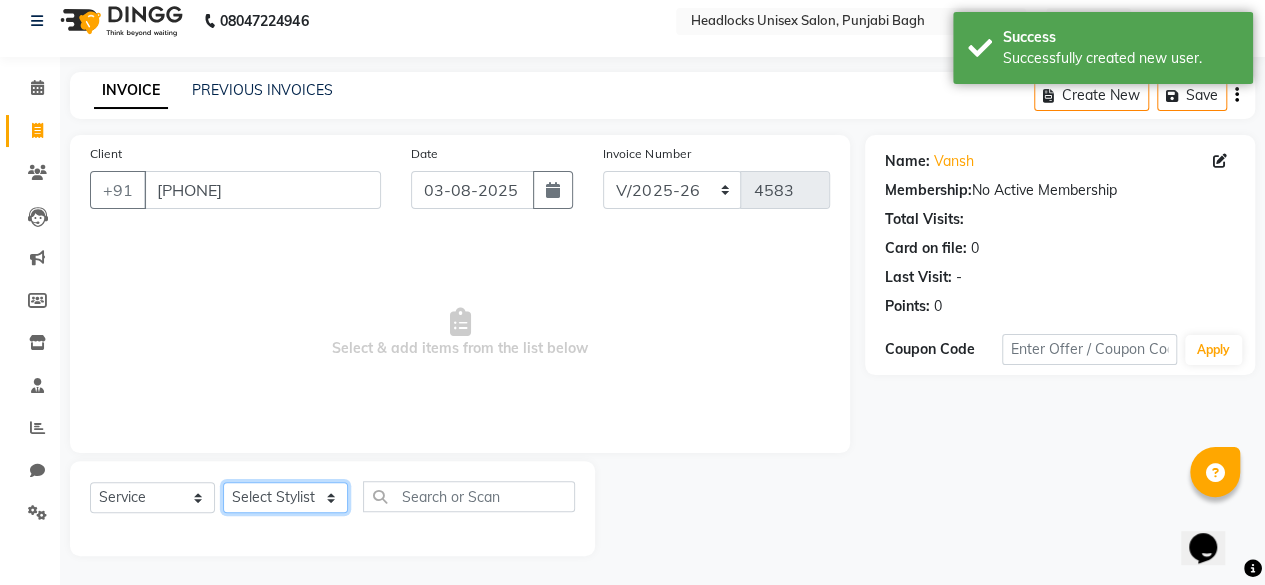 click on "Select Stylist ⁠[FIRST] ⁠[FIRST] [FIRST] ⁠[FIRST] [FIRST] [FIRST] [FIRST] [FIRST] [FIRST] [FIRST] [FIRST] [FIRST] [FIRST] [FIRST] [FIRST] [FIRST] [FIRST] [FIRST] [FIRST] [FIRST] [FIRST] [FIRST] [FIRST] [FIRST] [FIRST] [FIRST] [FIRST] [FIRST] [FIRST] [FIRST] [FIRST] [FIRST] [FIRST] [FIRST] [FIRST] [FIRST] [FIRST]" 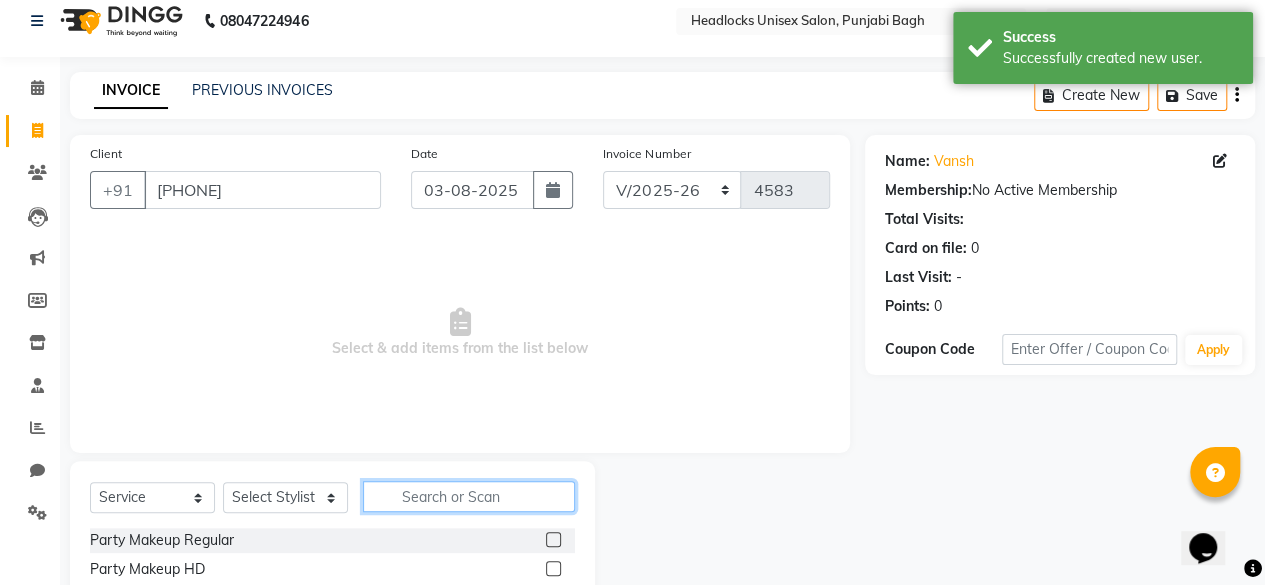 click 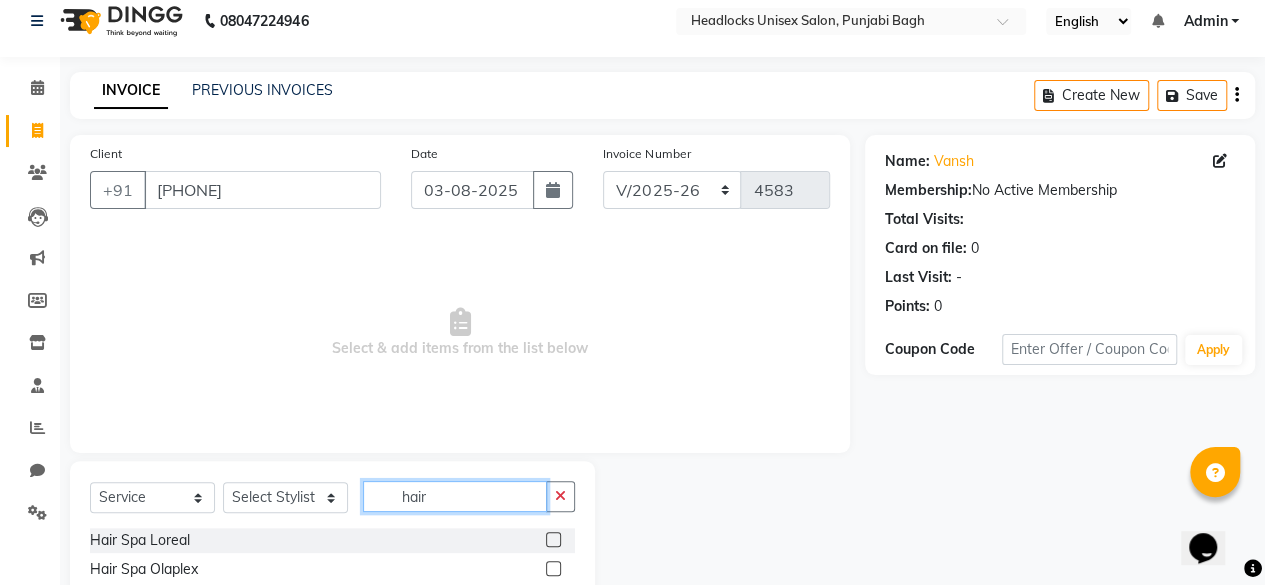 scroll, scrollTop: 215, scrollLeft: 0, axis: vertical 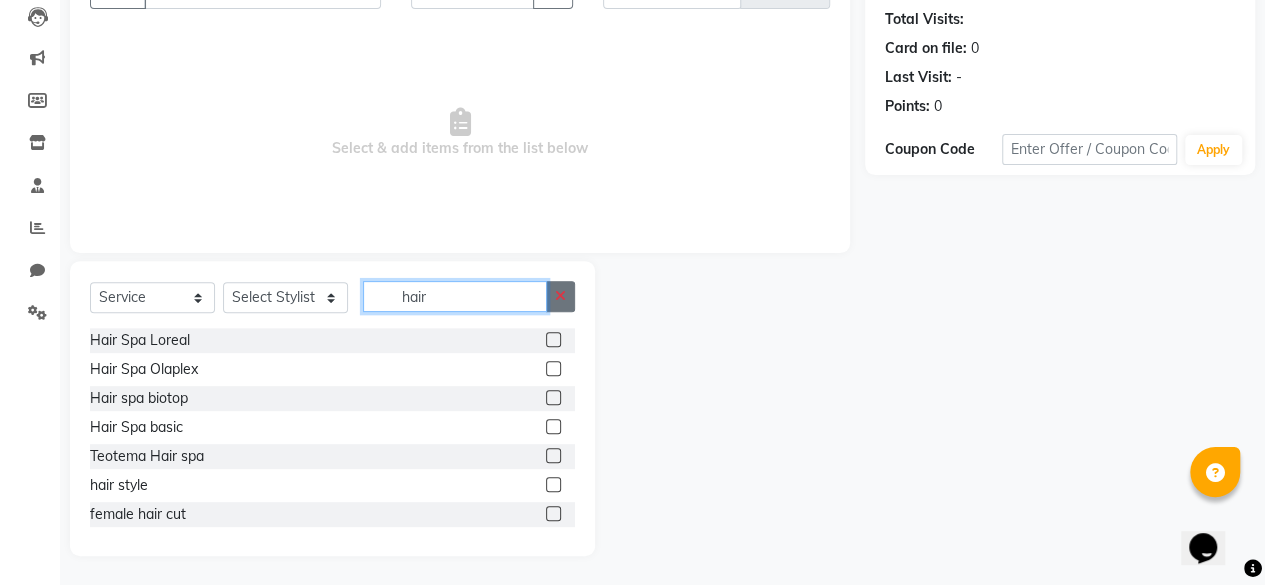 type on "hair" 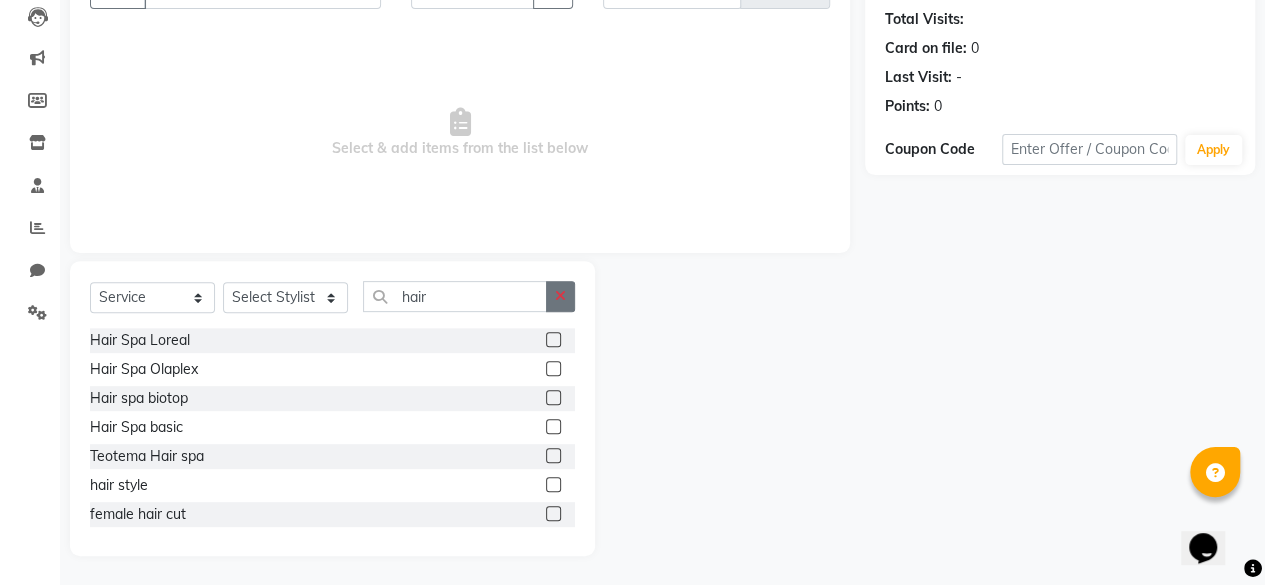 click 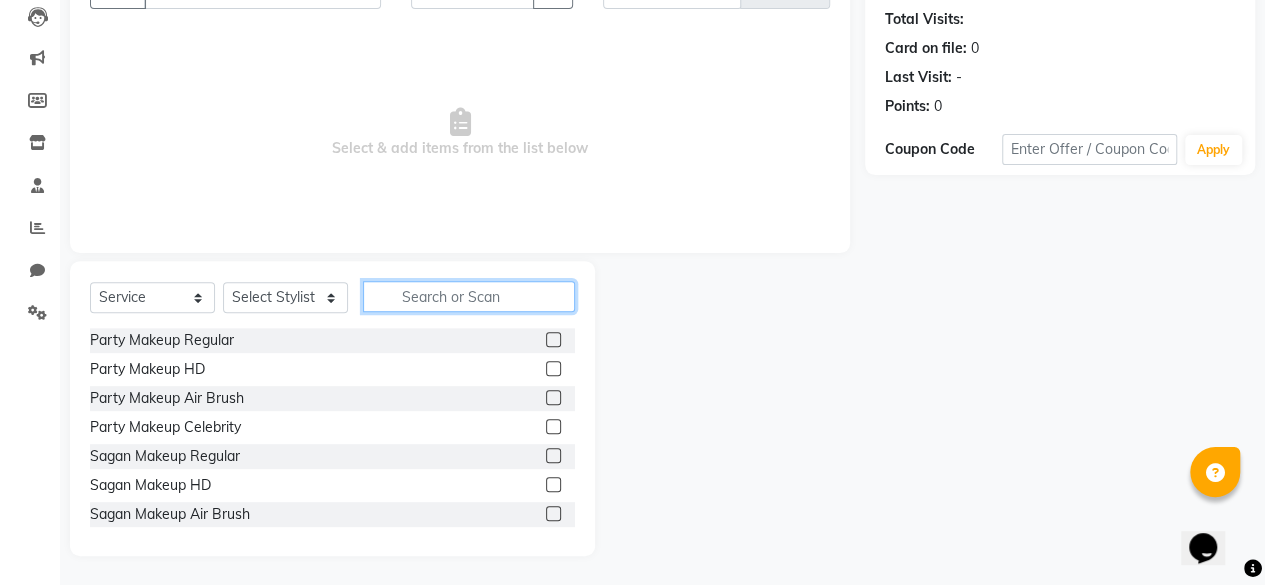 click 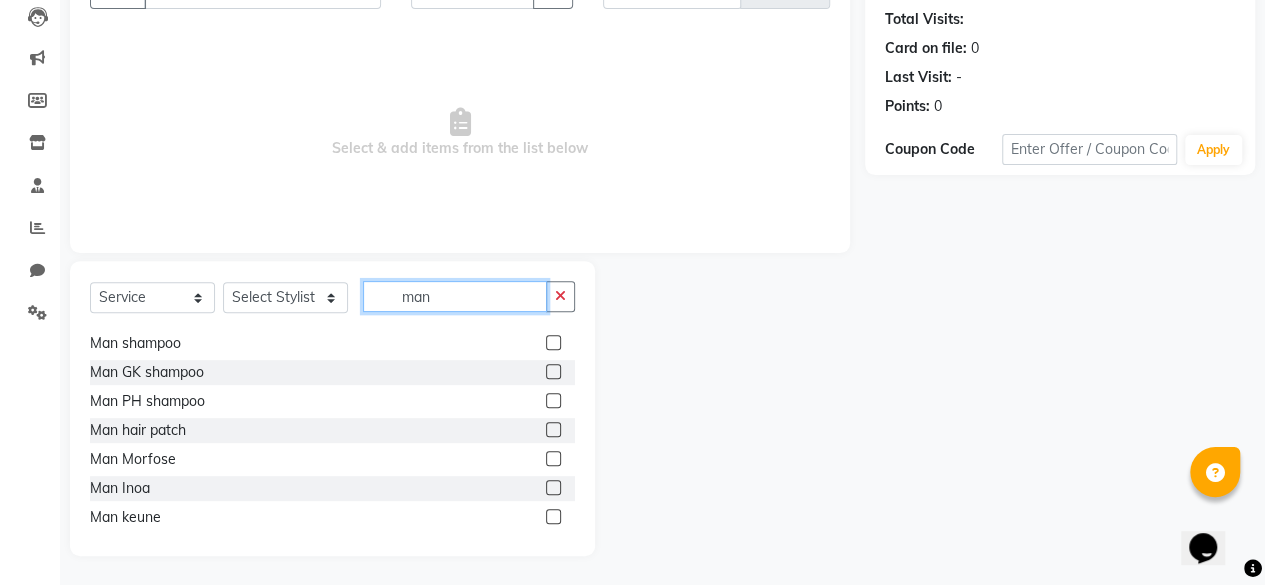 scroll, scrollTop: 524, scrollLeft: 0, axis: vertical 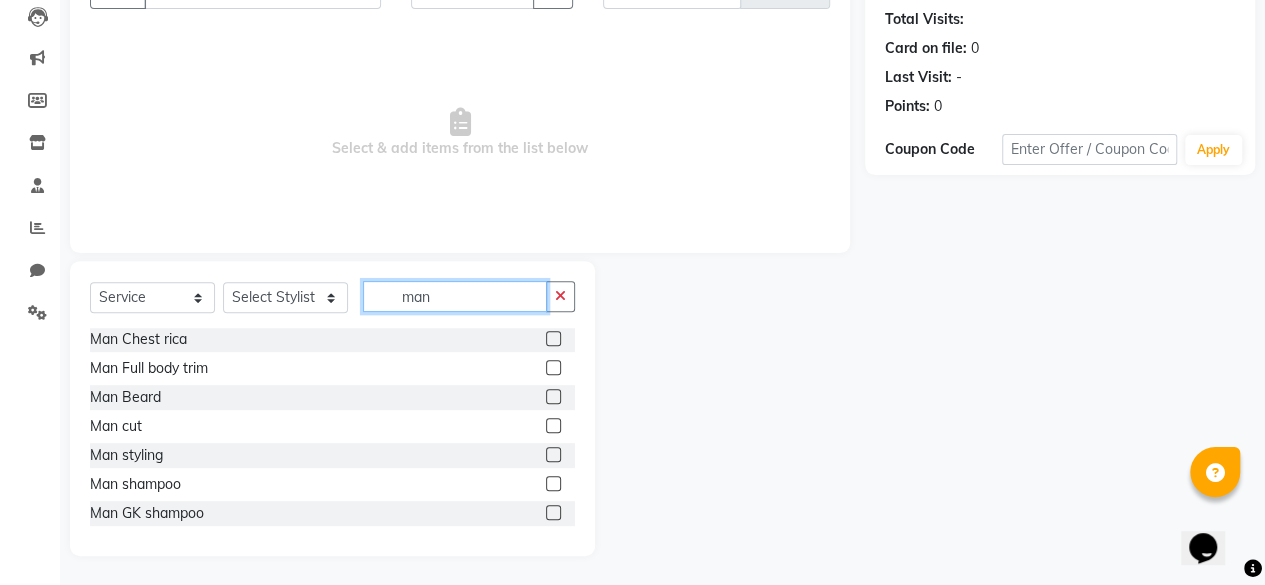 type on "man" 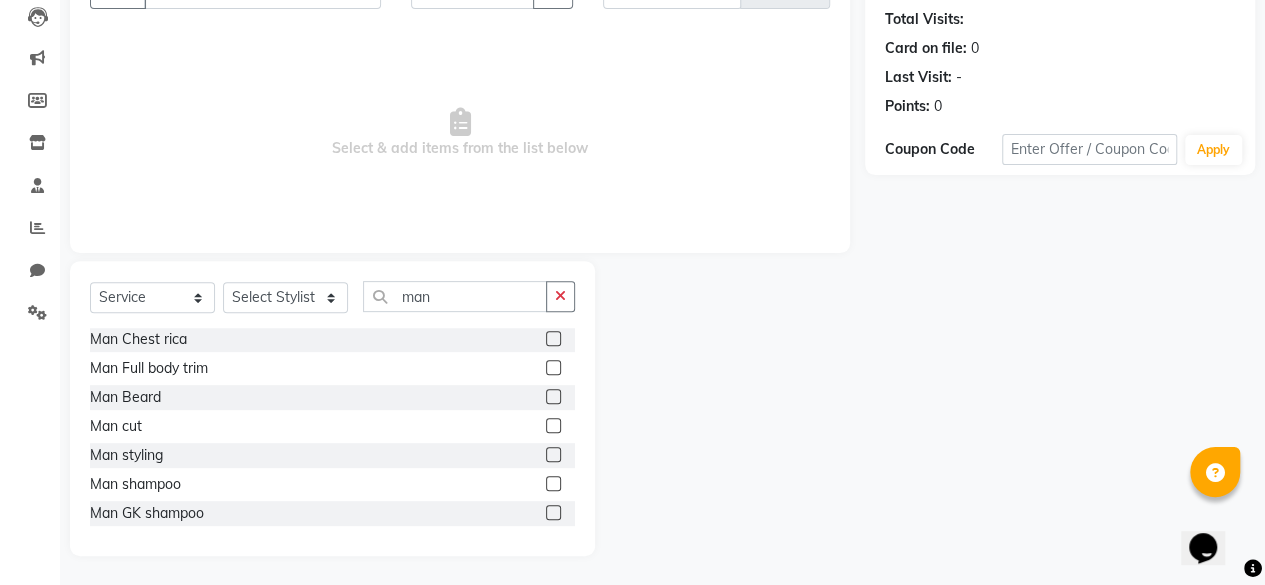 click 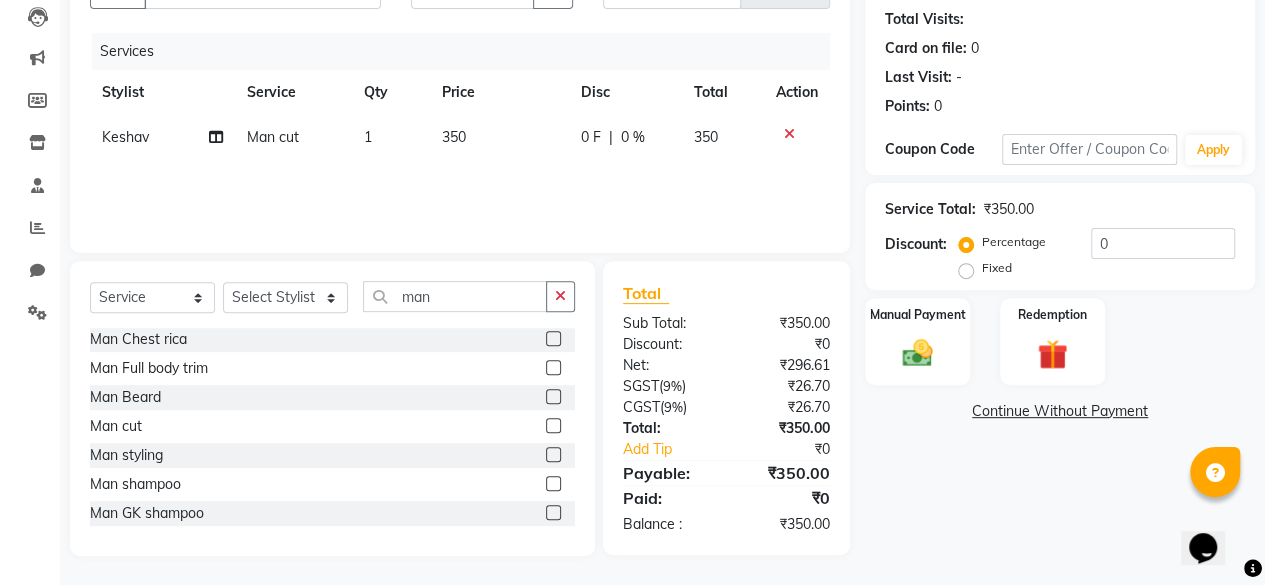 click 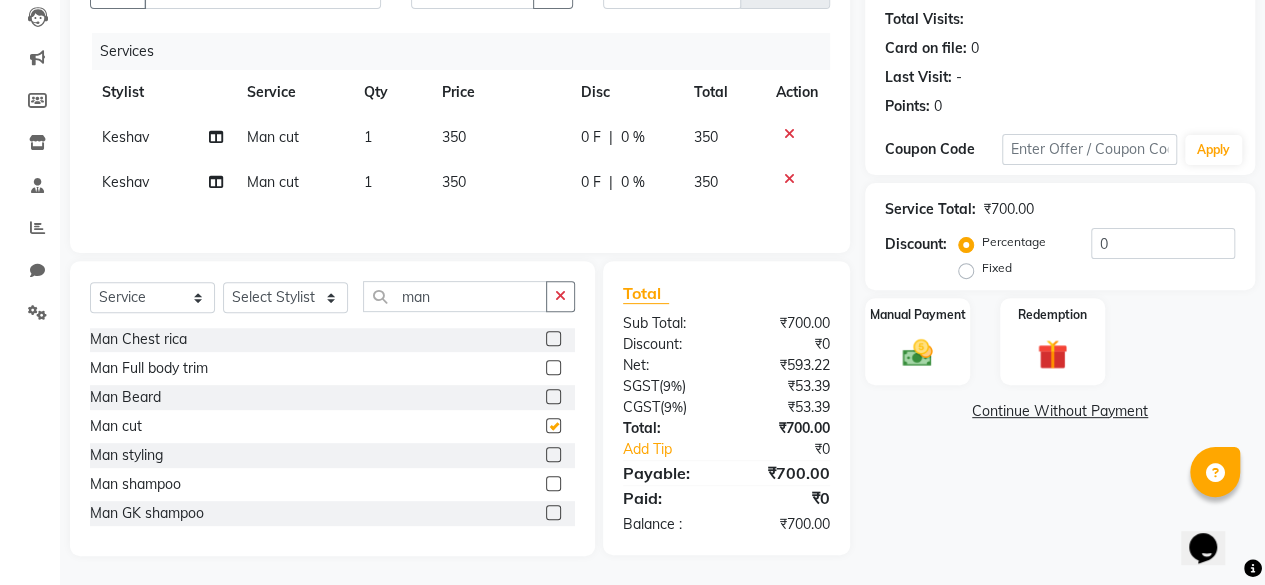 checkbox on "false" 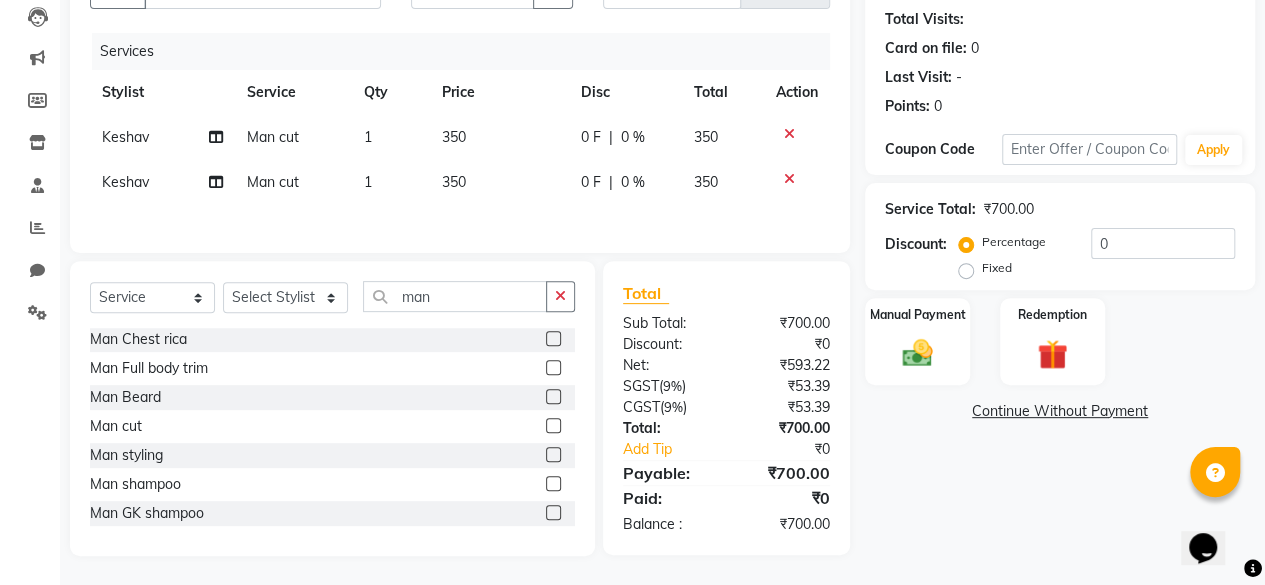click 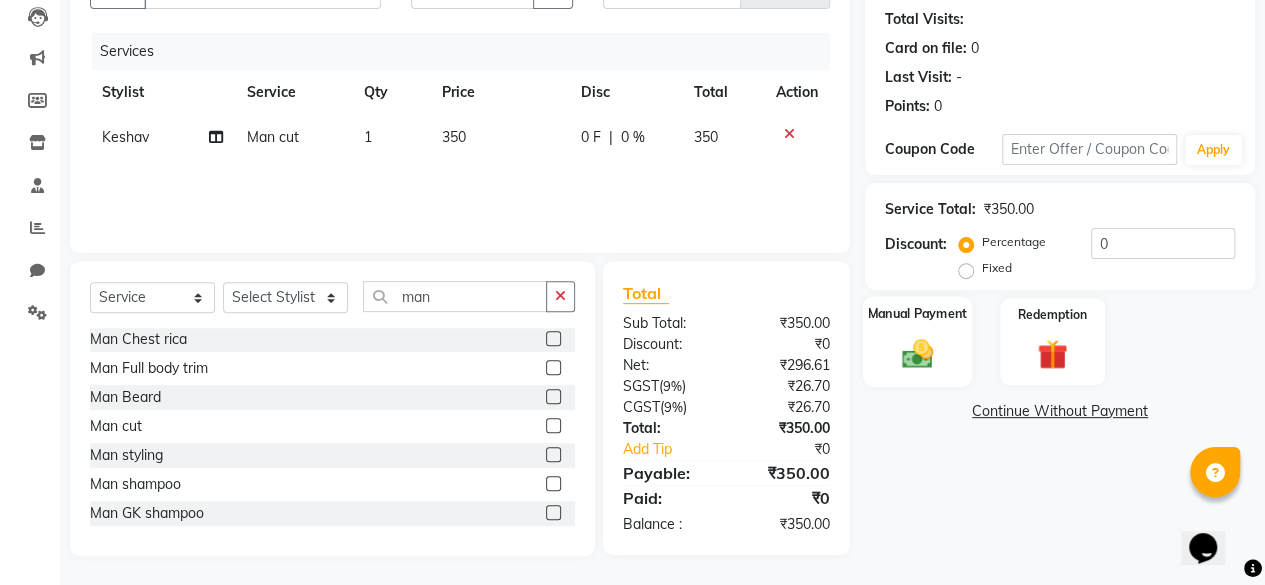 click 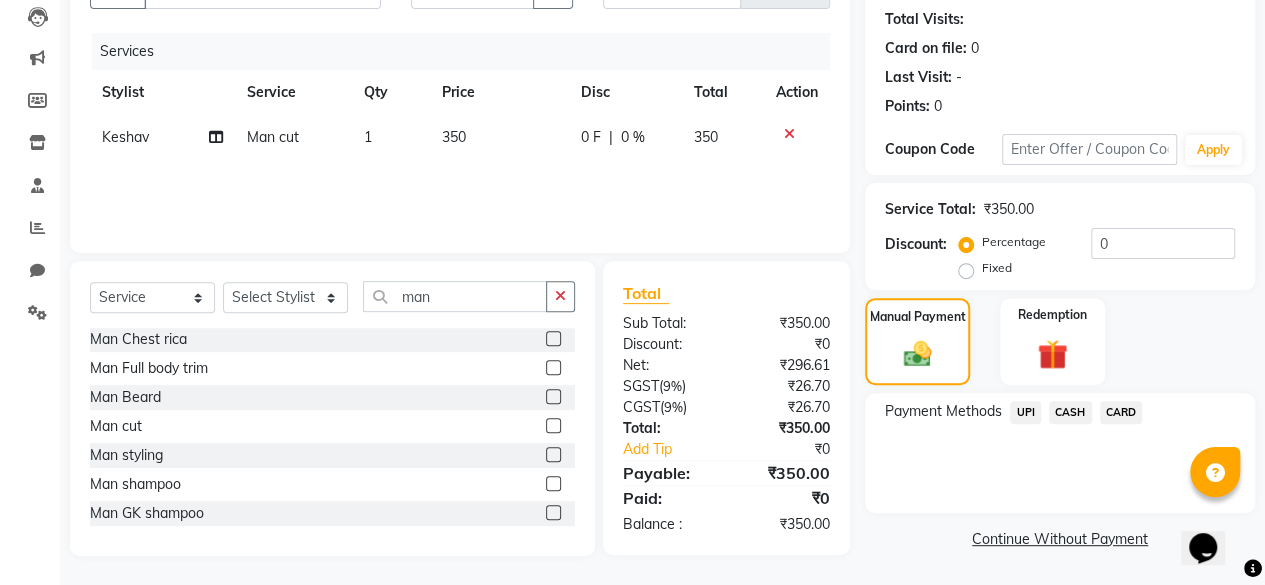 click on "350" 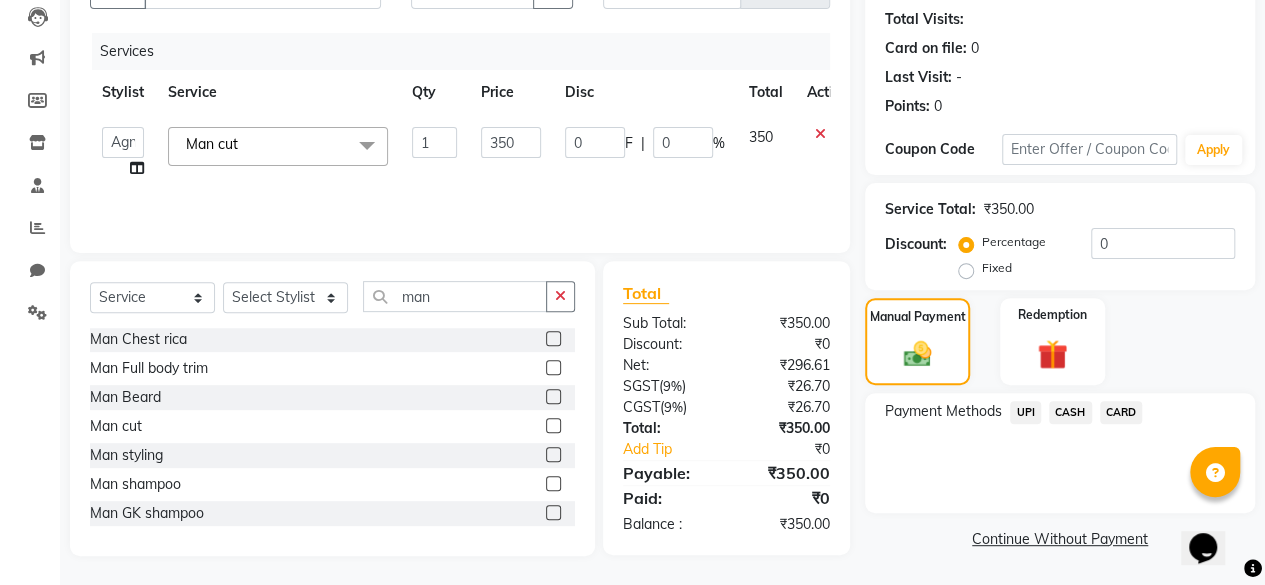 click 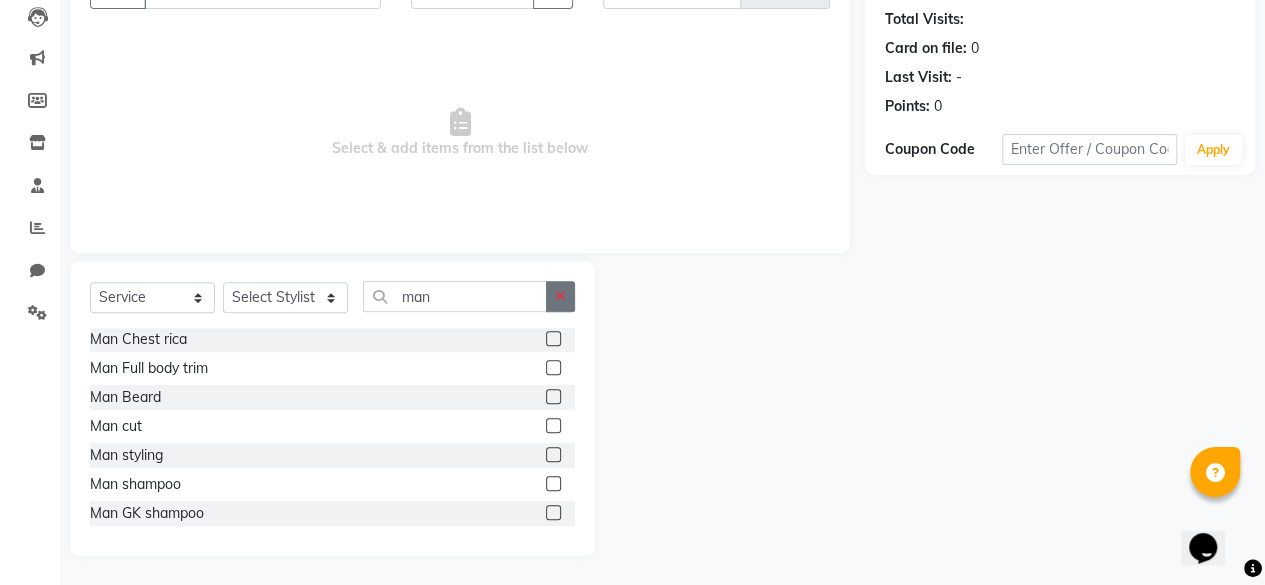 click 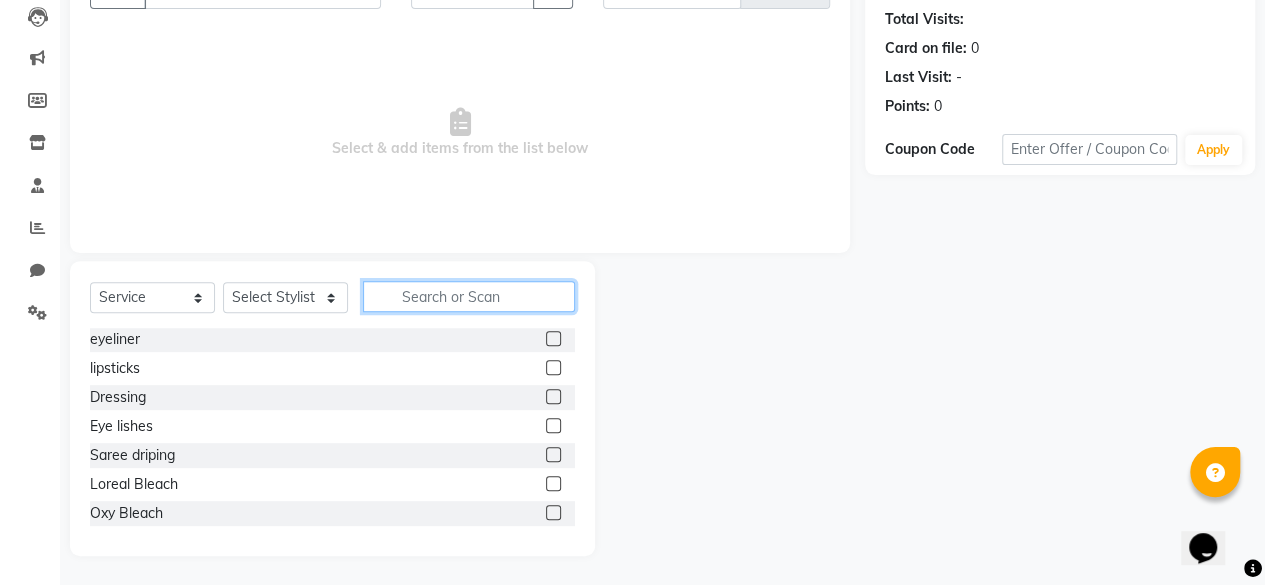 click 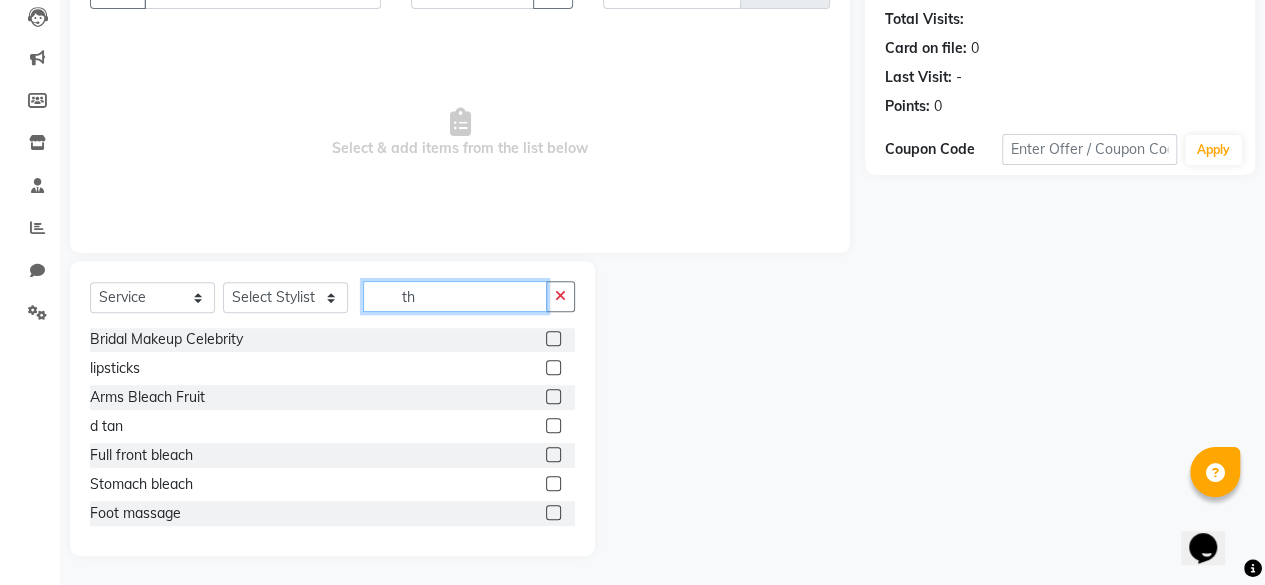 scroll, scrollTop: 0, scrollLeft: 0, axis: both 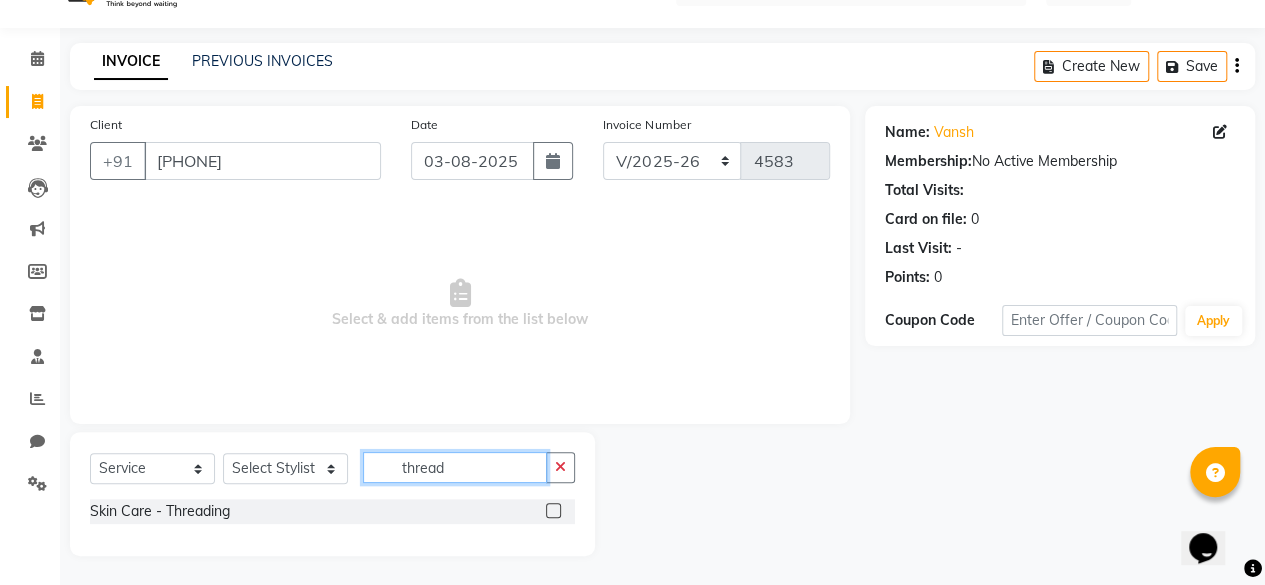 type on "thread" 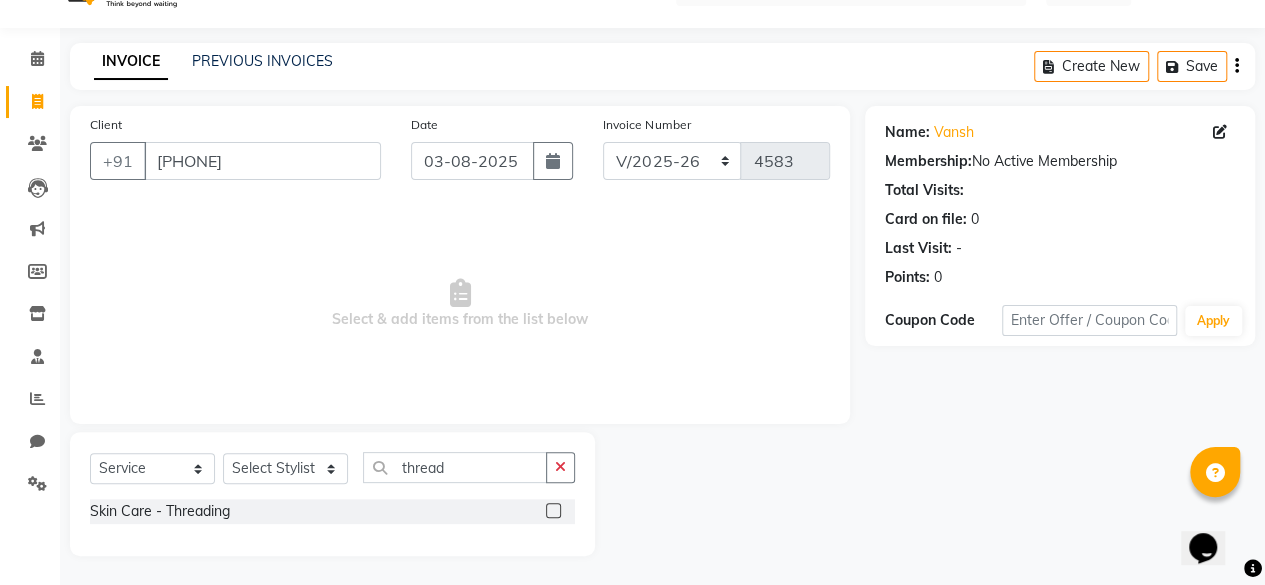 click 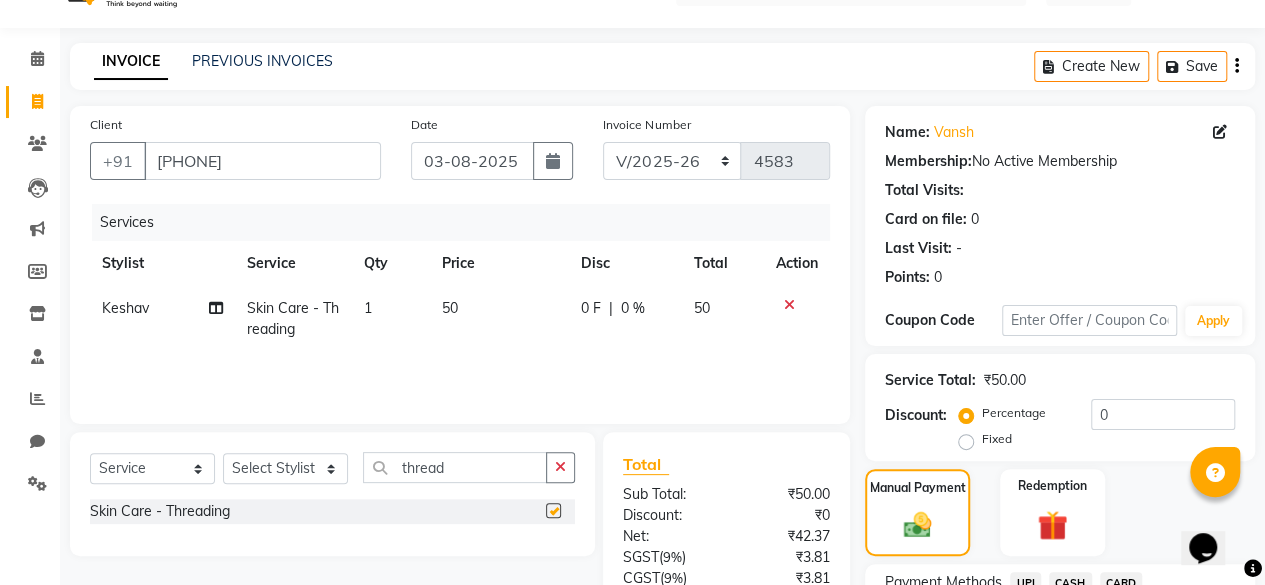 checkbox on "false" 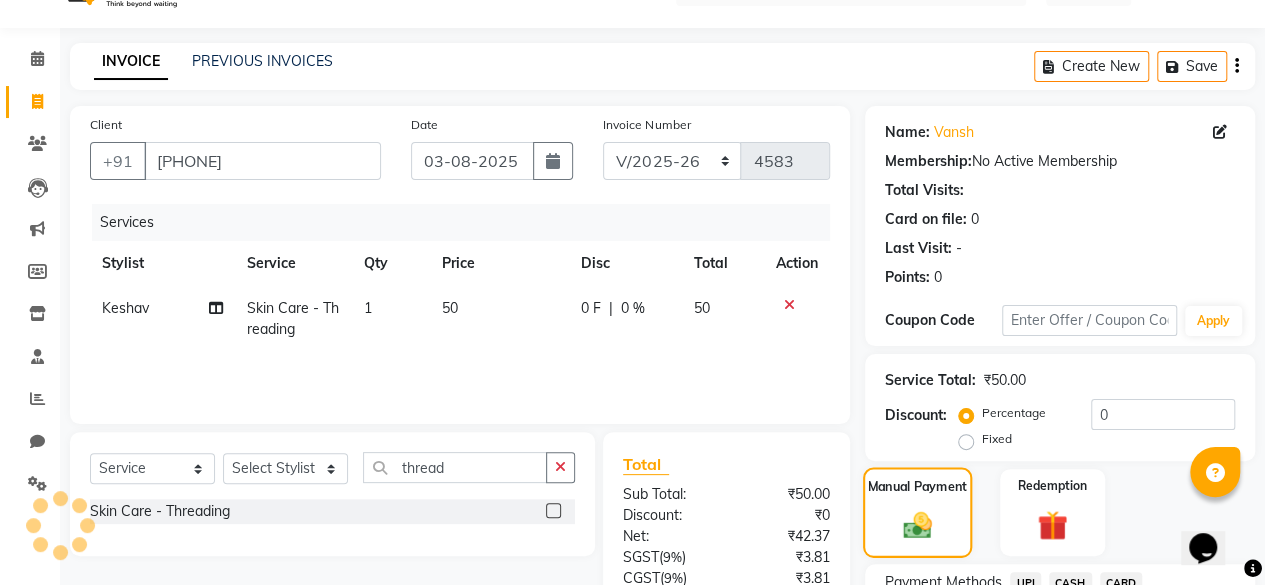 click on "Manual Payment" 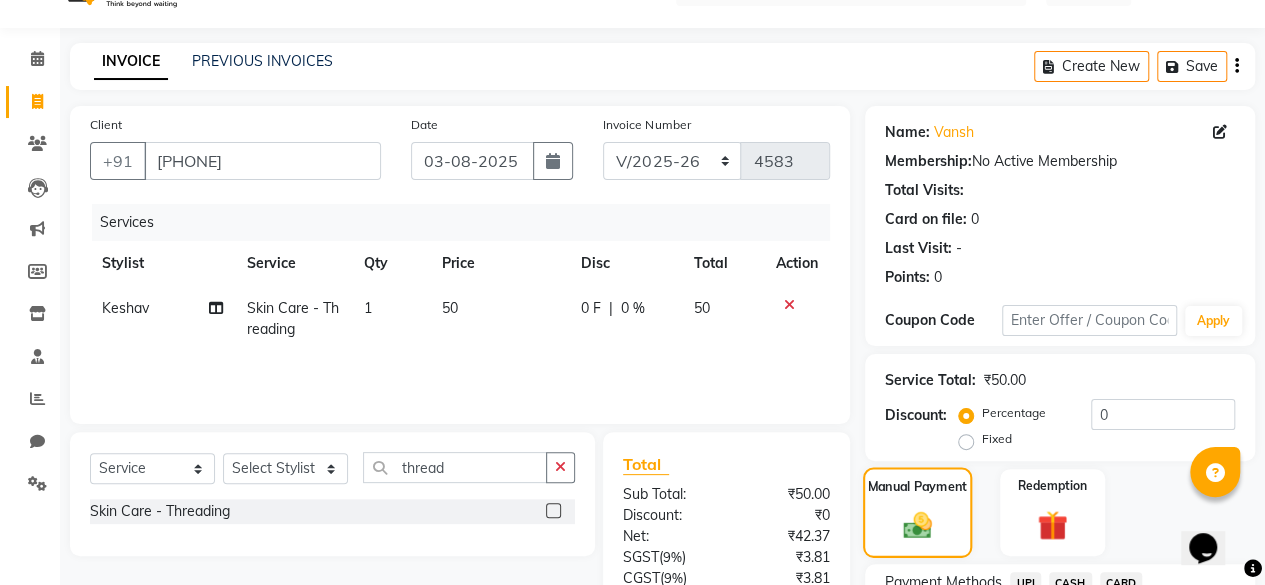 scroll, scrollTop: 213, scrollLeft: 0, axis: vertical 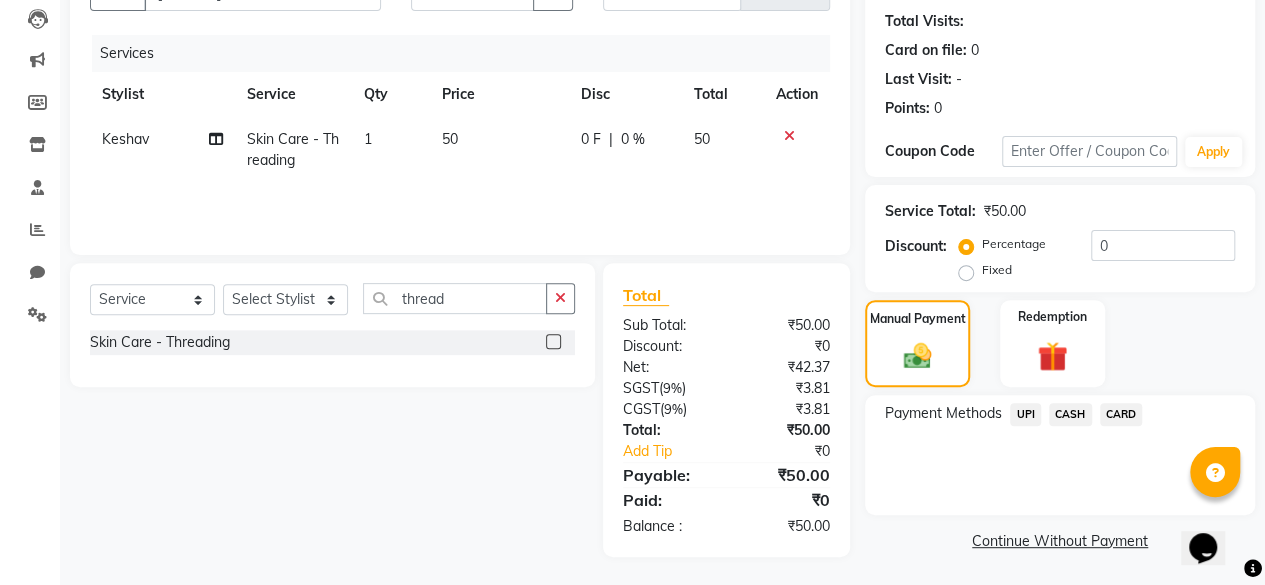 click on "UPI" 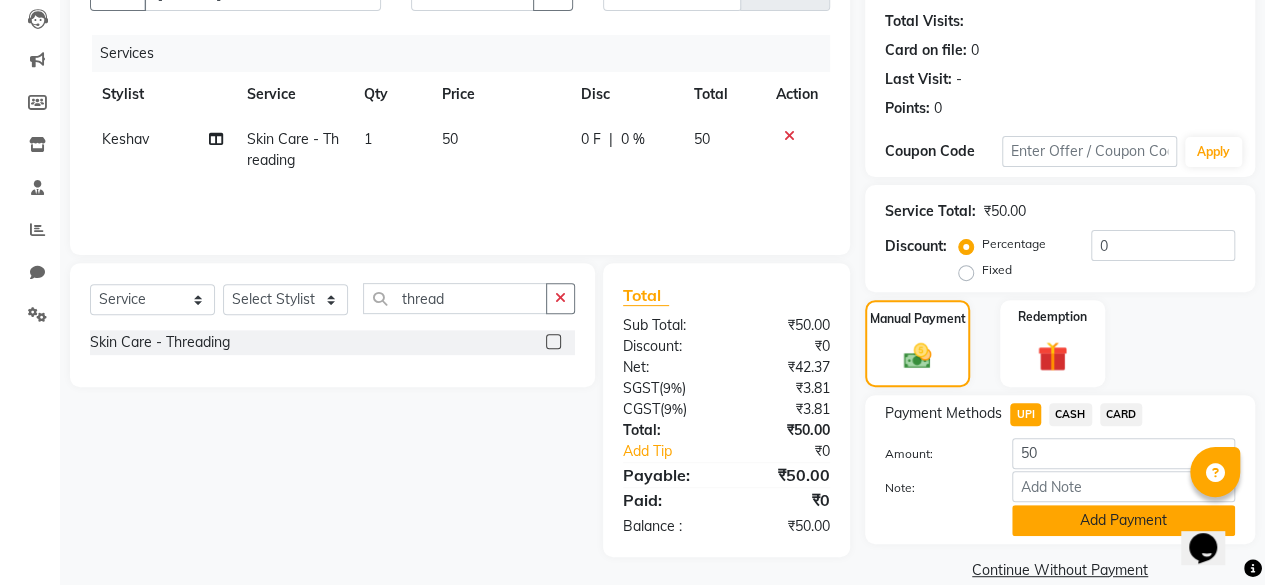 click on "Add Payment" 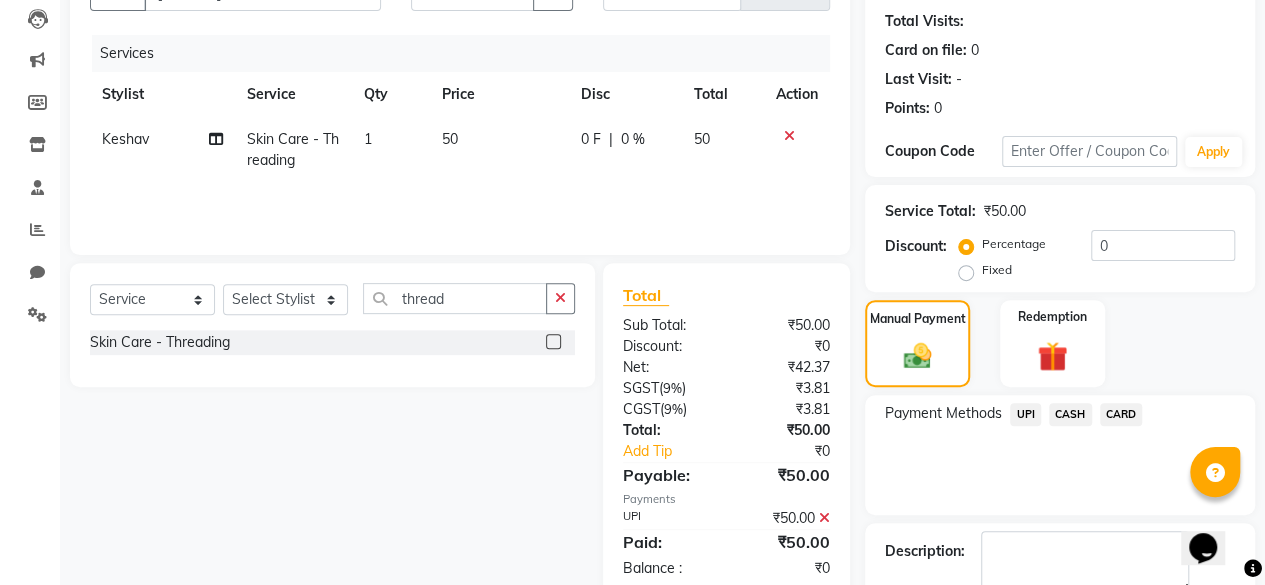 scroll, scrollTop: 324, scrollLeft: 0, axis: vertical 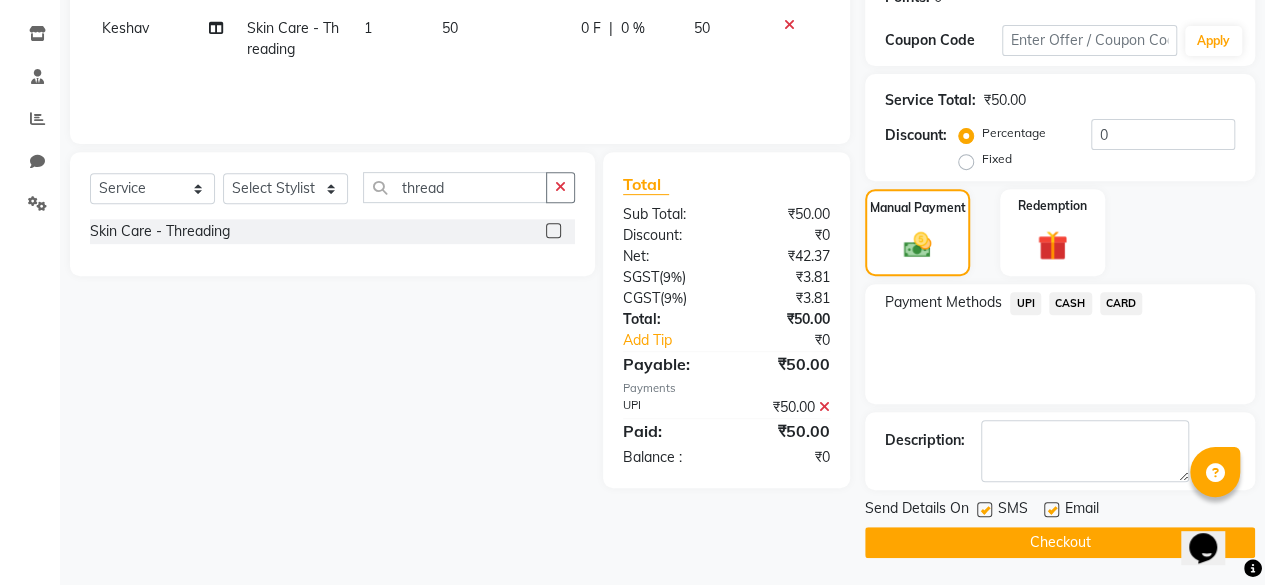 click 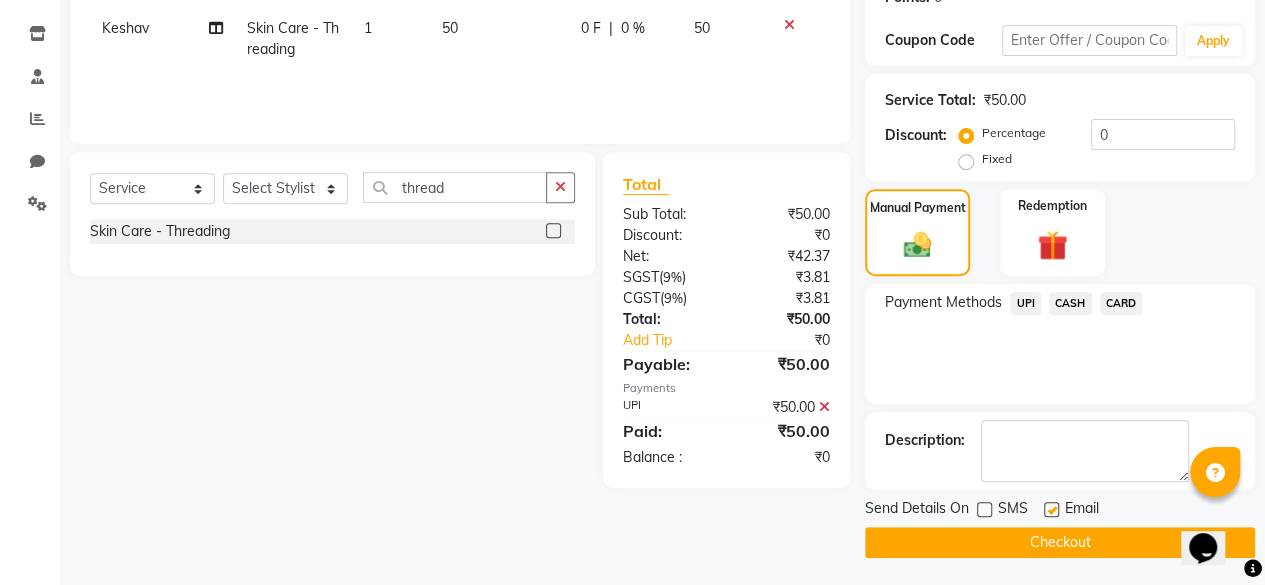 click on "Checkout" 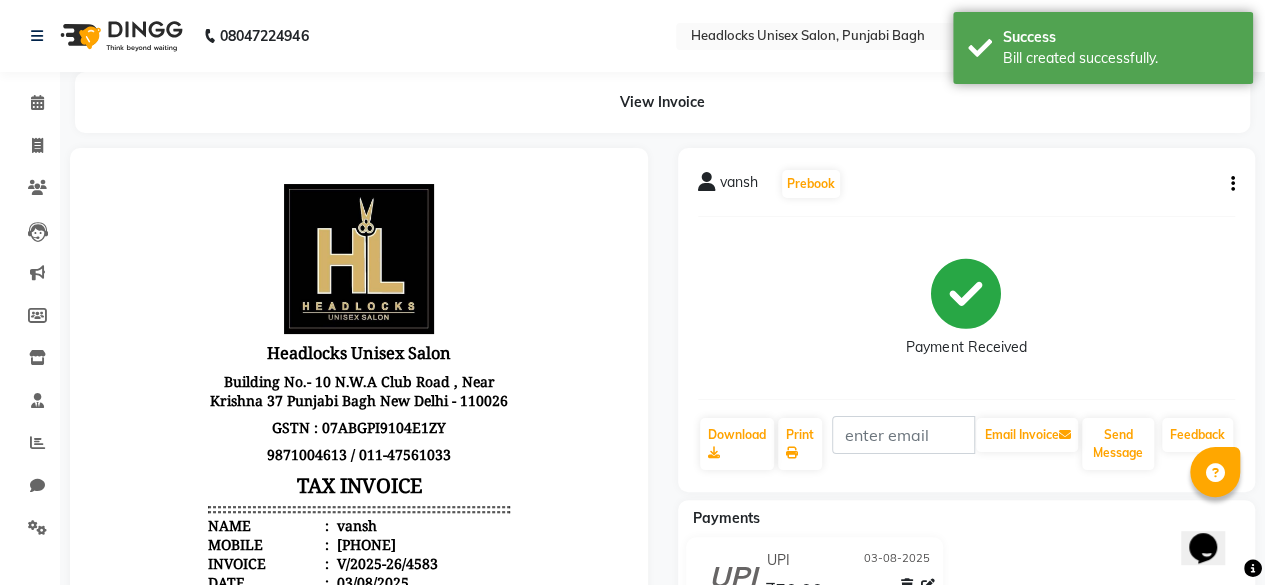 scroll, scrollTop: 0, scrollLeft: 0, axis: both 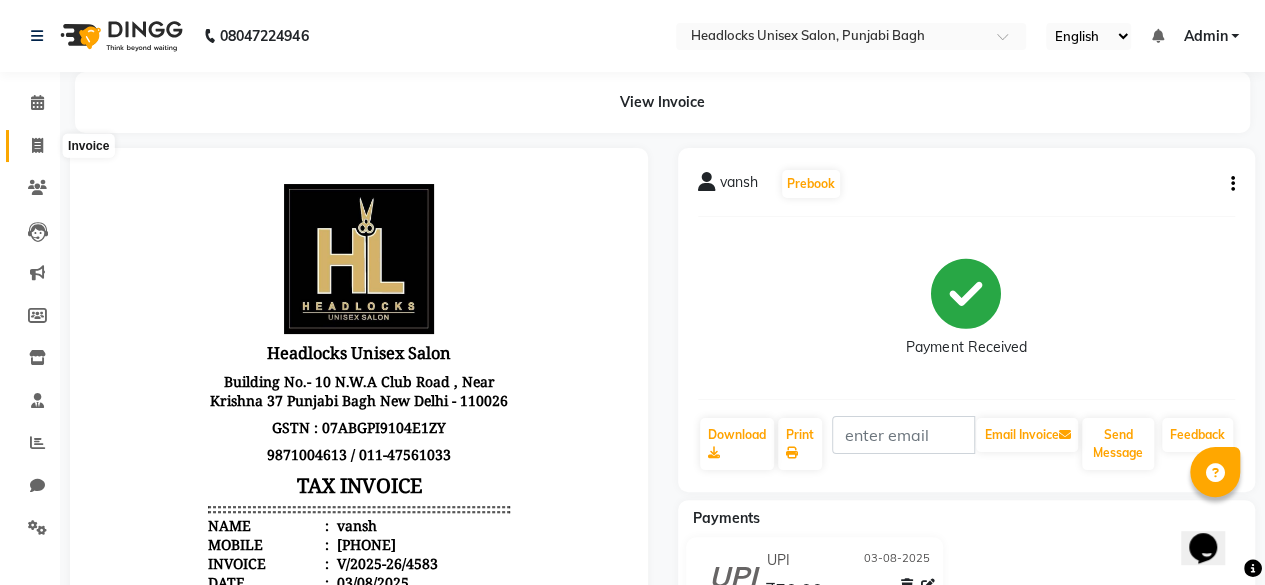 click 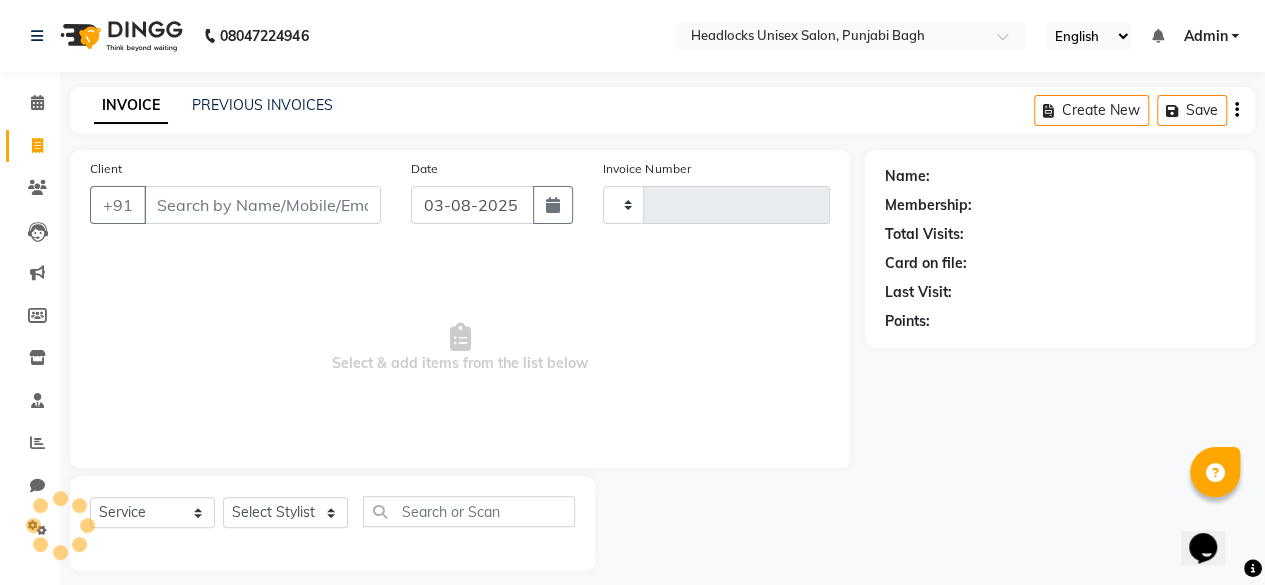 scroll, scrollTop: 15, scrollLeft: 0, axis: vertical 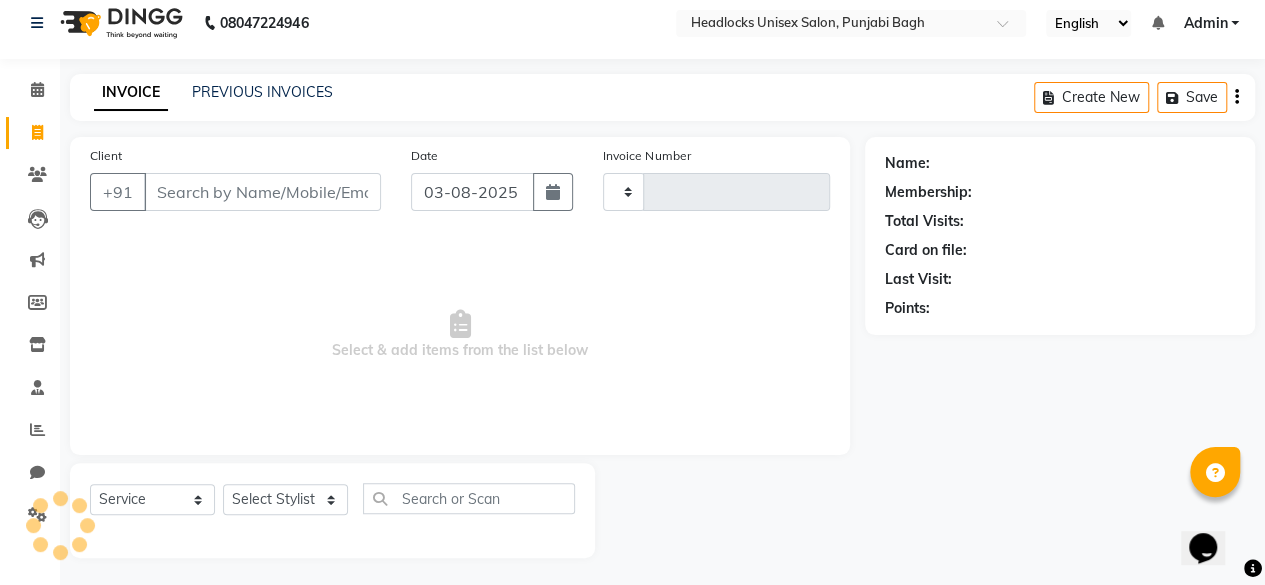 click on "Invoice" 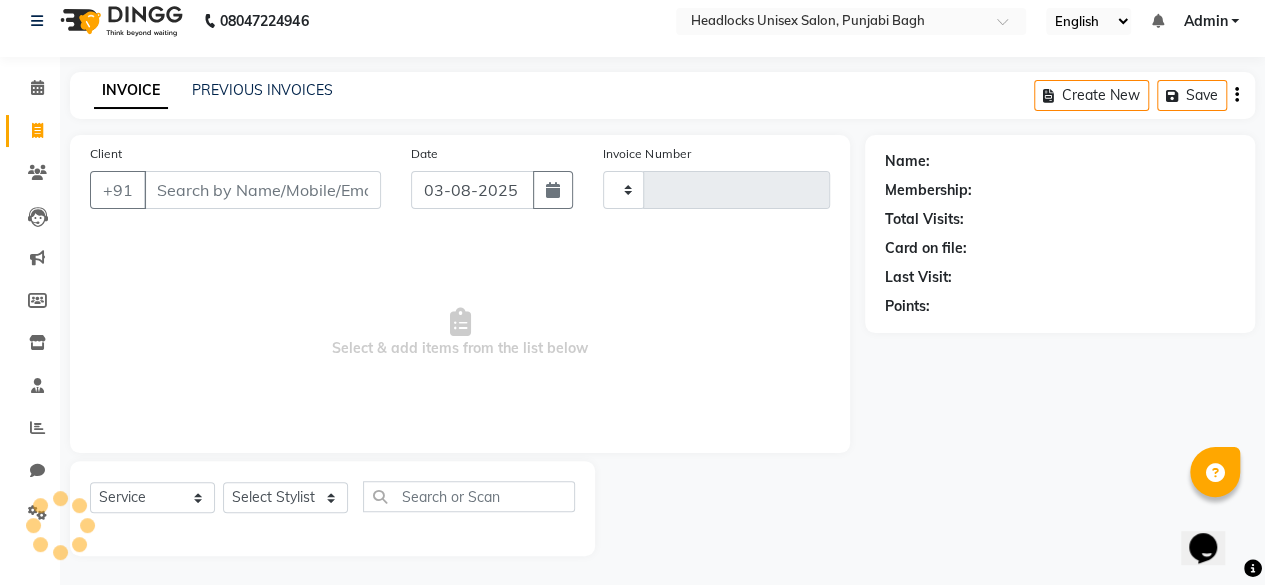select on "service" 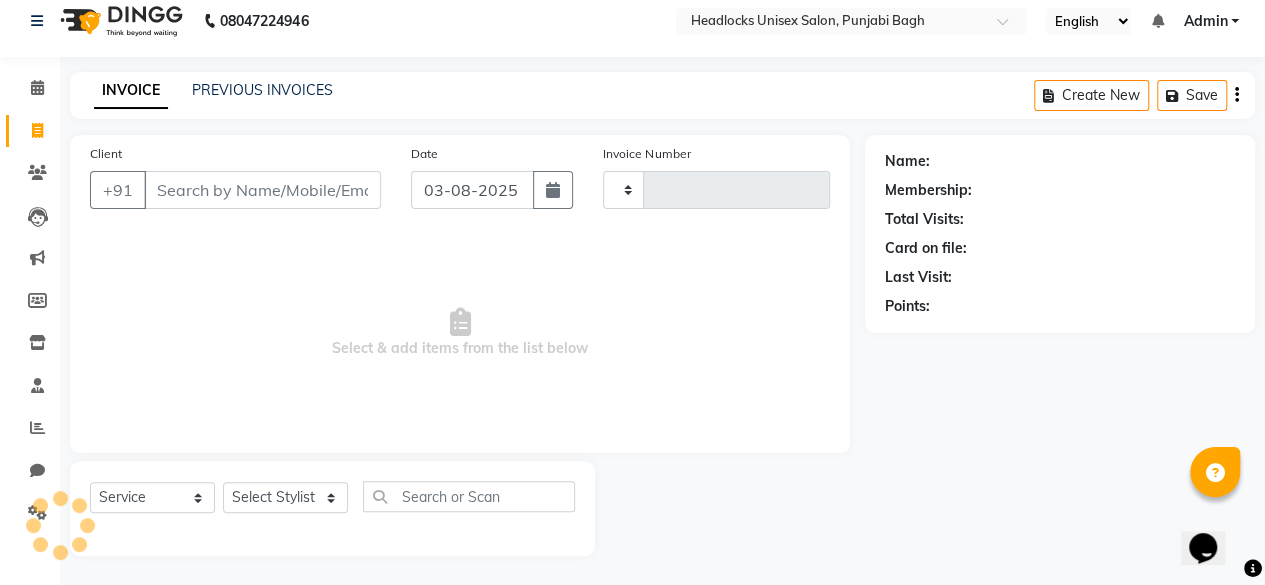 type on "4584" 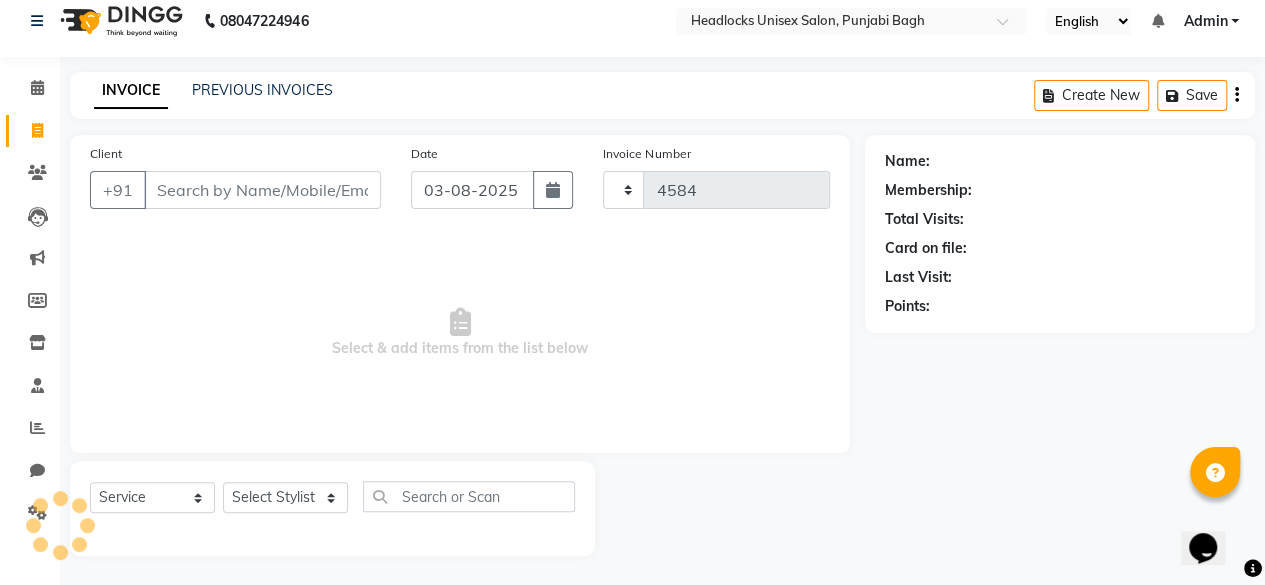 select on "7719" 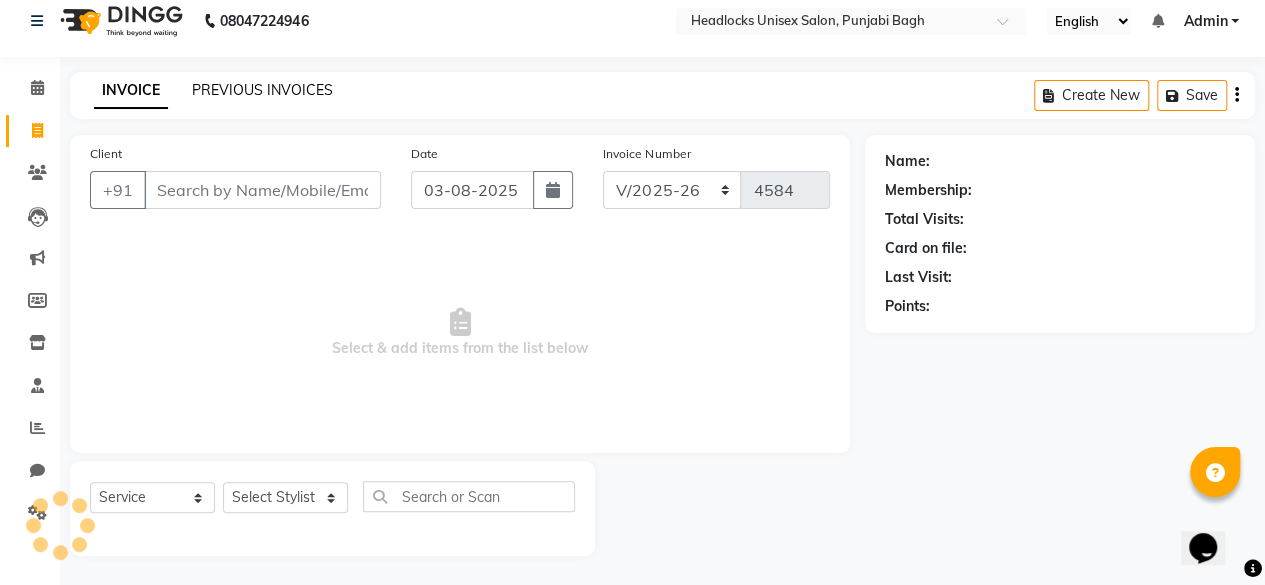 click on "PREVIOUS INVOICES" 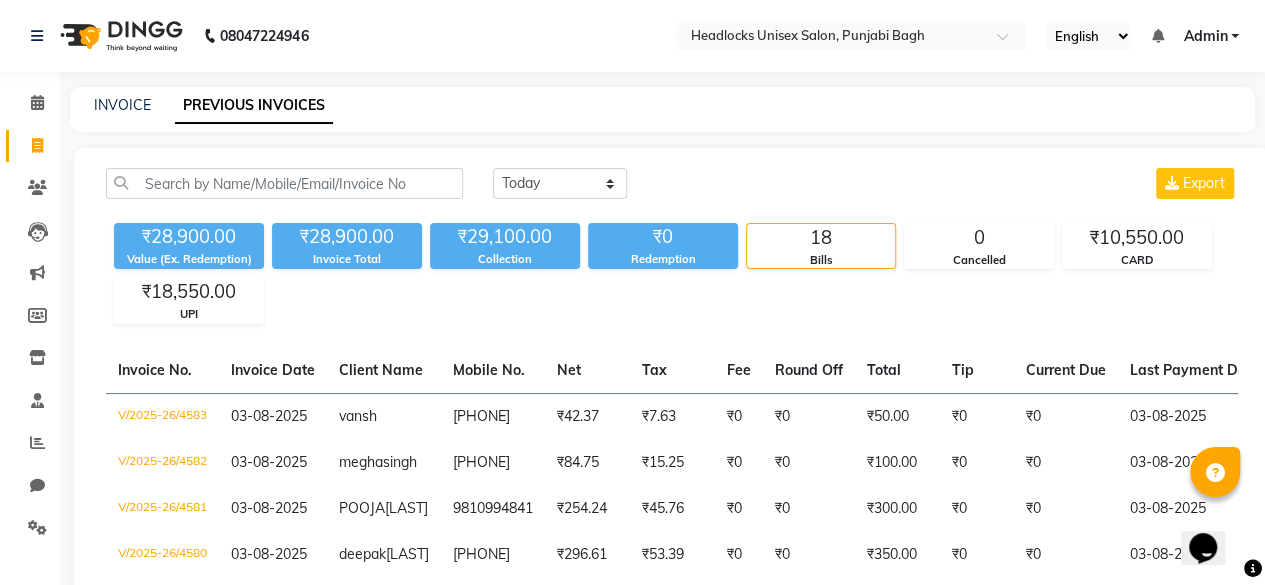 select on "service" 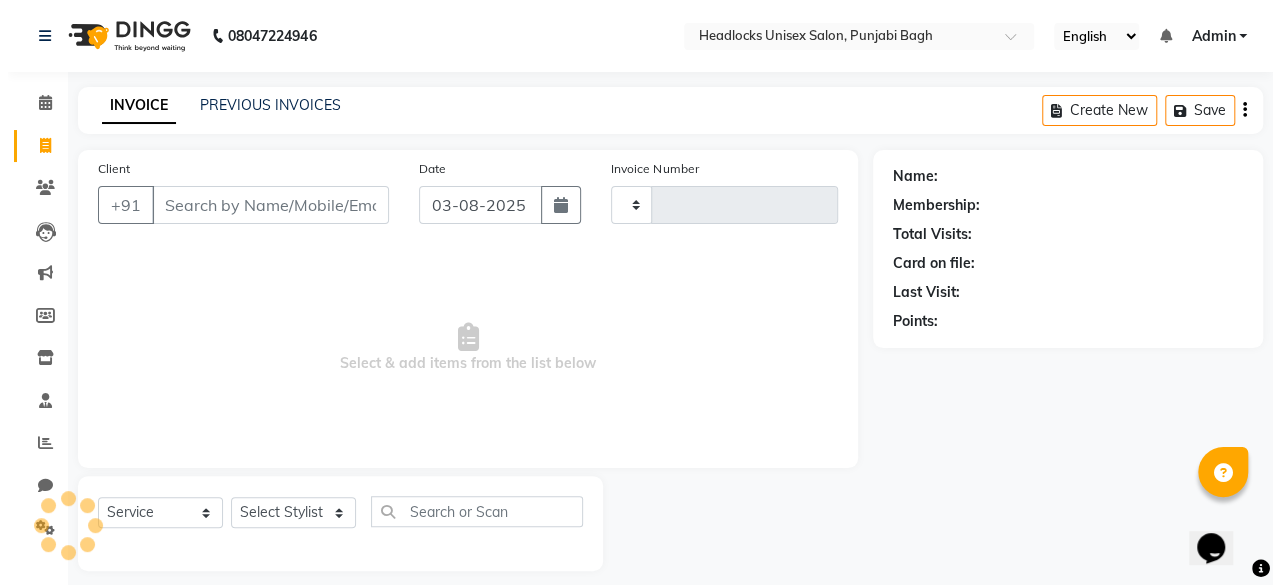 scroll, scrollTop: 15, scrollLeft: 0, axis: vertical 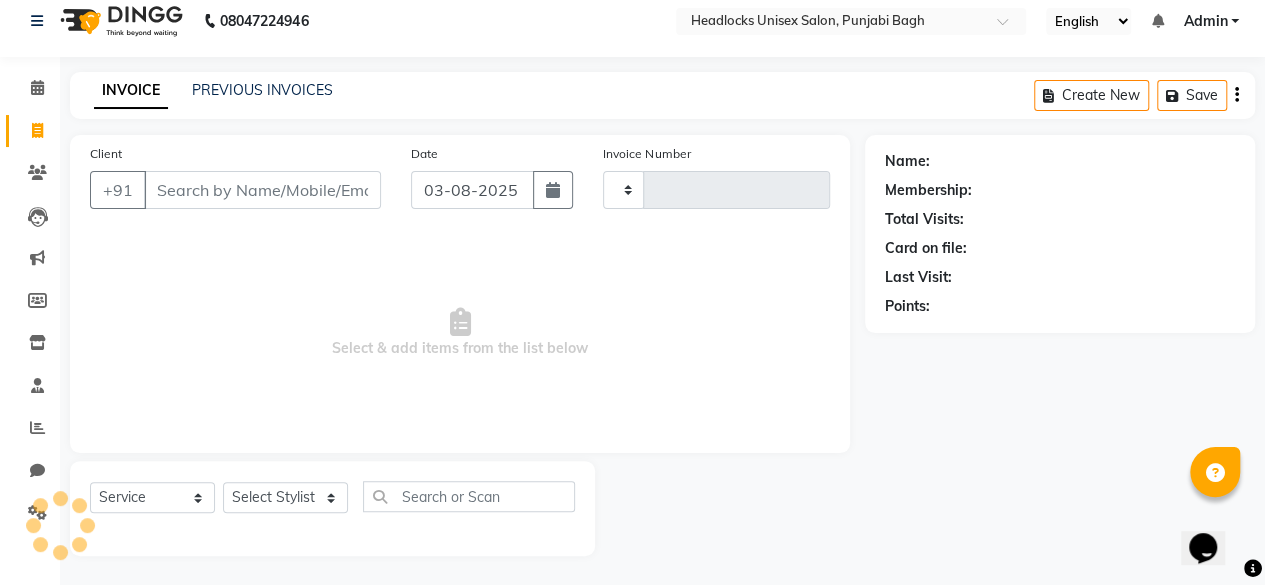 type on "4584" 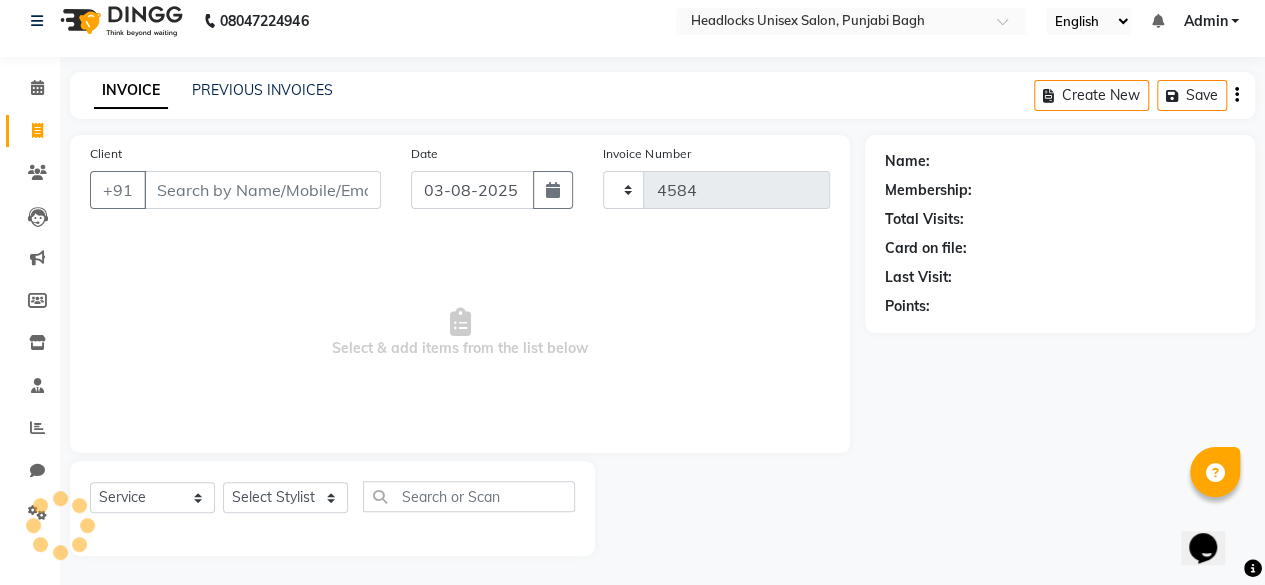 select on "7719" 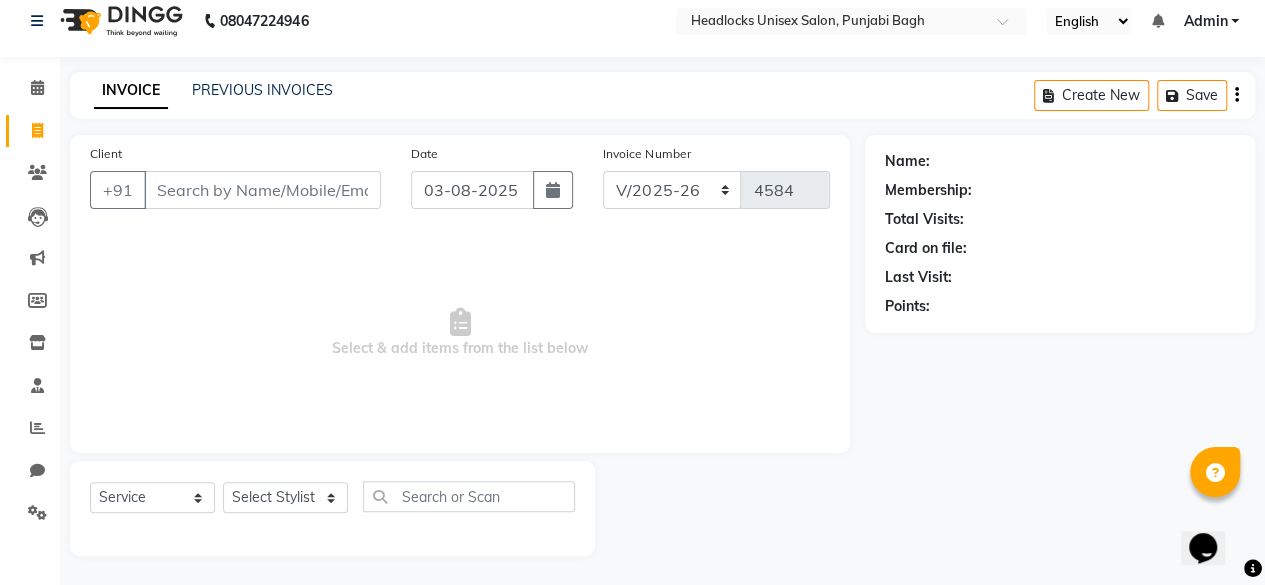 click on "Client" at bounding box center [262, 190] 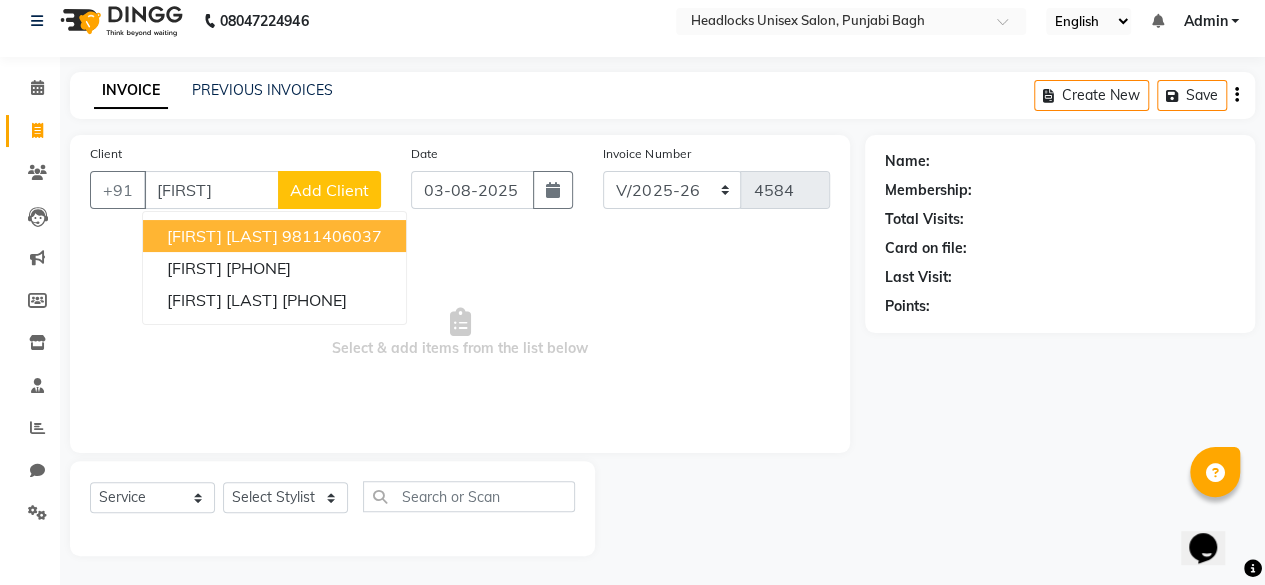 type on "[FIRST]" 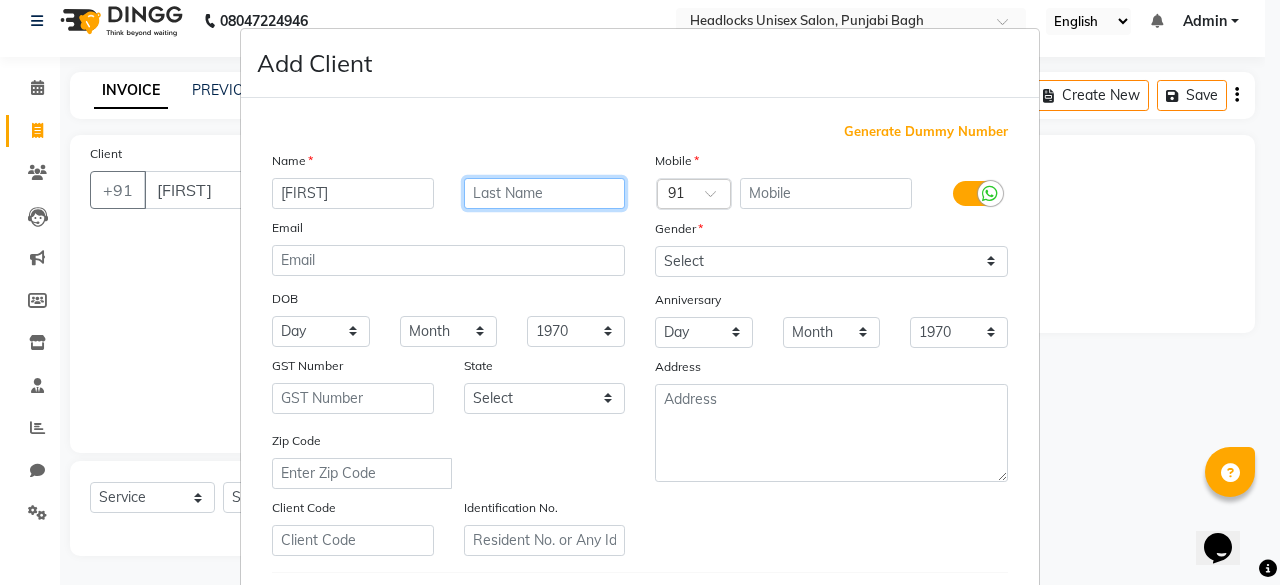click at bounding box center [545, 193] 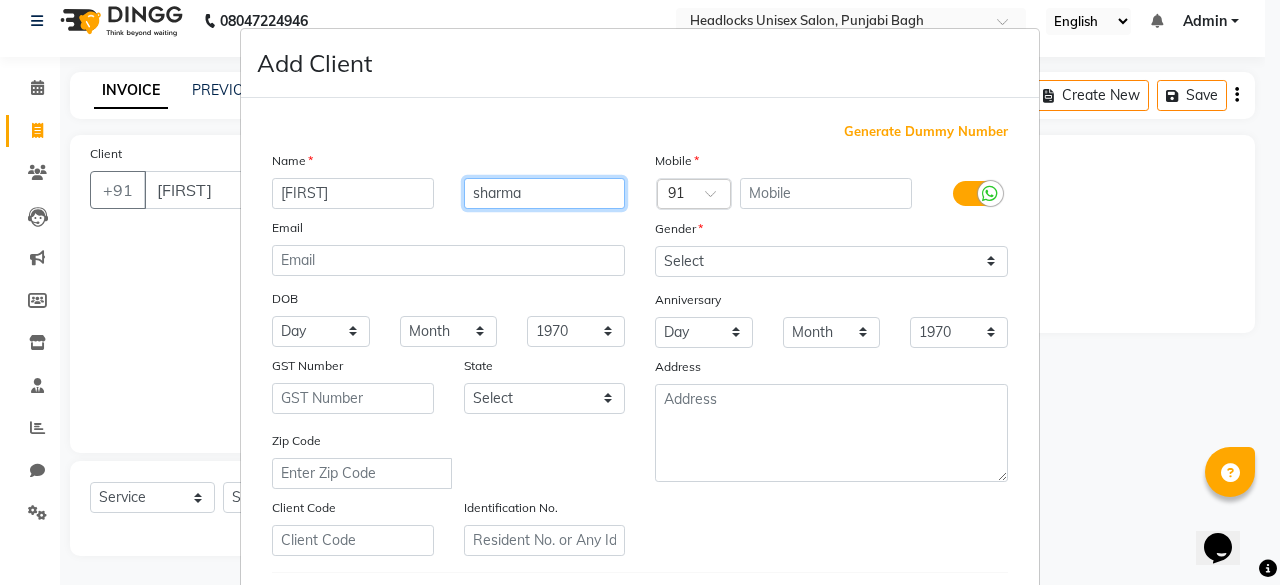 type on "sharma" 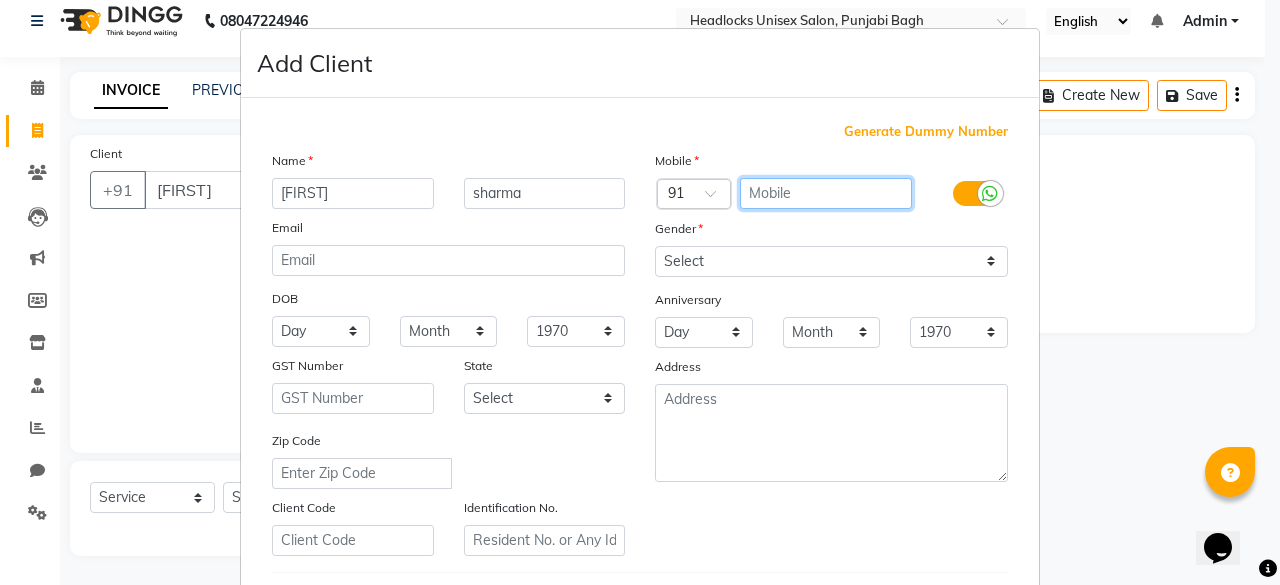 click at bounding box center (826, 193) 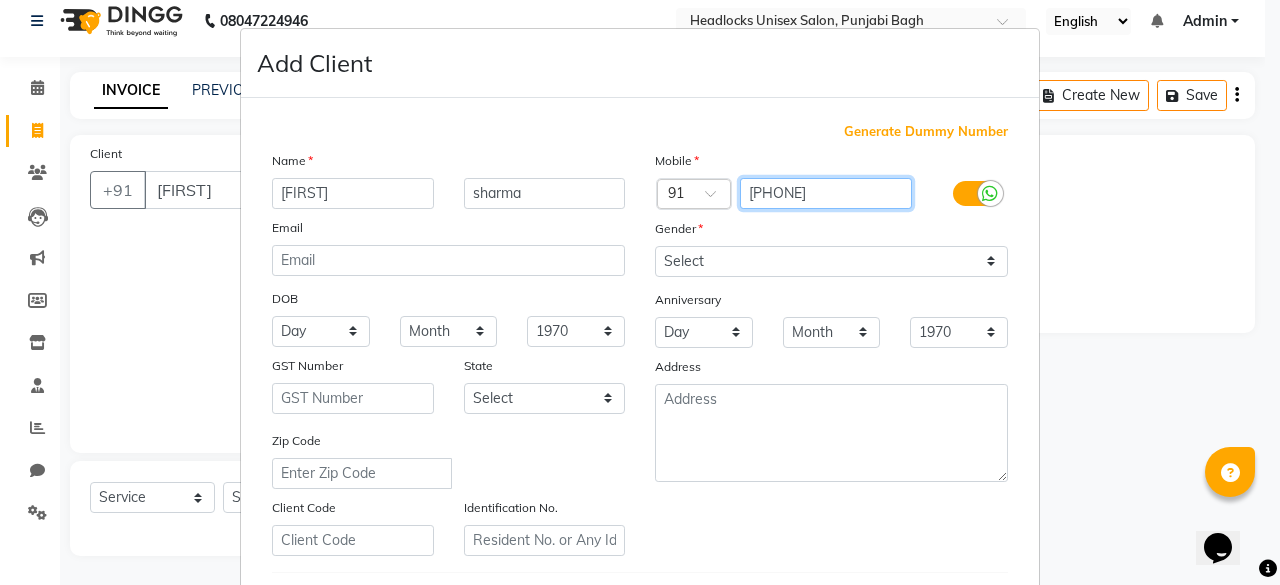 type on "[PHONE]" 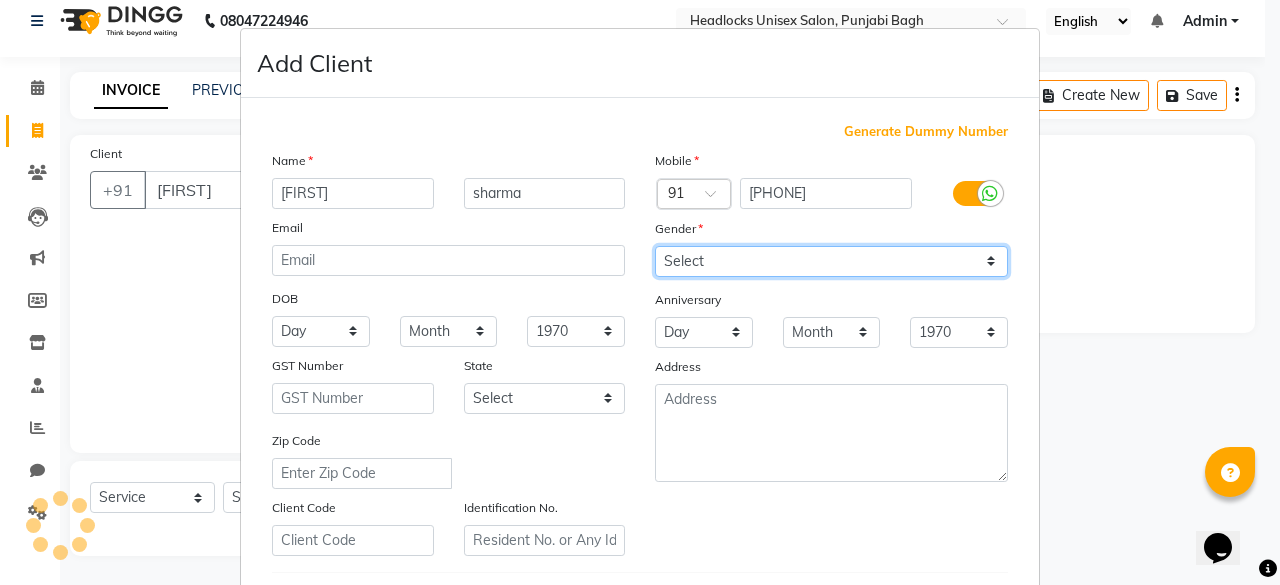 click on "Select Male Female Other Prefer Not To Say" at bounding box center (831, 261) 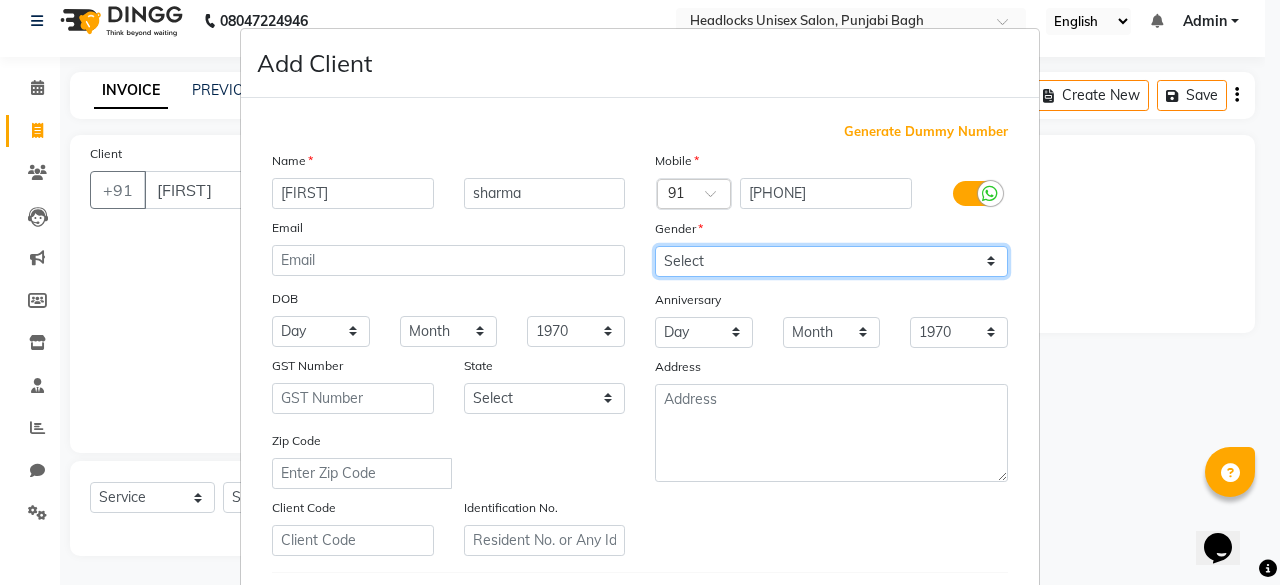 select on "female" 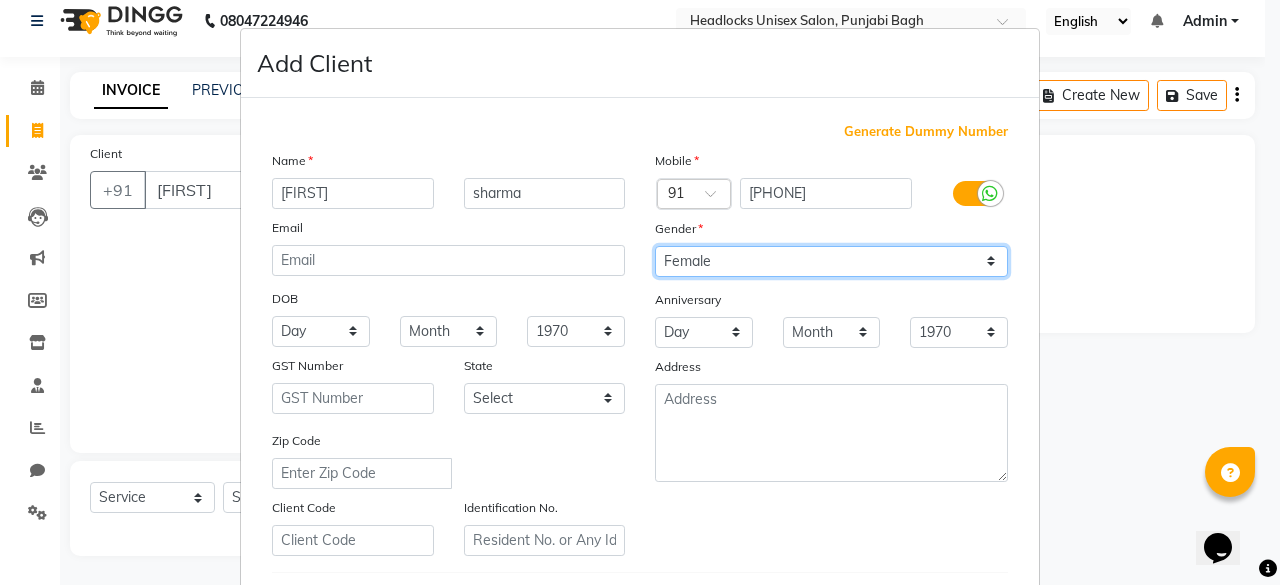 click on "Select Male Female Other Prefer Not To Say" at bounding box center (831, 261) 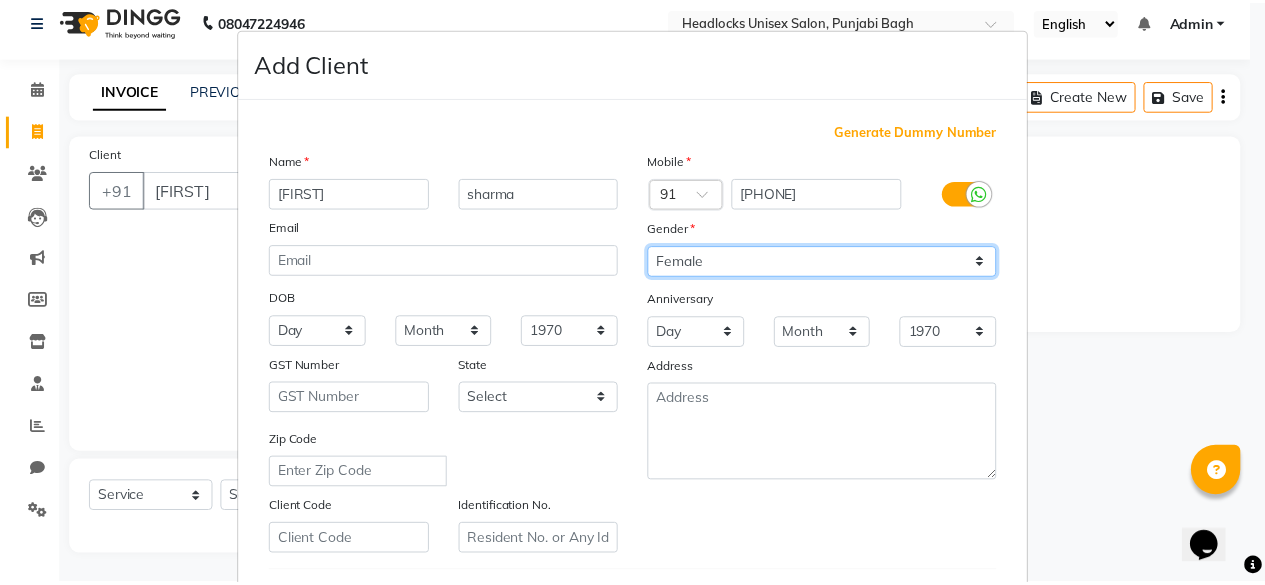 scroll, scrollTop: 334, scrollLeft: 0, axis: vertical 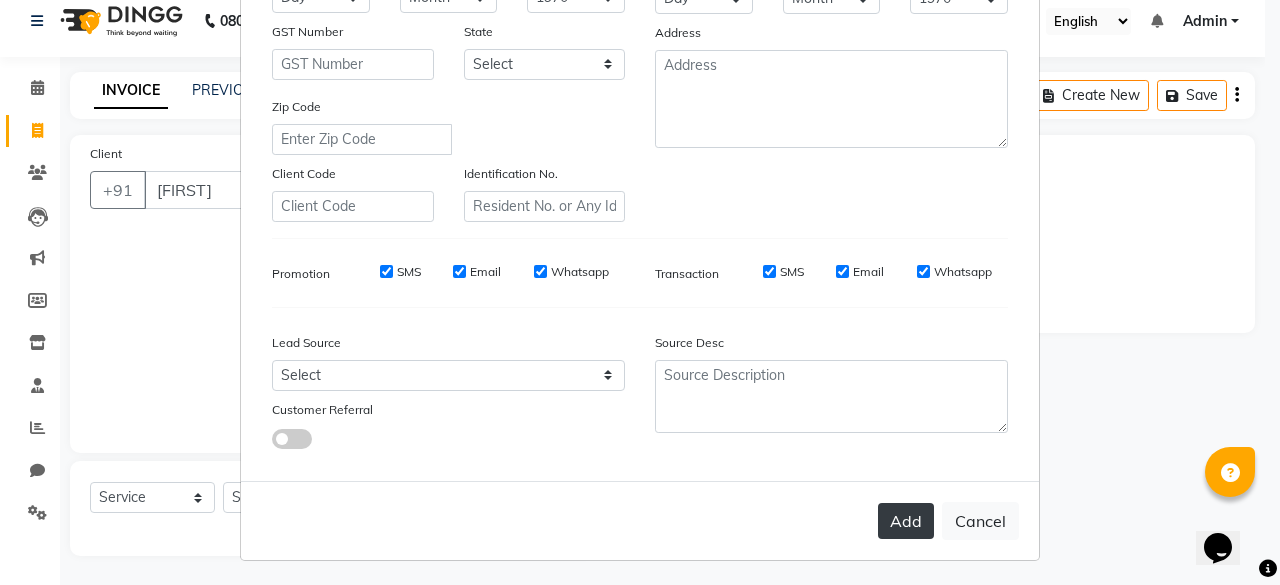 click on "Add" at bounding box center [906, 521] 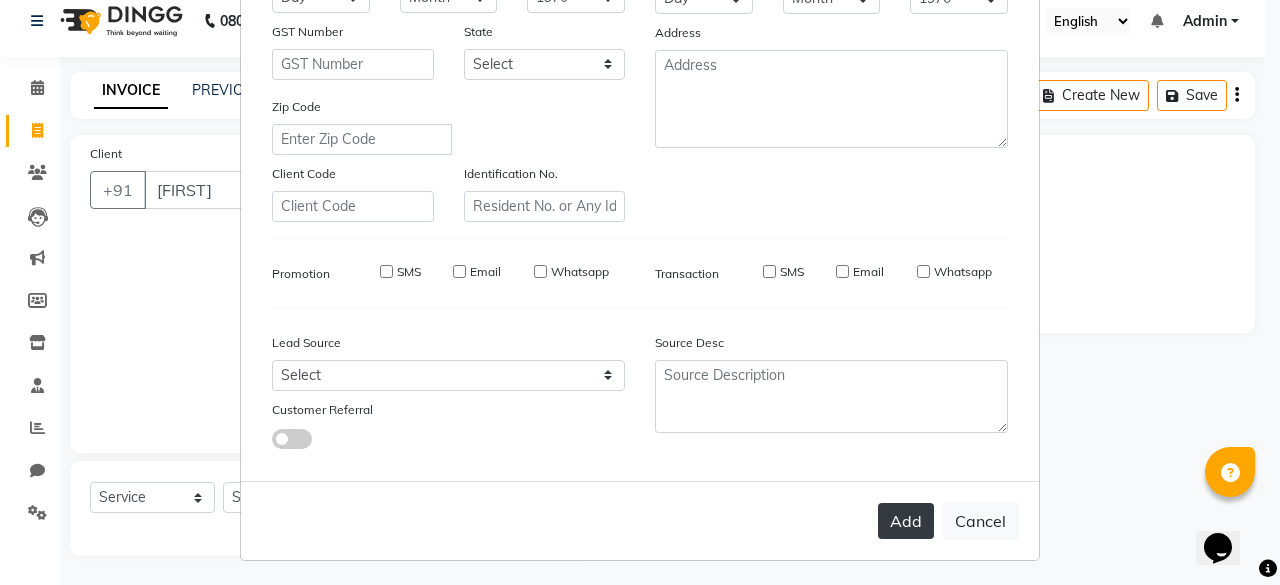 type on "[PHONE]" 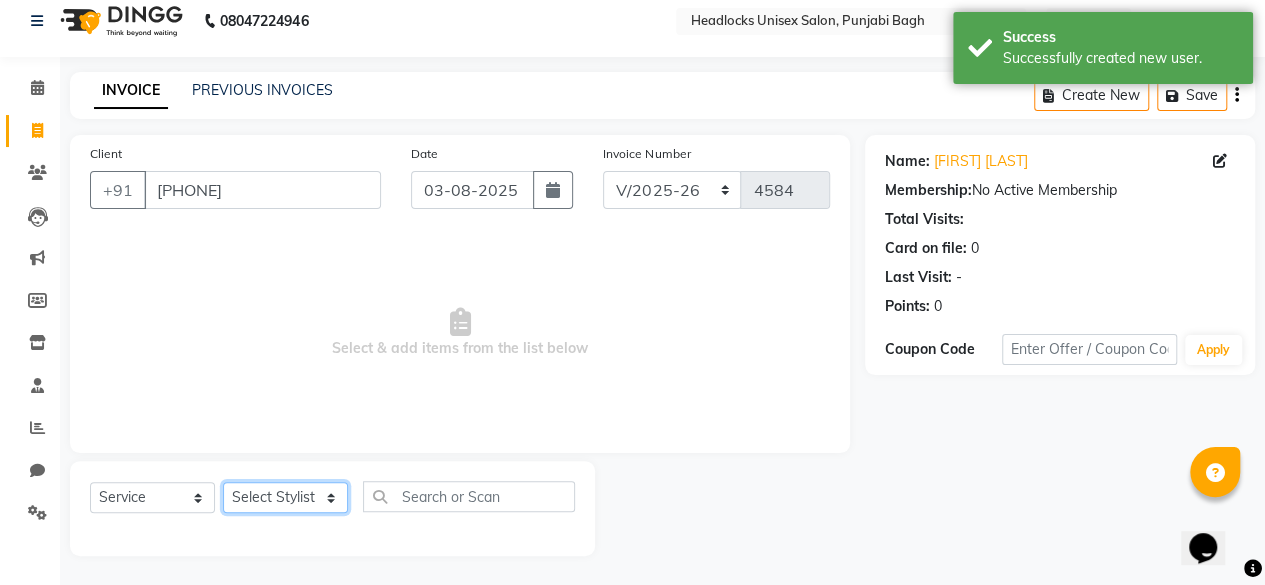 click on "Select Stylist ⁠[FIRST] ⁠[FIRST] [FIRST] ⁠[FIRST] [FIRST] [FIRST] [FIRST] [FIRST] [FIRST] [FIRST] [FIRST] [FIRST] [FIRST] [FIRST] [FIRST] [FIRST] [FIRST] [FIRST] [FIRST] [FIRST] [FIRST] [FIRST] [FIRST] [FIRST] [FIRST] [FIRST] [FIRST] [FIRST] [FIRST] [FIRST] [FIRST] [FIRST] [FIRST] [FIRST] [FIRST] [FIRST] [FIRST]" 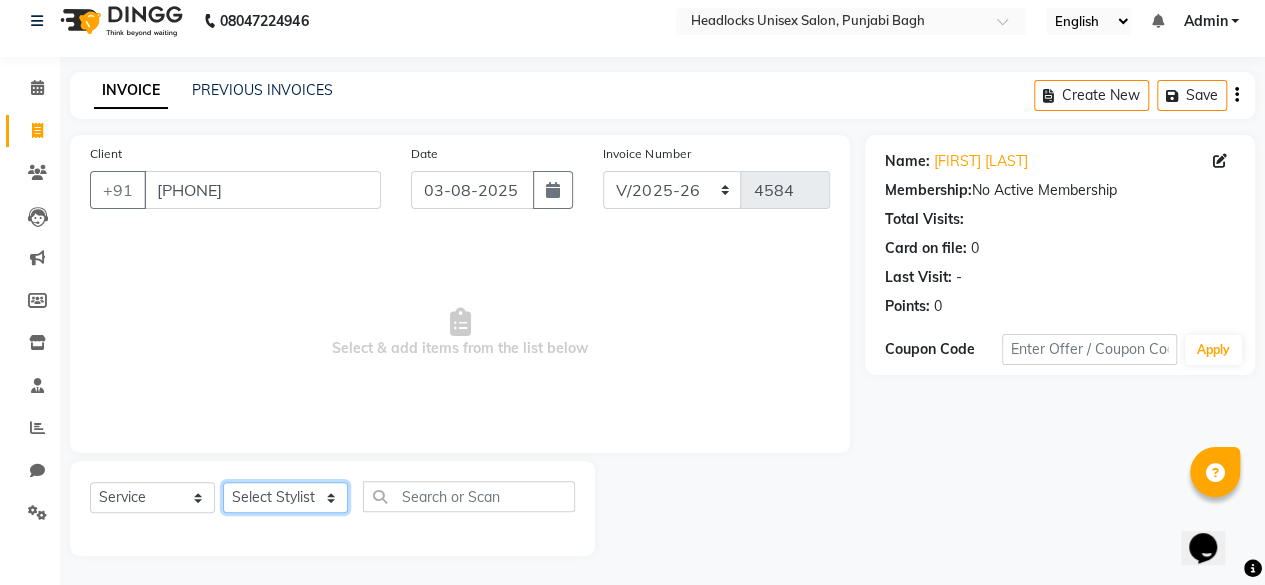 select on "[POSTAL_CODE]" 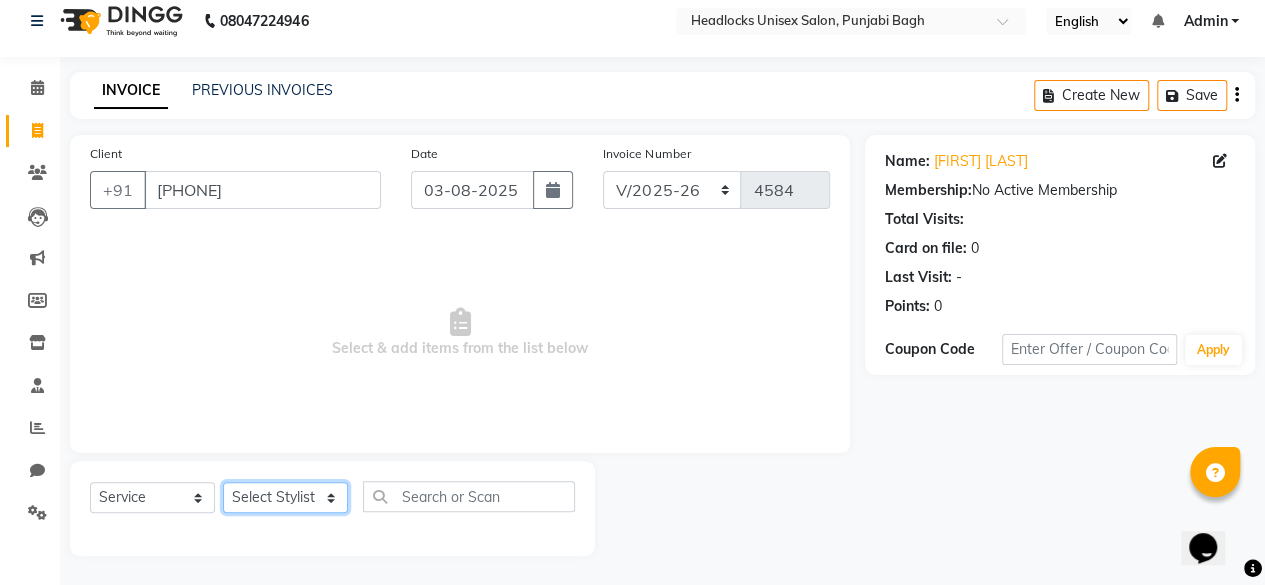 click on "Select Stylist ⁠[FIRST] ⁠[FIRST] [FIRST] ⁠[FIRST] [FIRST] [FIRST] [FIRST] [FIRST] [FIRST] [FIRST] [FIRST] [FIRST] [FIRST] [FIRST] [FIRST] [FIRST] [FIRST] [FIRST] [FIRST] [FIRST] [FIRST] [FIRST] [FIRST] [FIRST] [FIRST] [FIRST] [FIRST] [FIRST] [FIRST] [FIRST] [FIRST] [FIRST] [FIRST] [FIRST] [FIRST] [FIRST] [FIRST]" 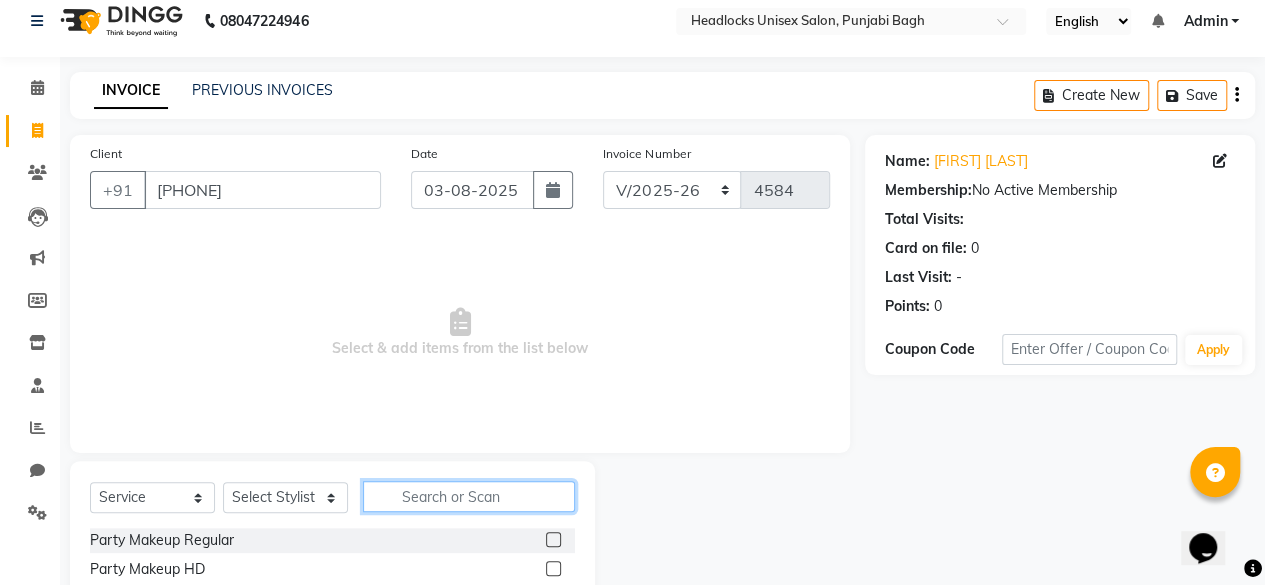 click 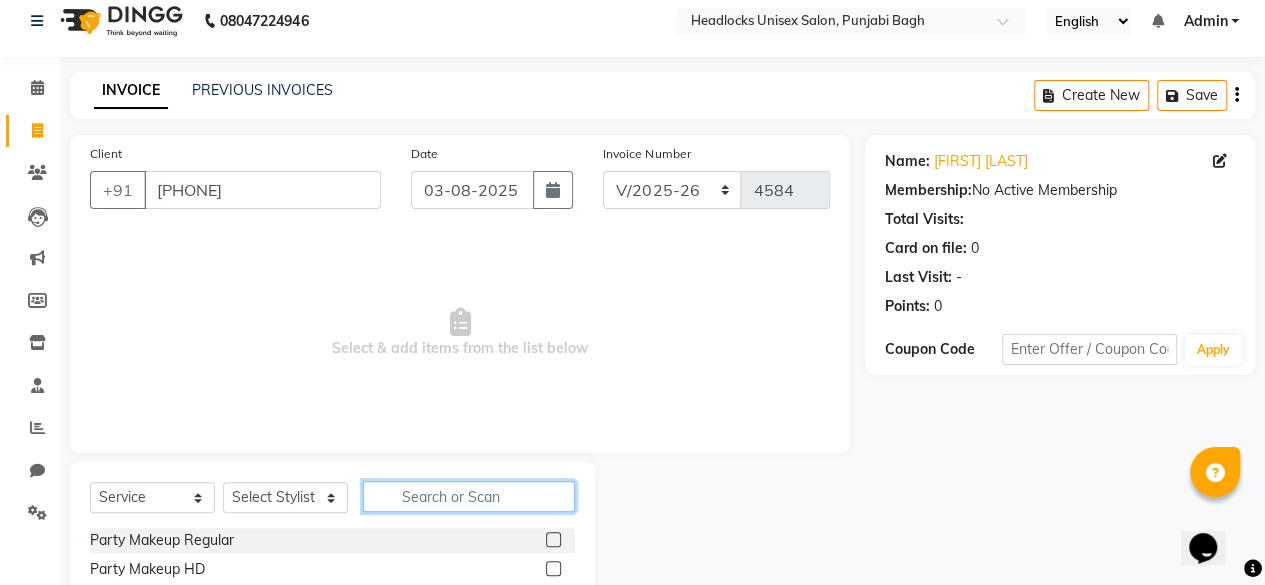 click 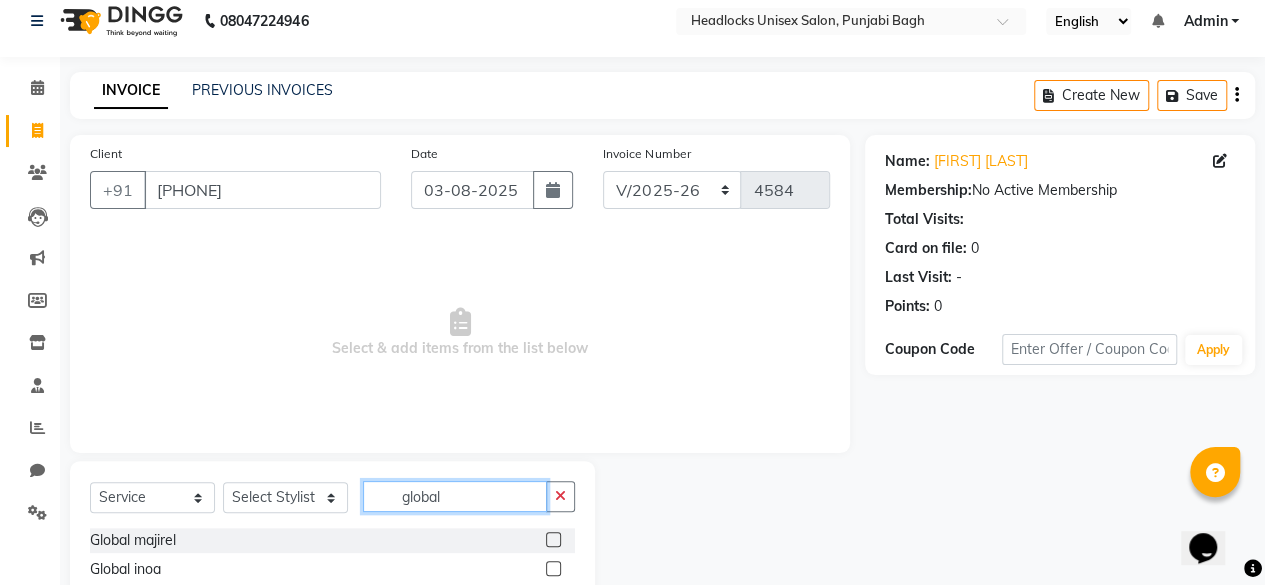 type on "global" 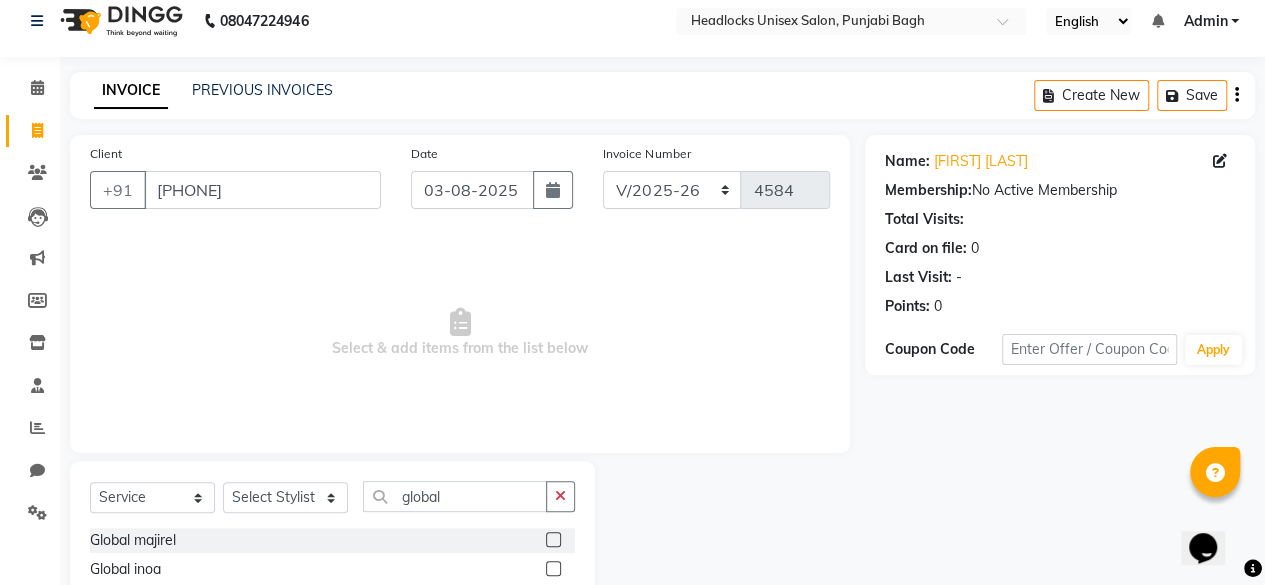 click on "Global majirel" 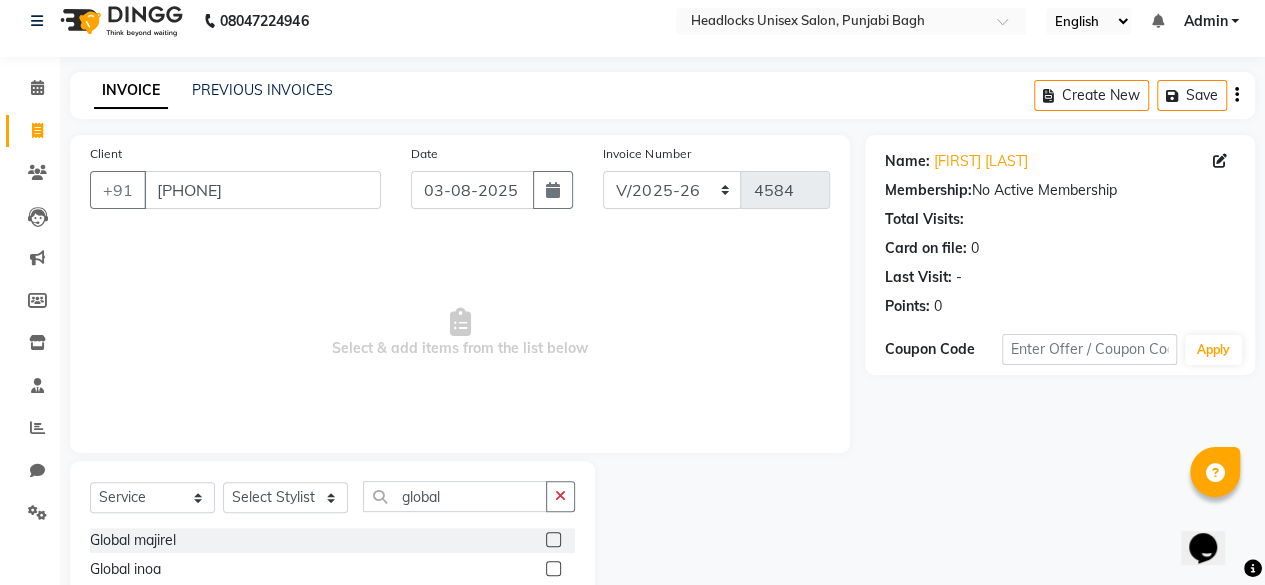 click 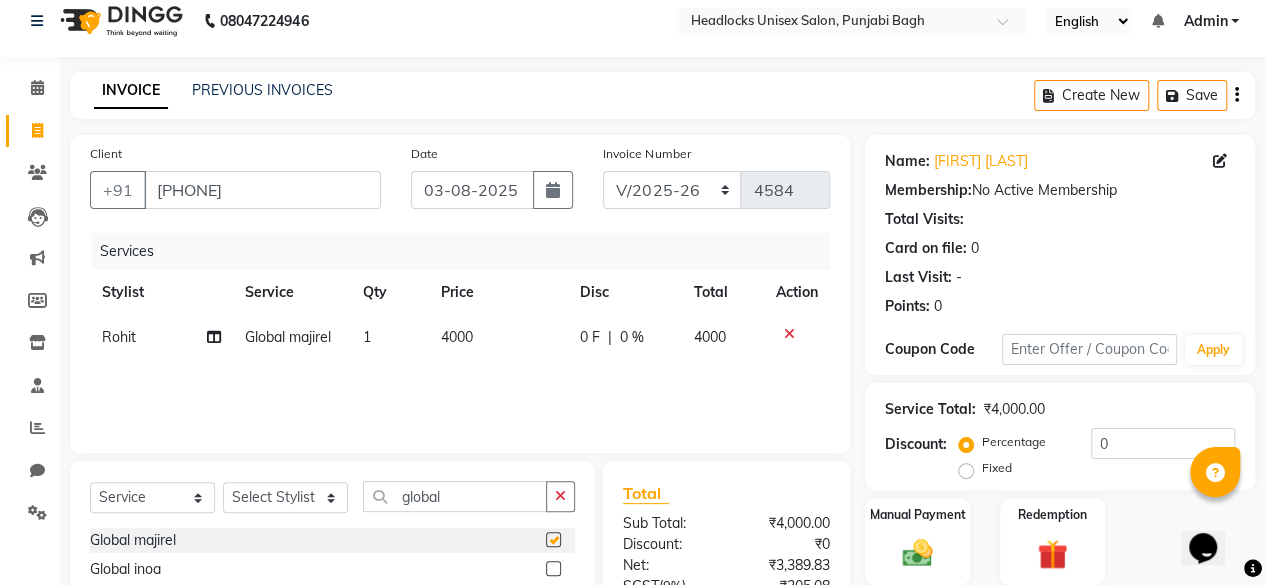 checkbox on "false" 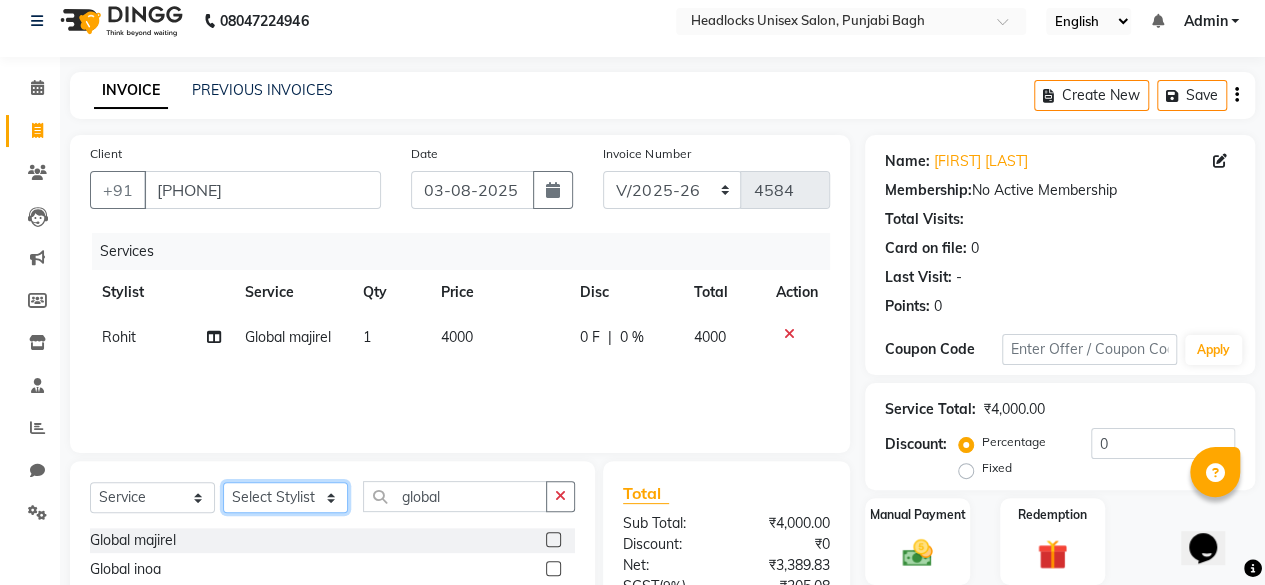 click on "Select Stylist ⁠[FIRST] ⁠[FIRST] [FIRST] ⁠[FIRST] [FIRST] [FIRST] [FIRST] [FIRST] [FIRST] [FIRST] [FIRST] [FIRST] [FIRST] [FIRST] [FIRST] [FIRST] [FIRST] [FIRST] [FIRST] [FIRST] [FIRST] [FIRST] [FIRST] [FIRST] [FIRST] [FIRST] [FIRST] [FIRST] [FIRST] [FIRST] [FIRST] [FIRST] [FIRST] [FIRST] [FIRST] [FIRST] [FIRST]" 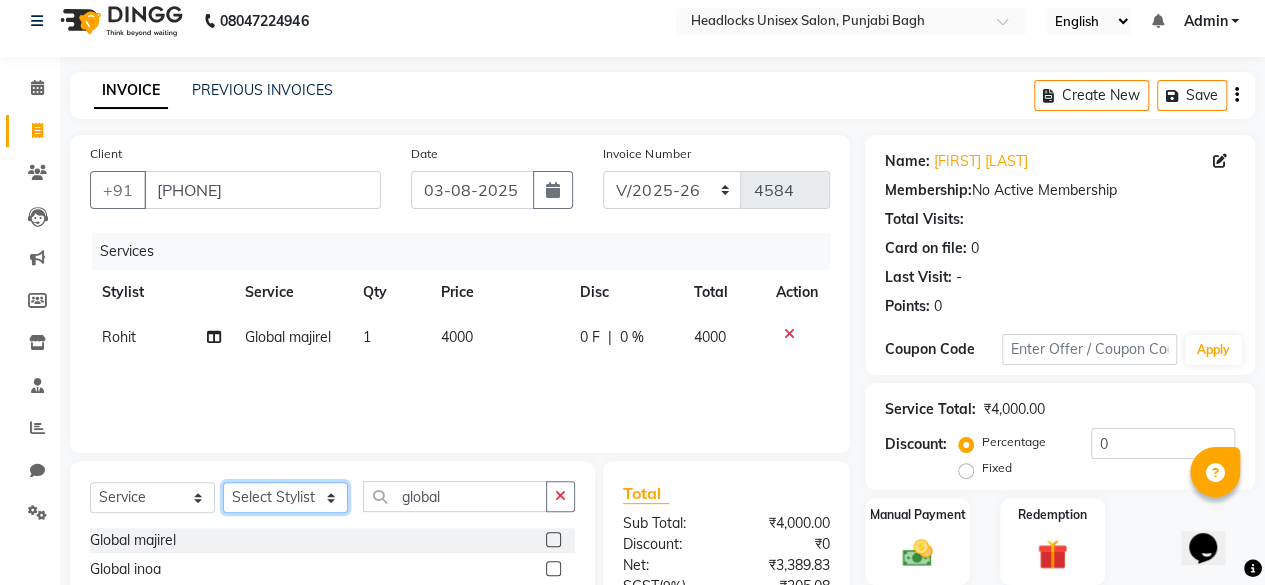select on "69048" 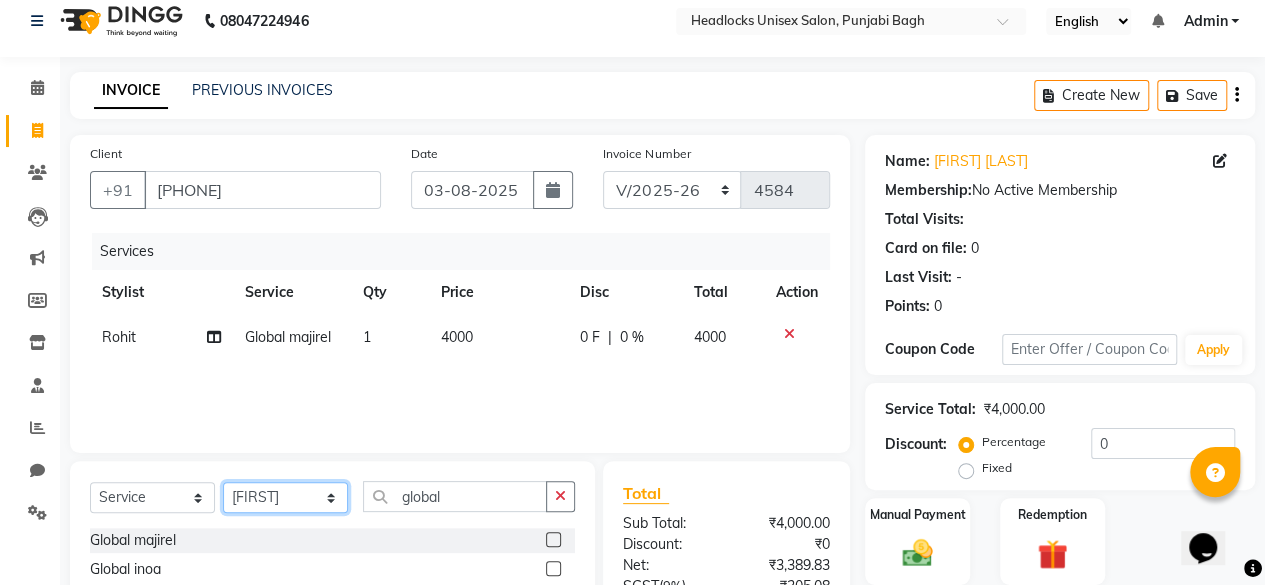 click on "Select Stylist ⁠[FIRST] ⁠[FIRST] [FIRST] ⁠[FIRST] [FIRST] [FIRST] [FIRST] [FIRST] [FIRST] [FIRST] [FIRST] [FIRST] [FIRST] [FIRST] [FIRST] [FIRST] [FIRST] [FIRST] [FIRST] [FIRST] [FIRST] [FIRST] [FIRST] [FIRST] [FIRST] [FIRST] [FIRST] [FIRST] [FIRST] [FIRST] [FIRST] [FIRST] [FIRST] [FIRST] [FIRST] [FIRST] [FIRST]" 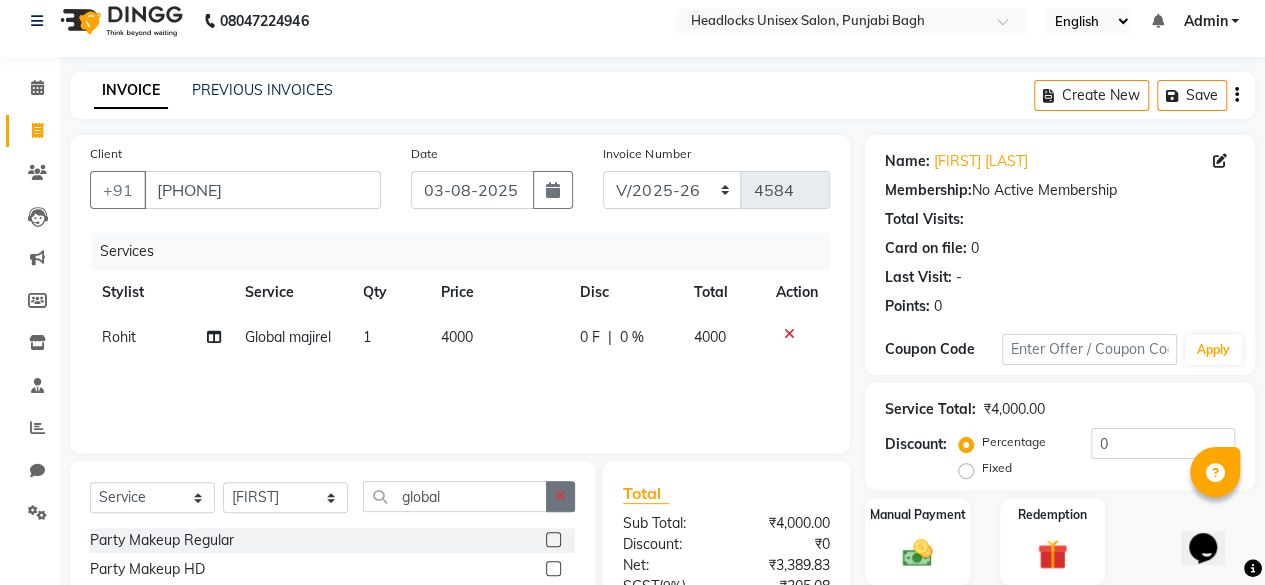 click 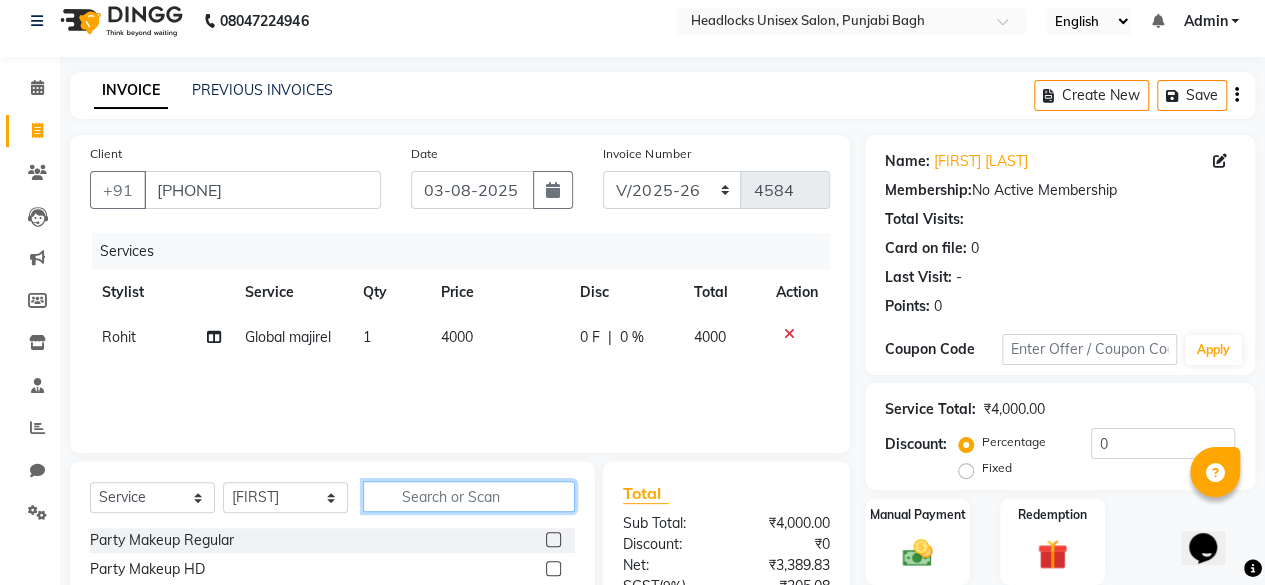 click 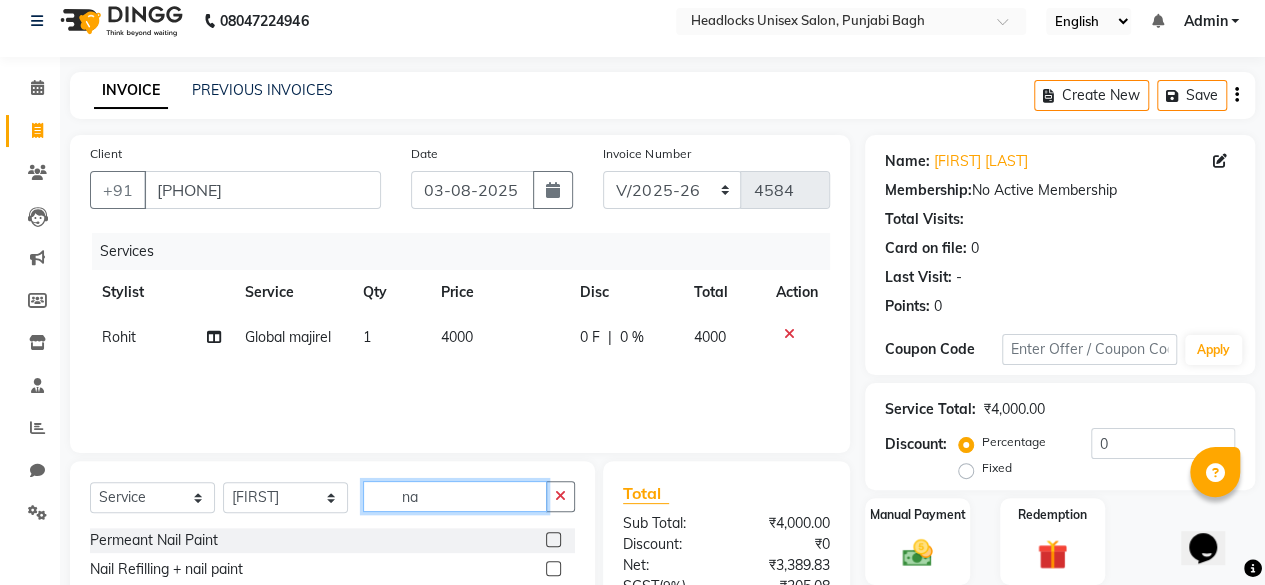 type on "n" 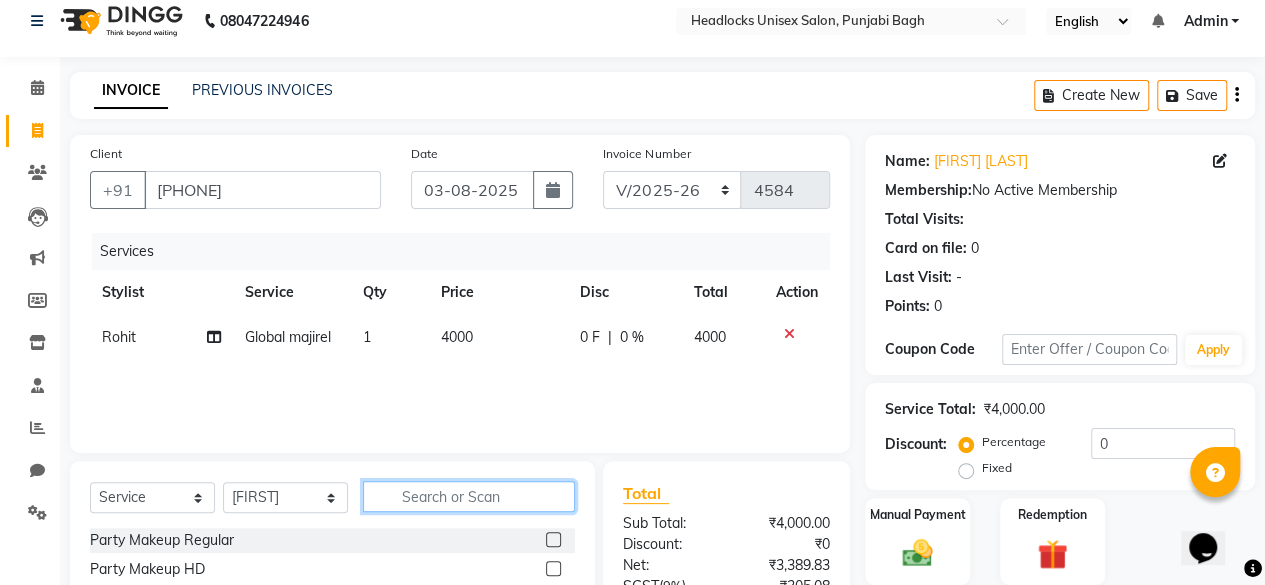 click 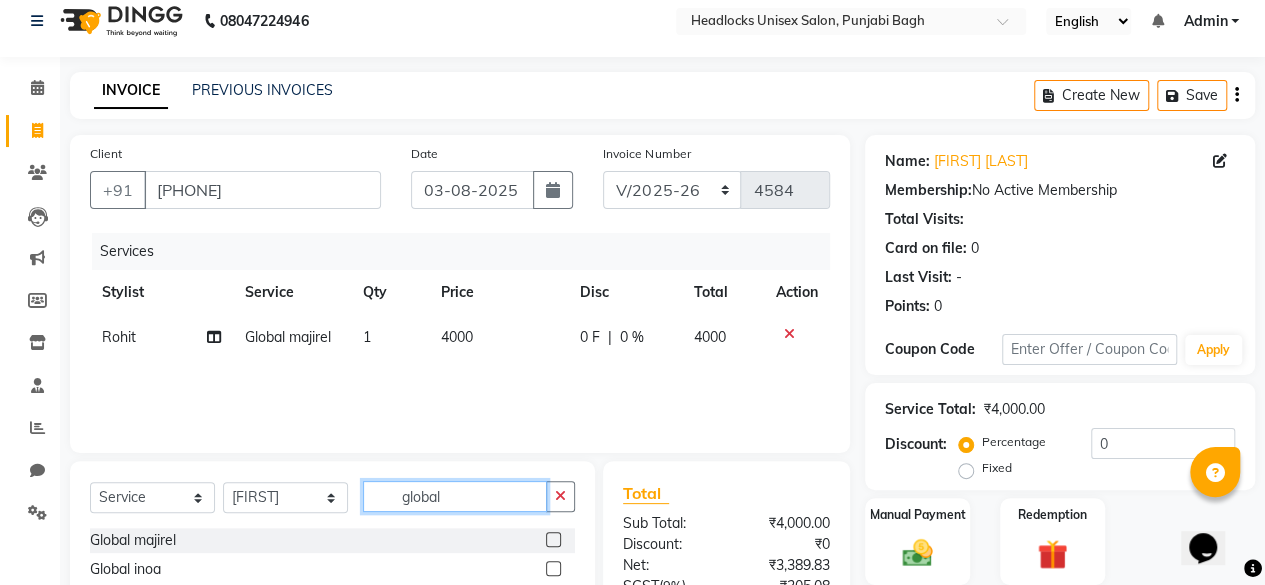 type on "global" 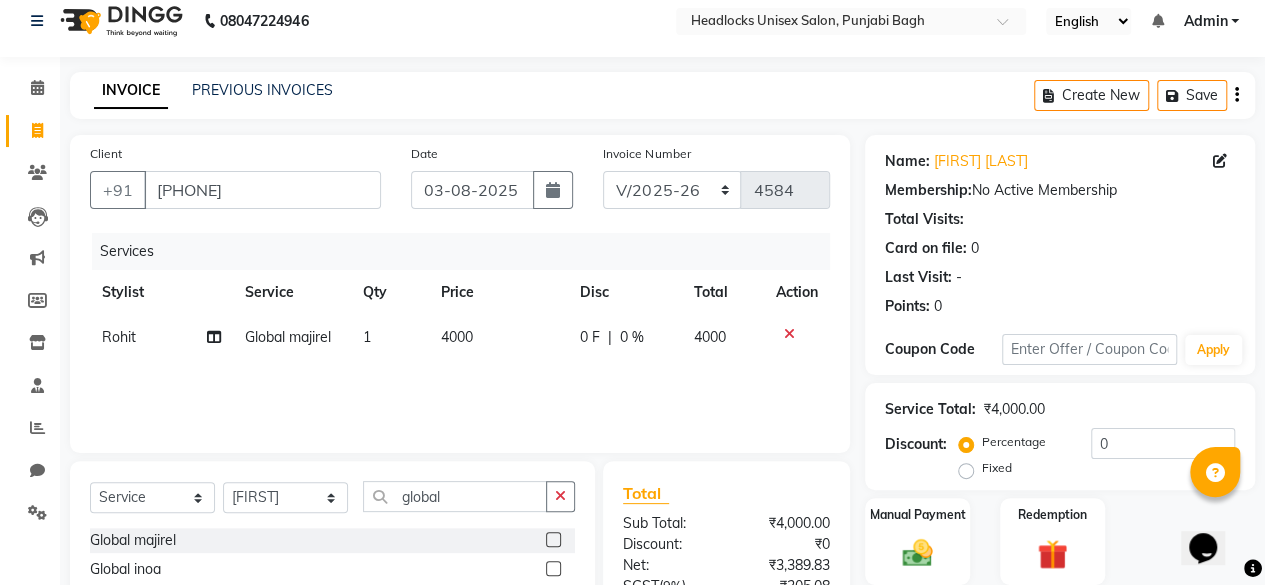 click 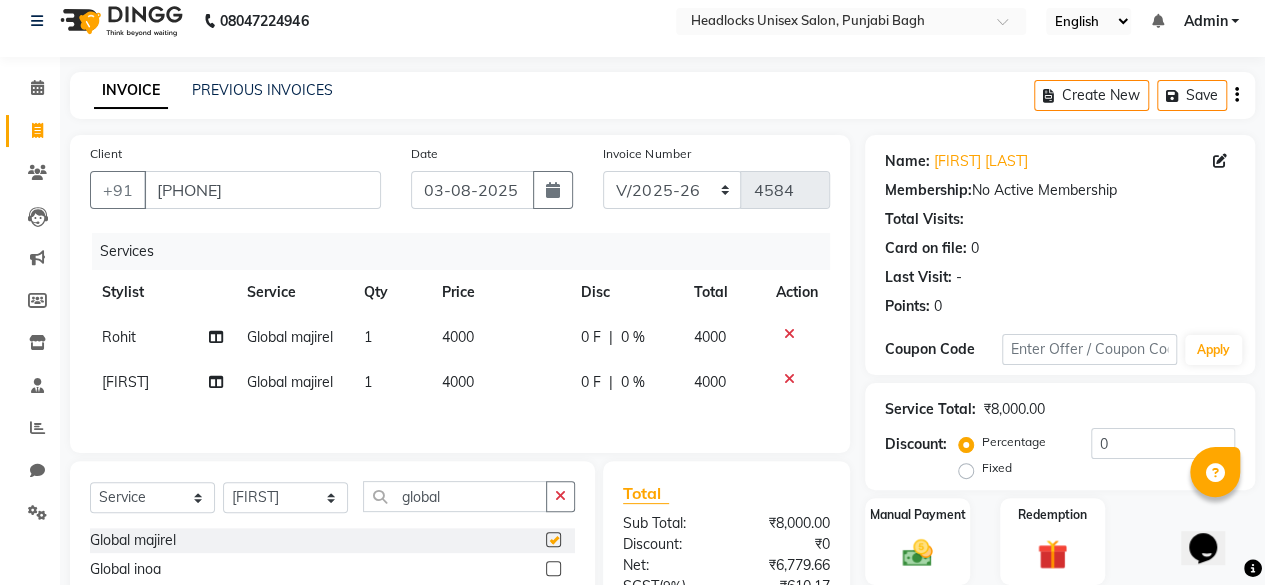 checkbox on "false" 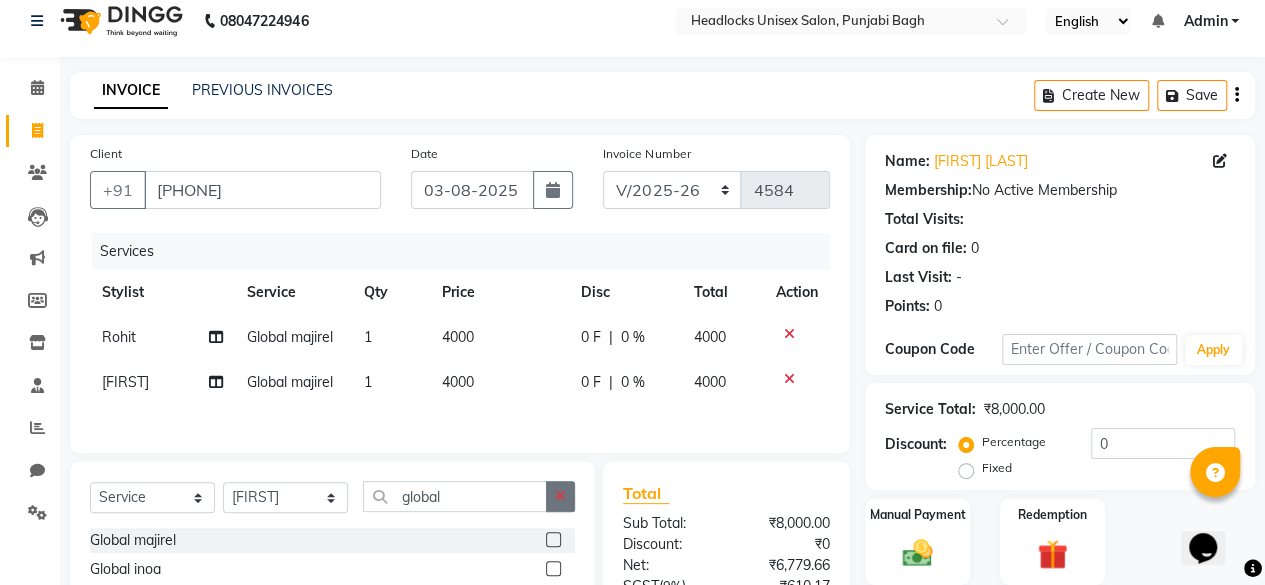 click 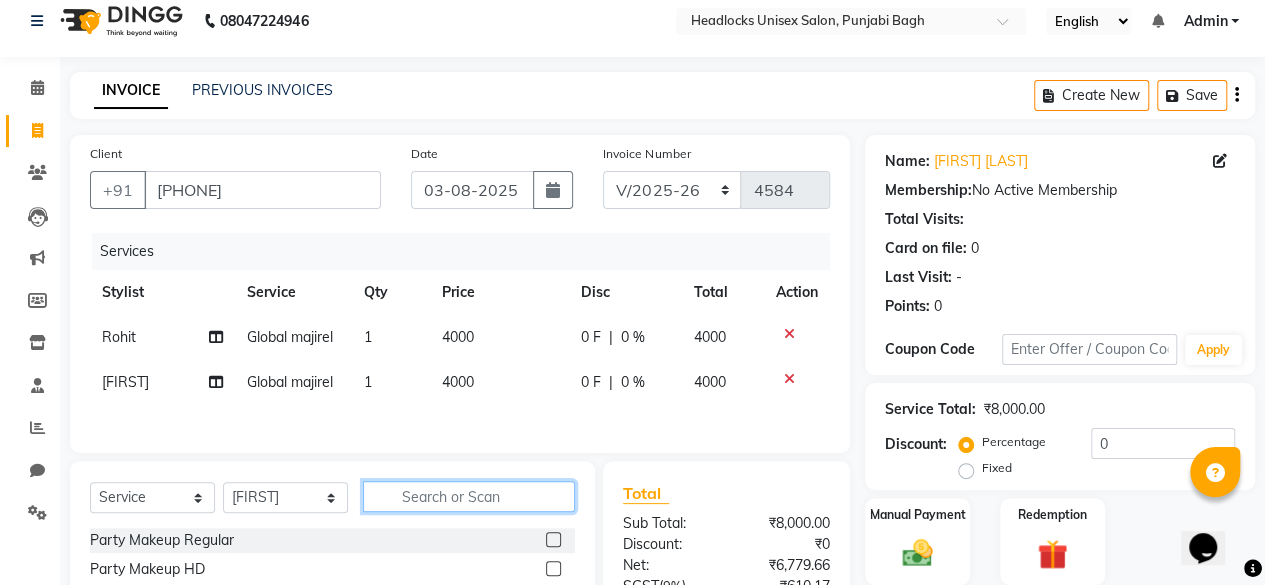 click 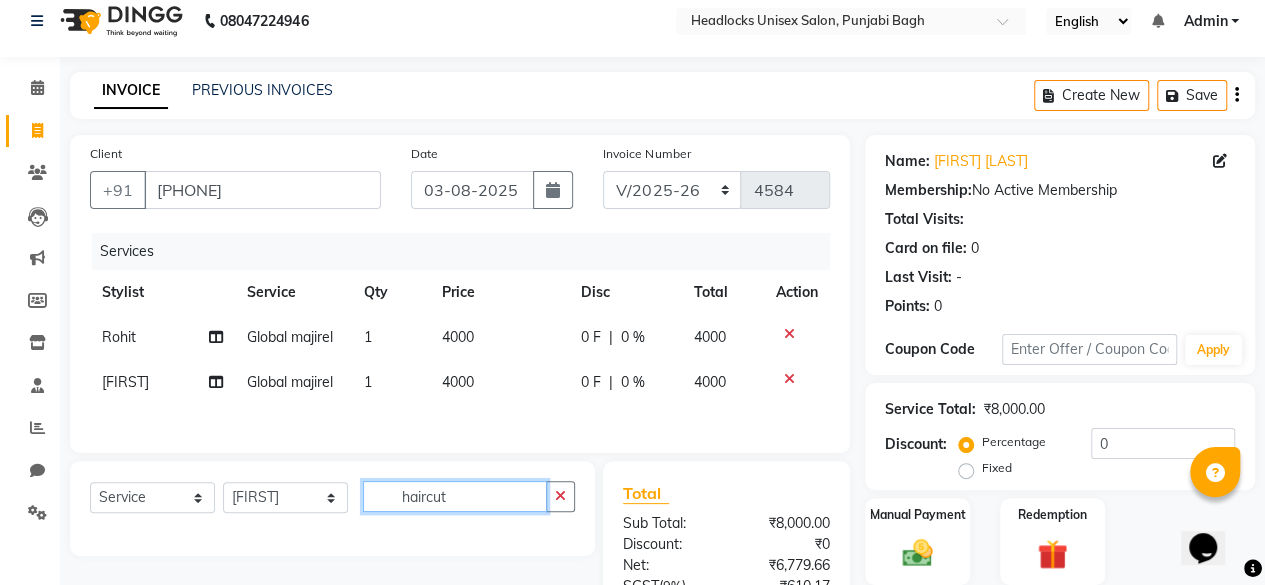 scroll, scrollTop: 216, scrollLeft: 0, axis: vertical 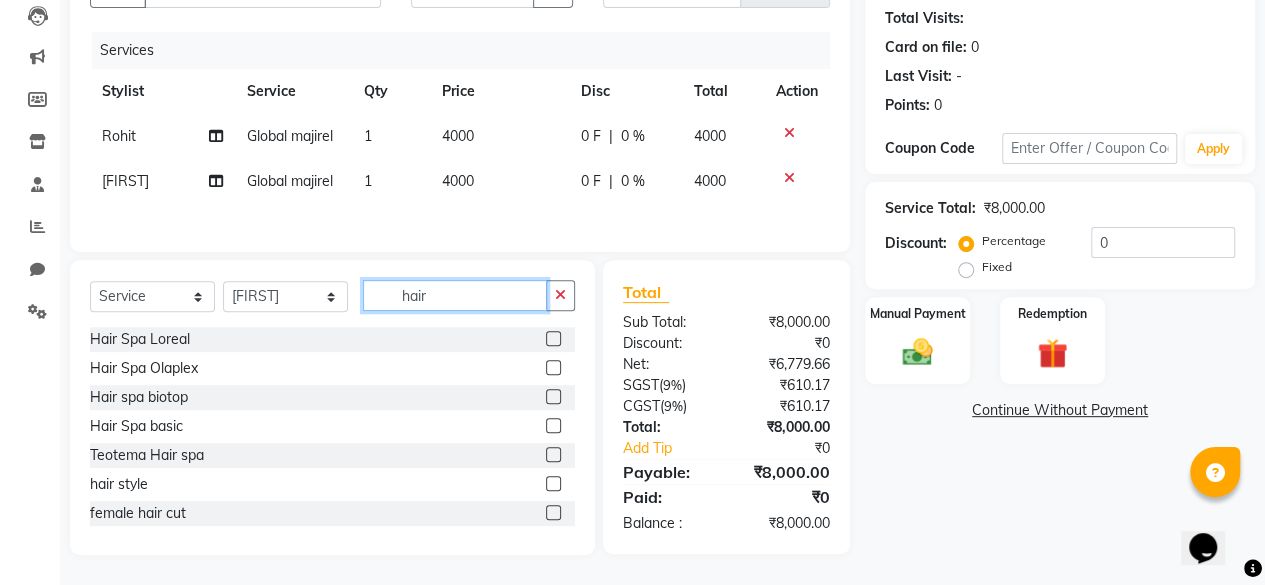 type on "hair" 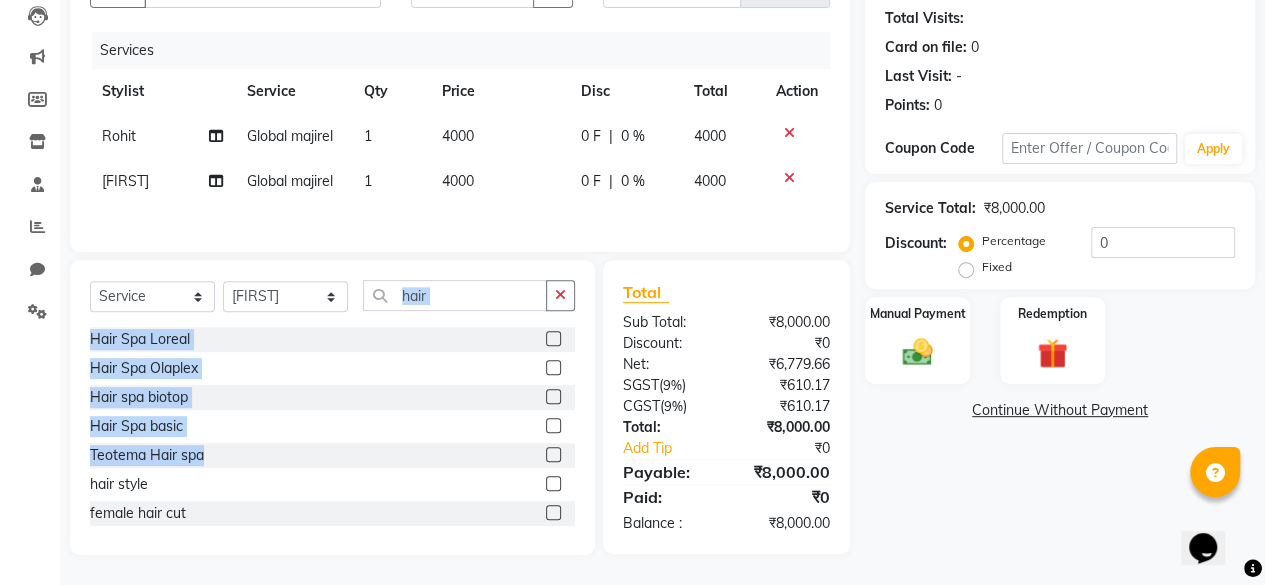 drag, startPoint x: 494, startPoint y: 319, endPoint x: 571, endPoint y: 468, distance: 167.72 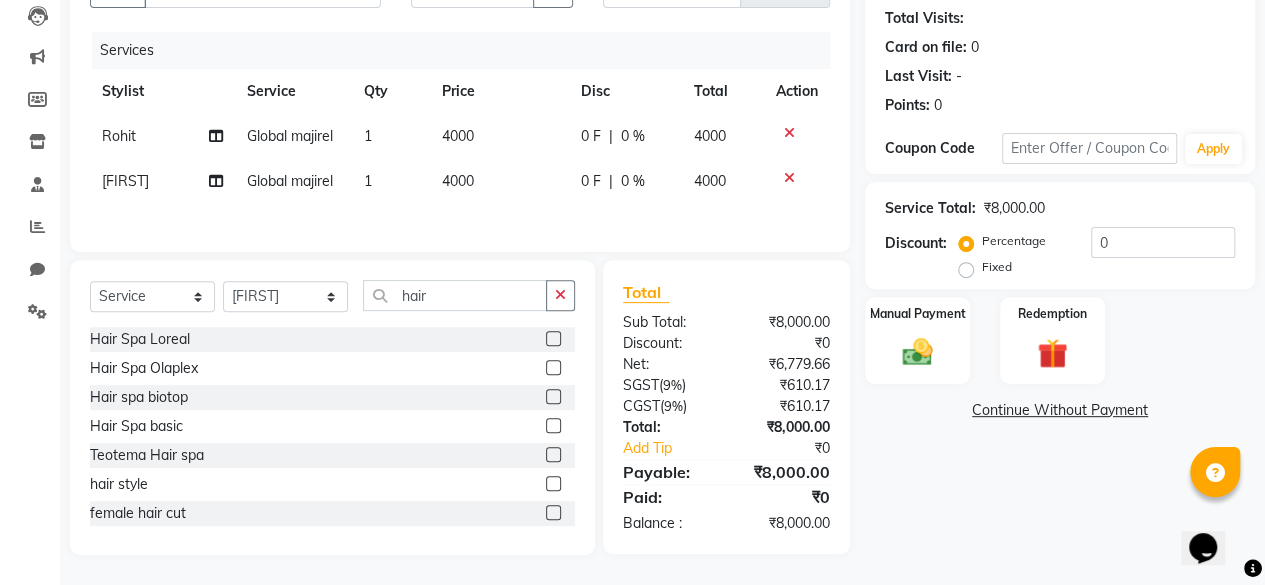 click 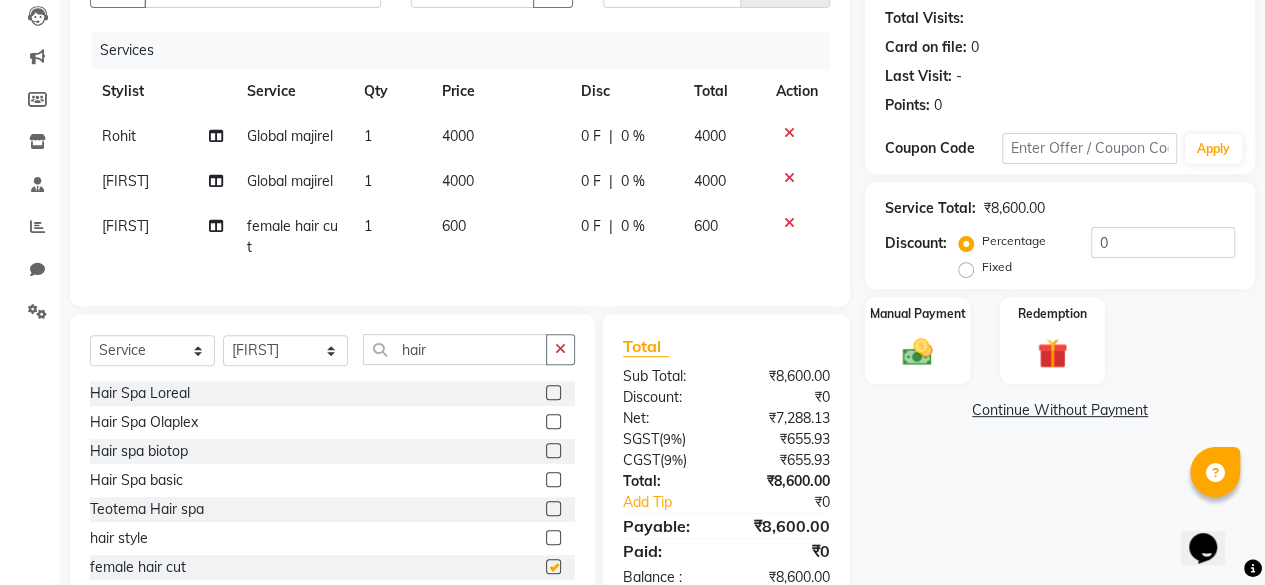 checkbox on "false" 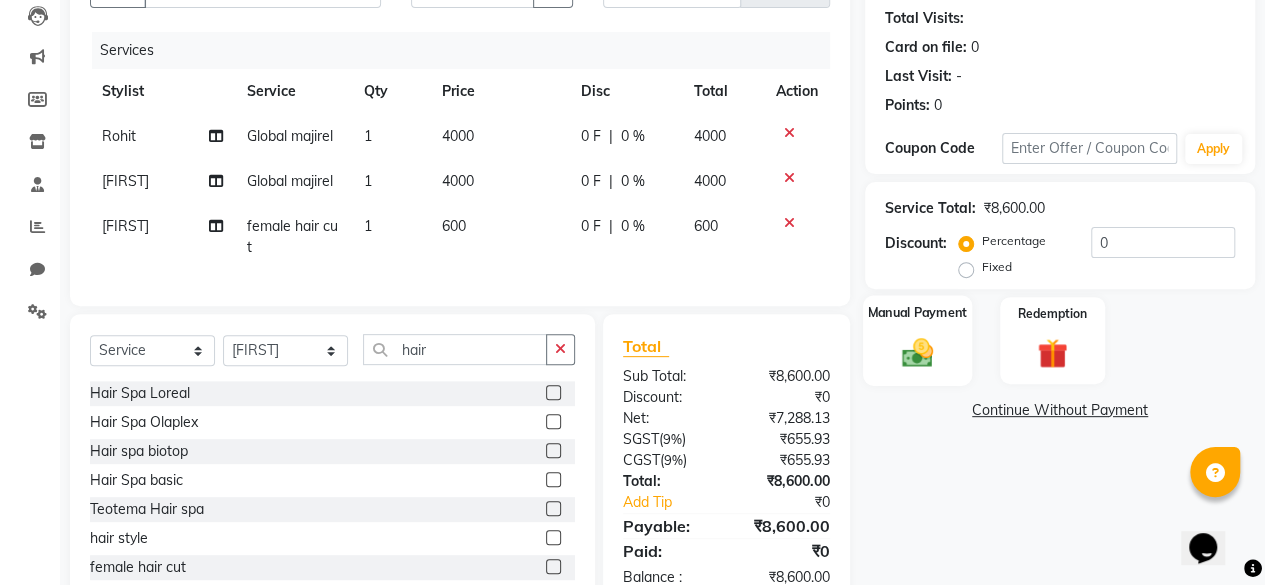 click on "Manual Payment" 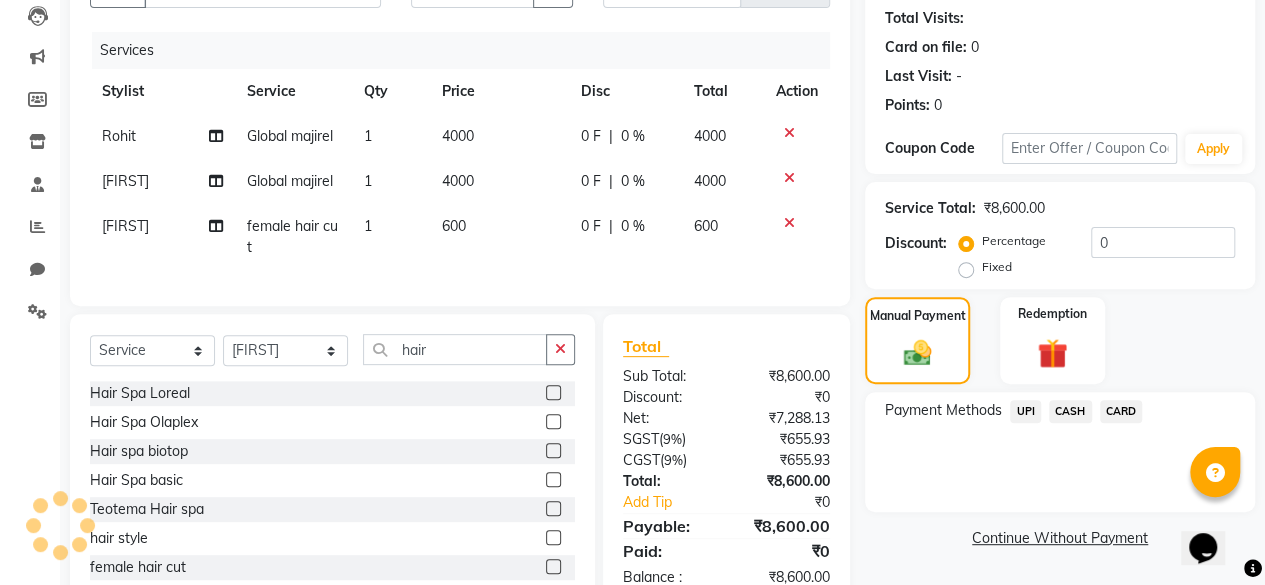 click on "UPI" 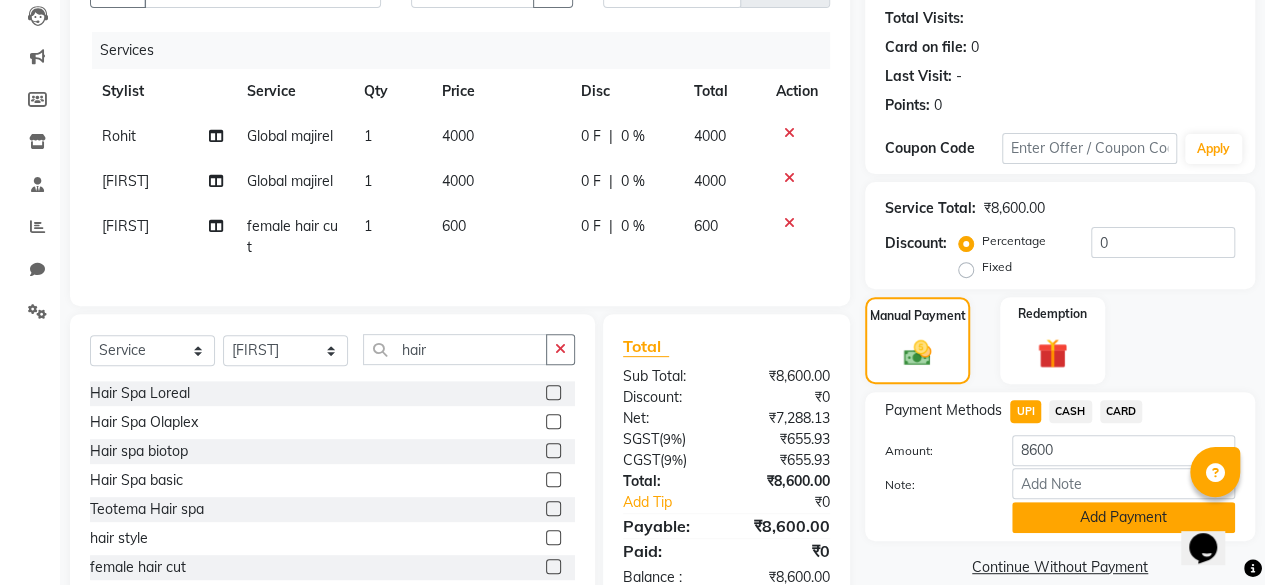 click on "Add Payment" 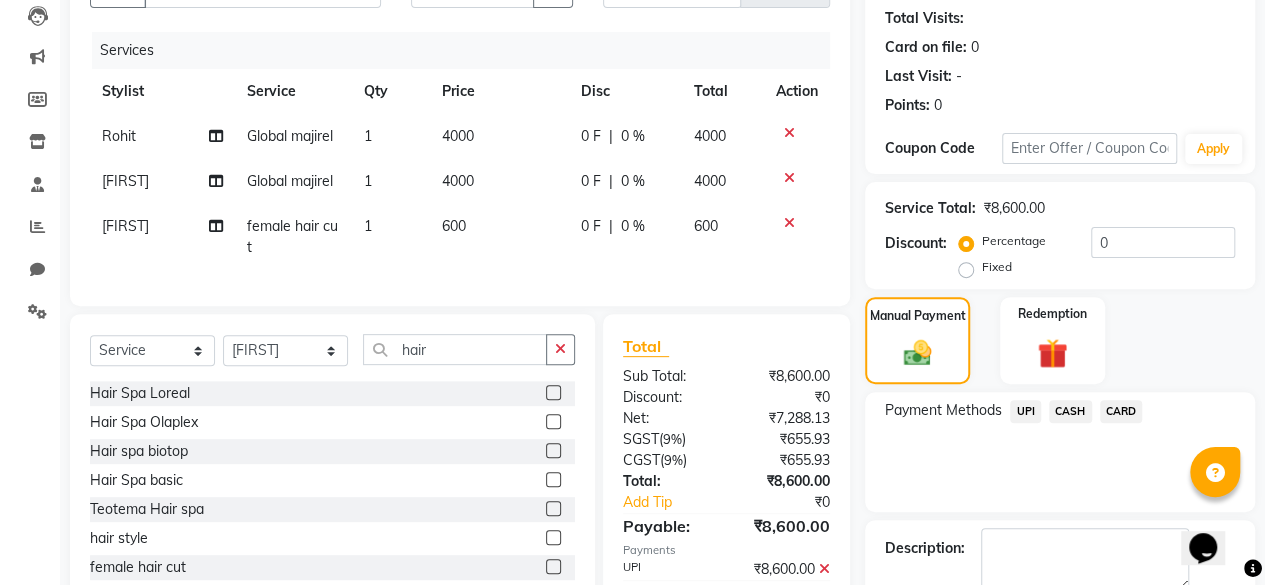 scroll, scrollTop: 324, scrollLeft: 0, axis: vertical 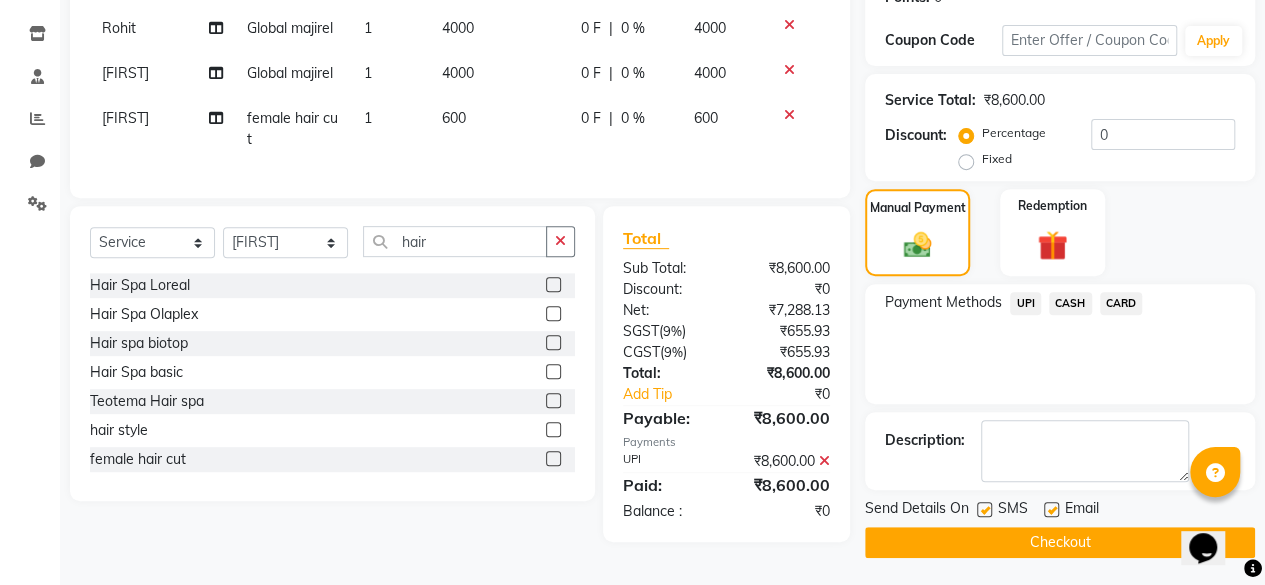 click on "Checkout" 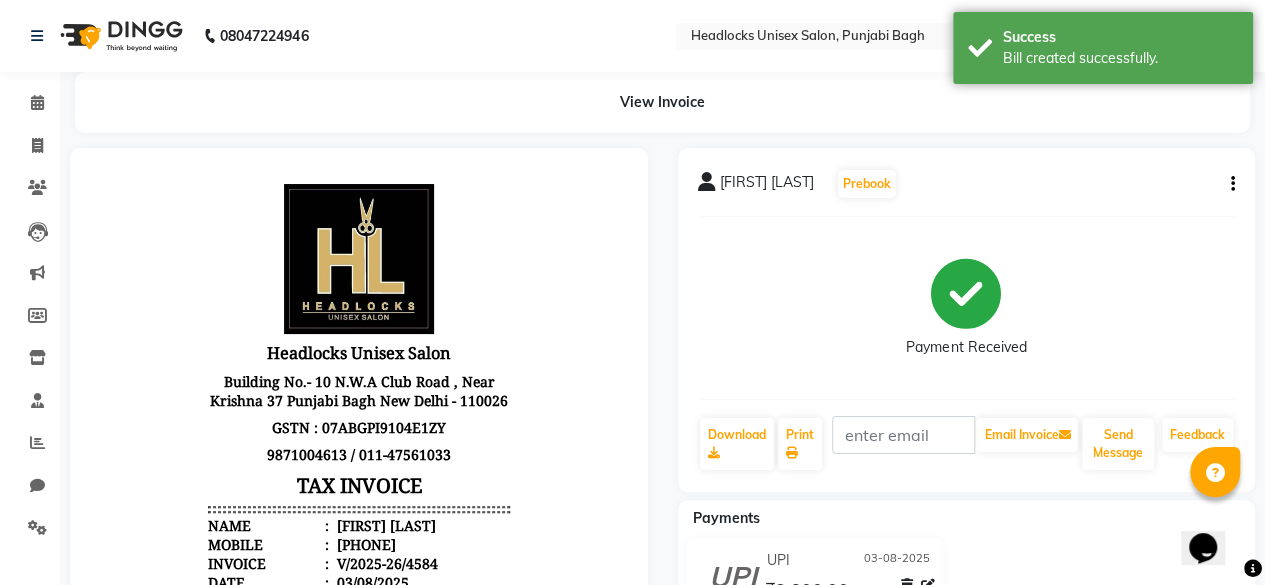 scroll, scrollTop: 0, scrollLeft: 0, axis: both 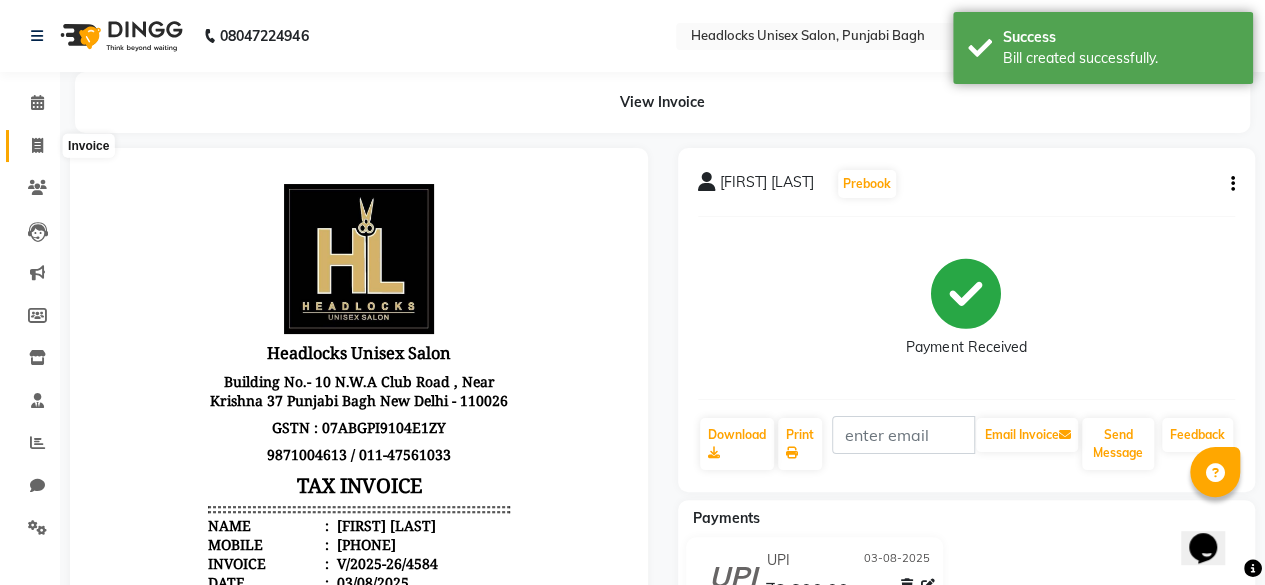 click 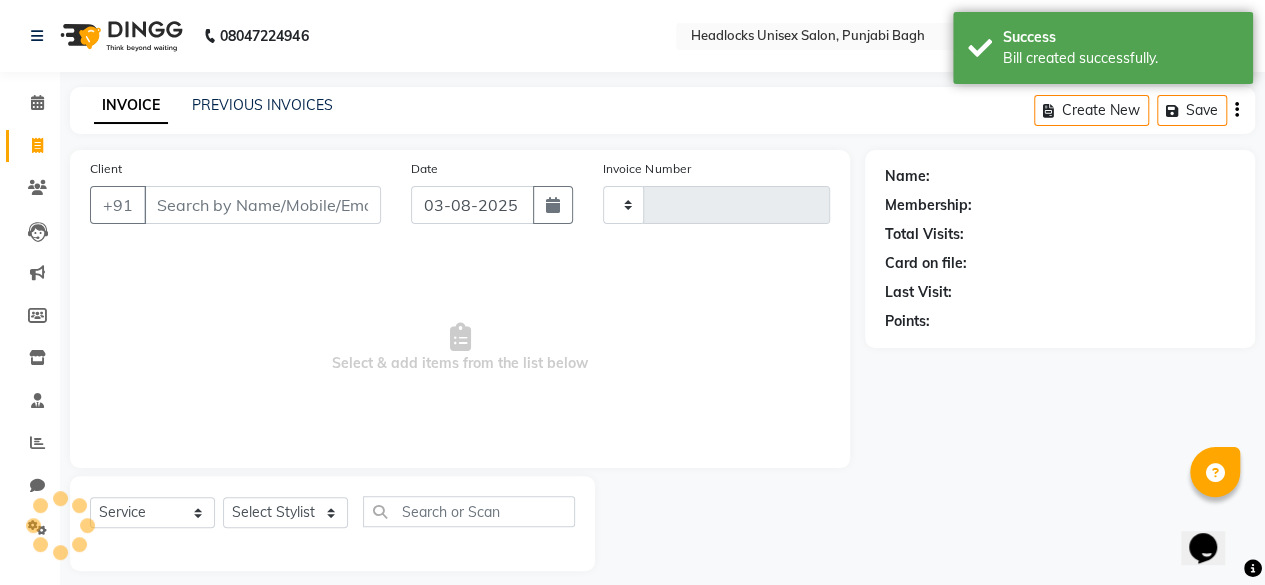 scroll, scrollTop: 15, scrollLeft: 0, axis: vertical 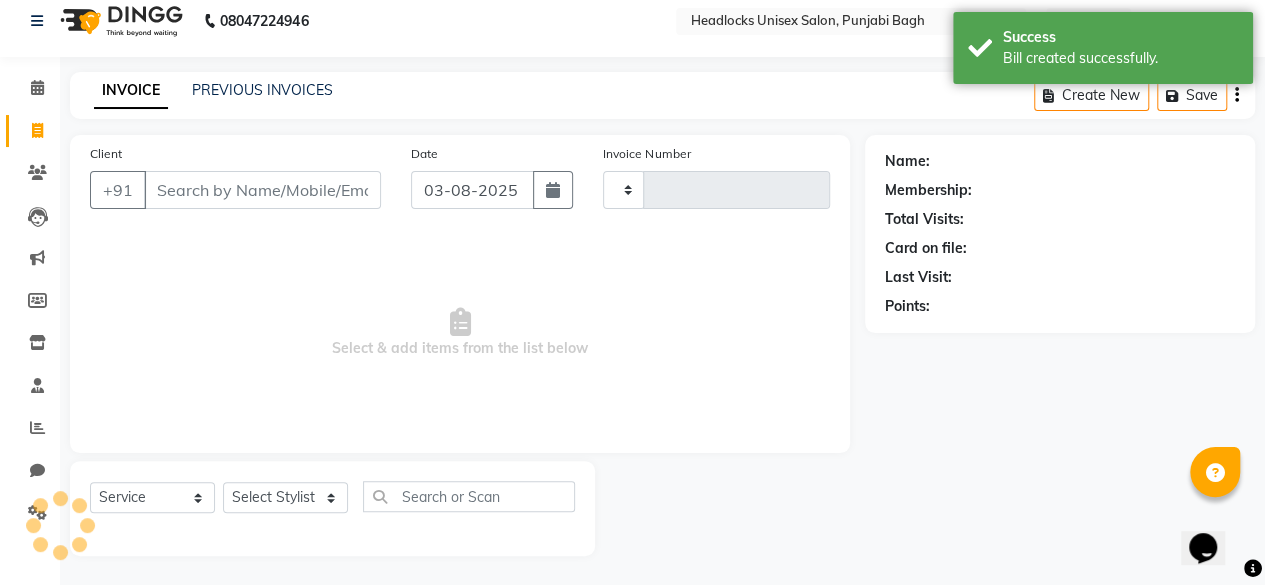 type on "4585" 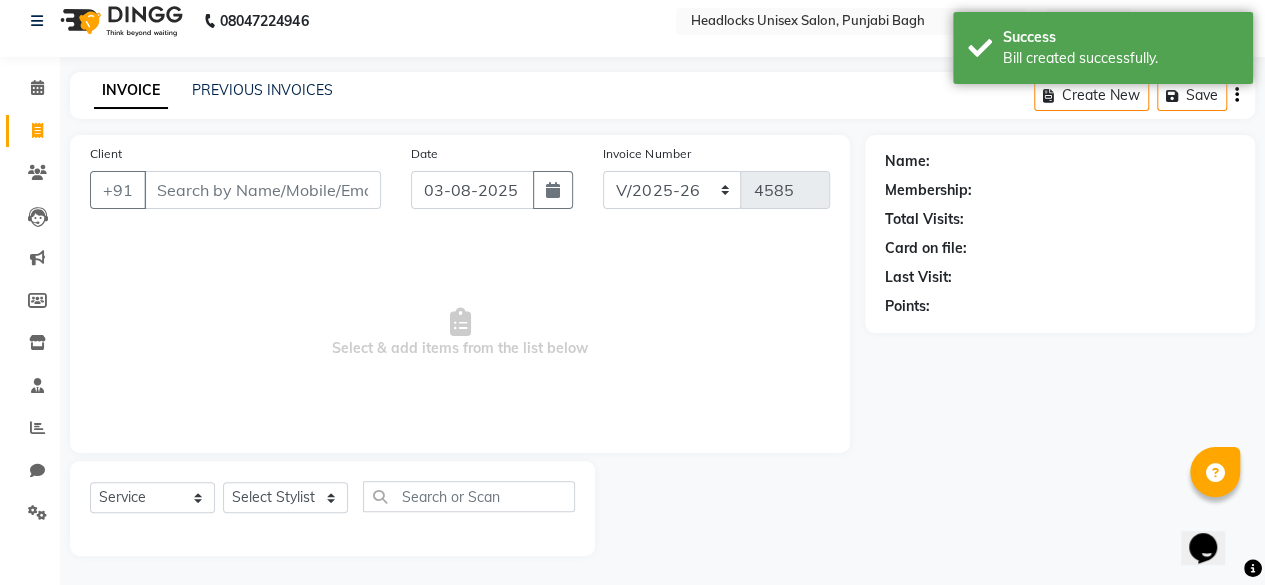 click on "Client" at bounding box center [262, 190] 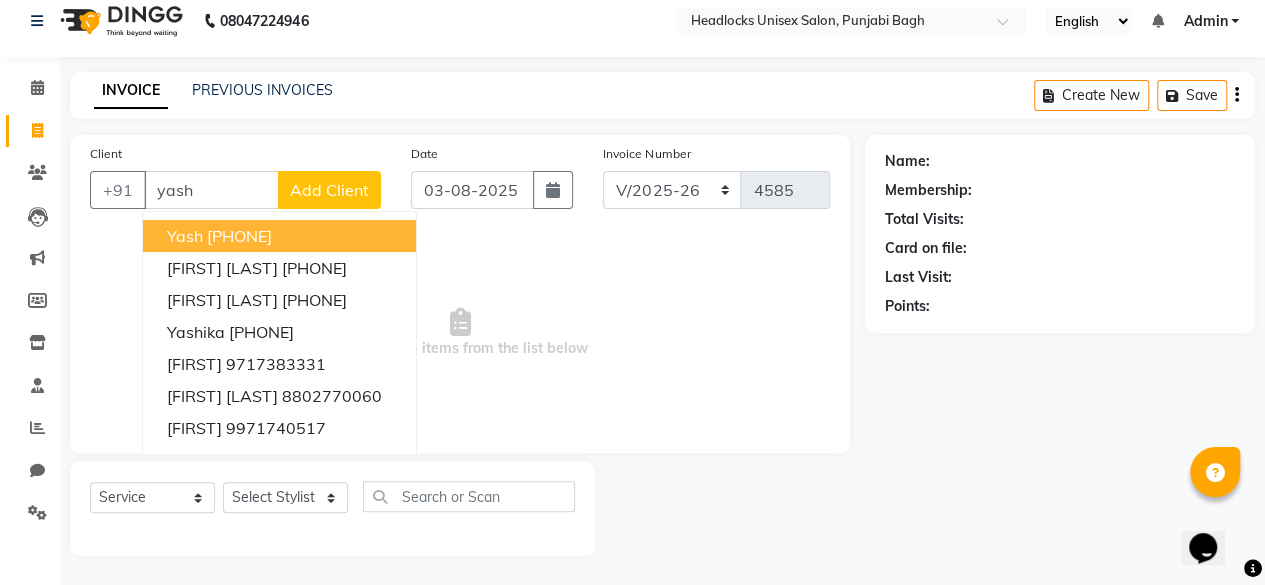 click on "[PHONE]" at bounding box center [239, 236] 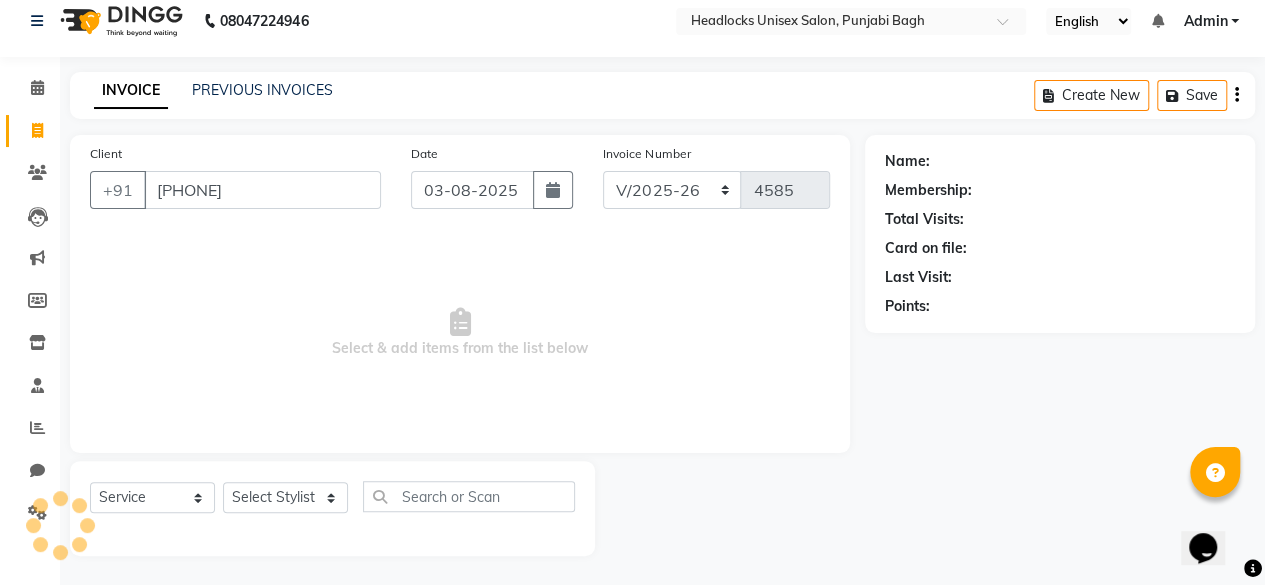 type on "[PHONE]" 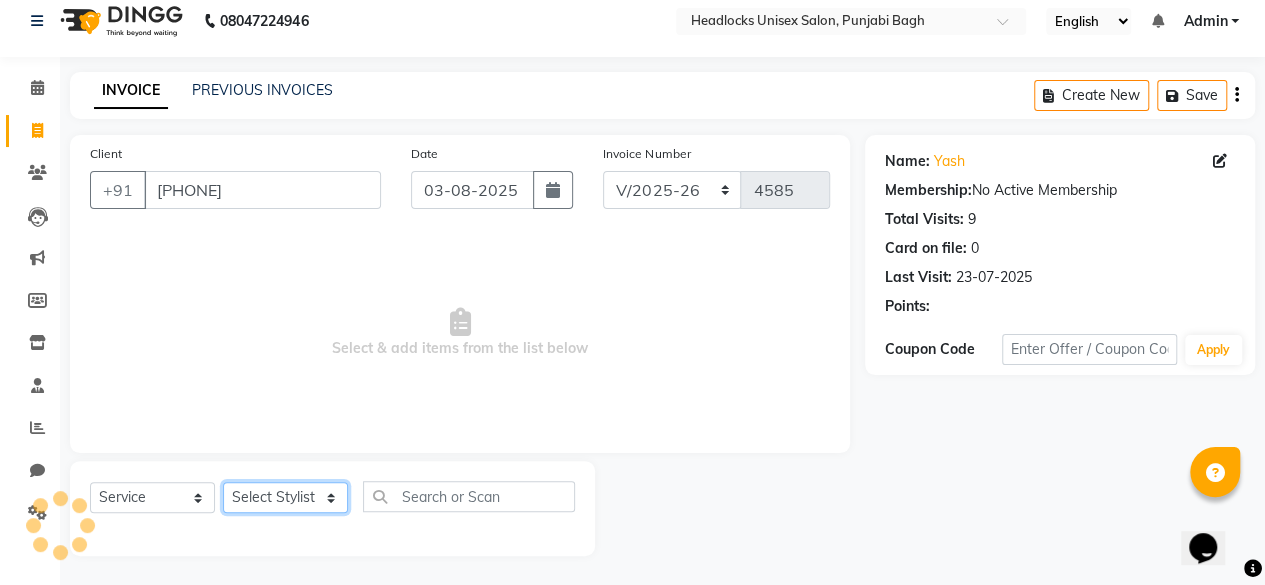 click on "Select Stylist ⁠[FIRST] ⁠[FIRST] [FIRST] ⁠[FIRST] [FIRST] [FIRST] [FIRST] [FIRST] [FIRST] [FIRST] [FIRST] [FIRST] [FIRST] [FIRST] [FIRST] [FIRST] [FIRST] [FIRST] [FIRST] [FIRST] [FIRST] [FIRST] [FIRST] [FIRST] [FIRST] [FIRST] [FIRST] [FIRST] [FIRST] [FIRST] [FIRST] [FIRST] [FIRST] [FIRST] [FIRST] [FIRST] [FIRST]" 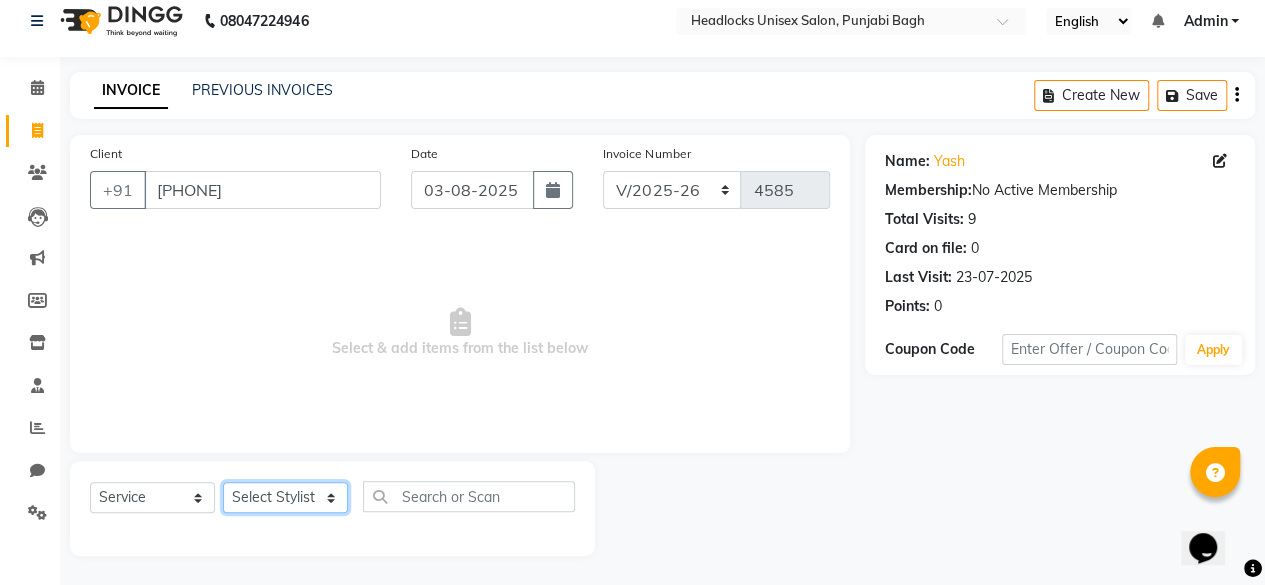 select on "69055" 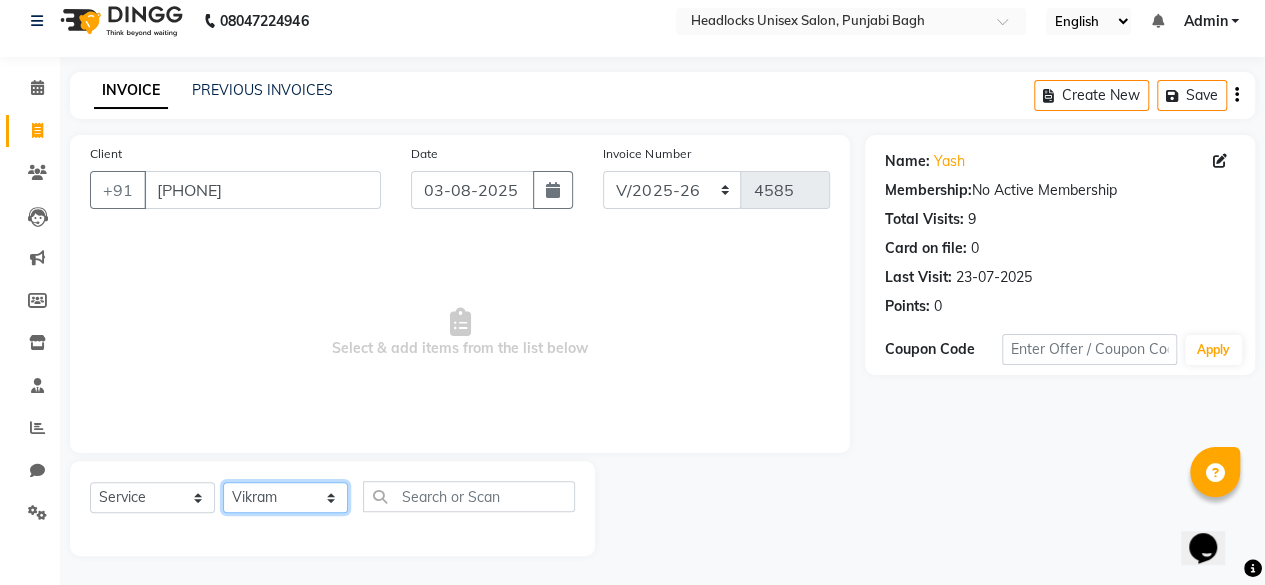 click on "Select Stylist ⁠[FIRST] ⁠[FIRST] [FIRST] ⁠[FIRST] [FIRST] [FIRST] [FIRST] [FIRST] [FIRST] [FIRST] [FIRST] [FIRST] [FIRST] [FIRST] [FIRST] [FIRST] [FIRST] [FIRST] [FIRST] [FIRST] [FIRST] [FIRST] [FIRST] [FIRST] [FIRST] [FIRST] [FIRST] [FIRST] [FIRST] [FIRST] [FIRST] [FIRST] [FIRST] [FIRST] [FIRST] [FIRST] [FIRST]" 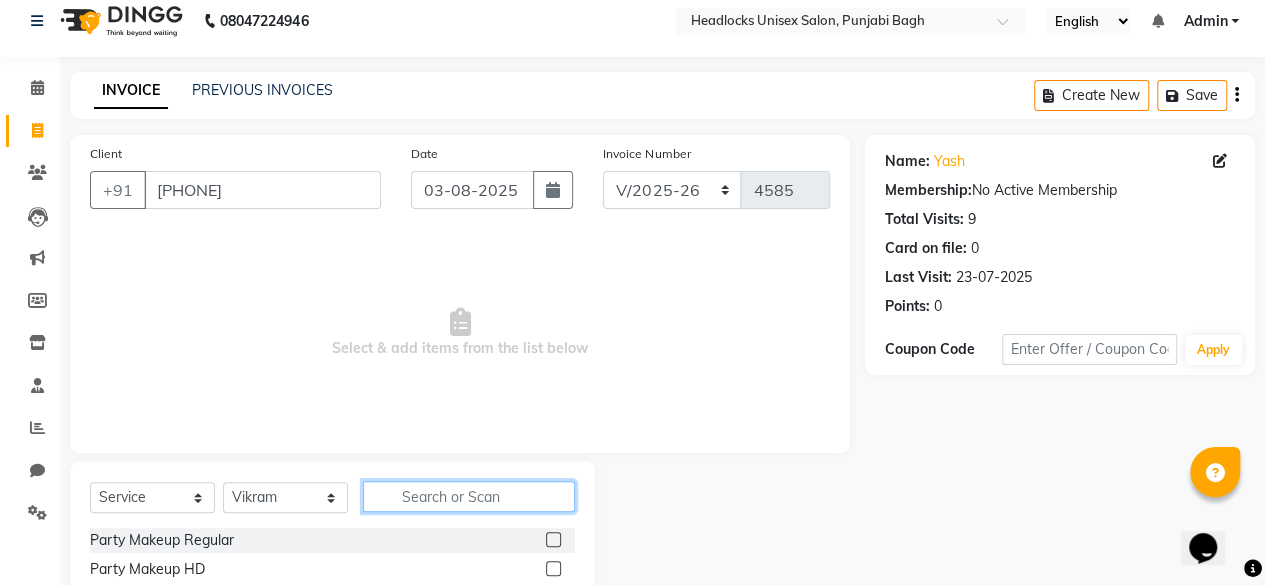 click 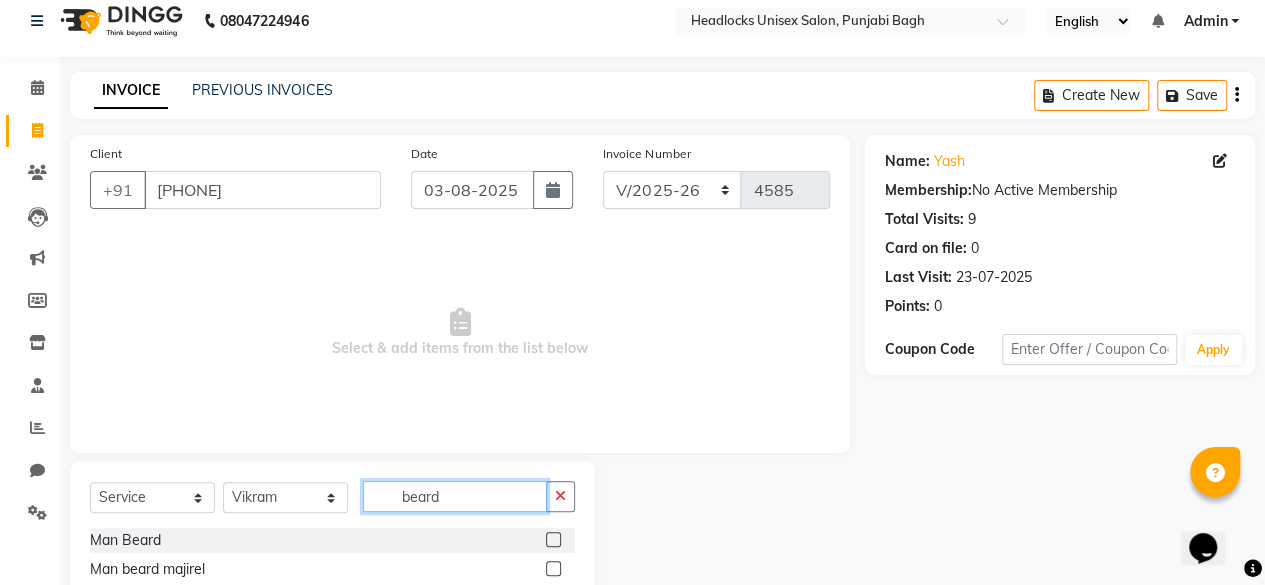 type on "beard" 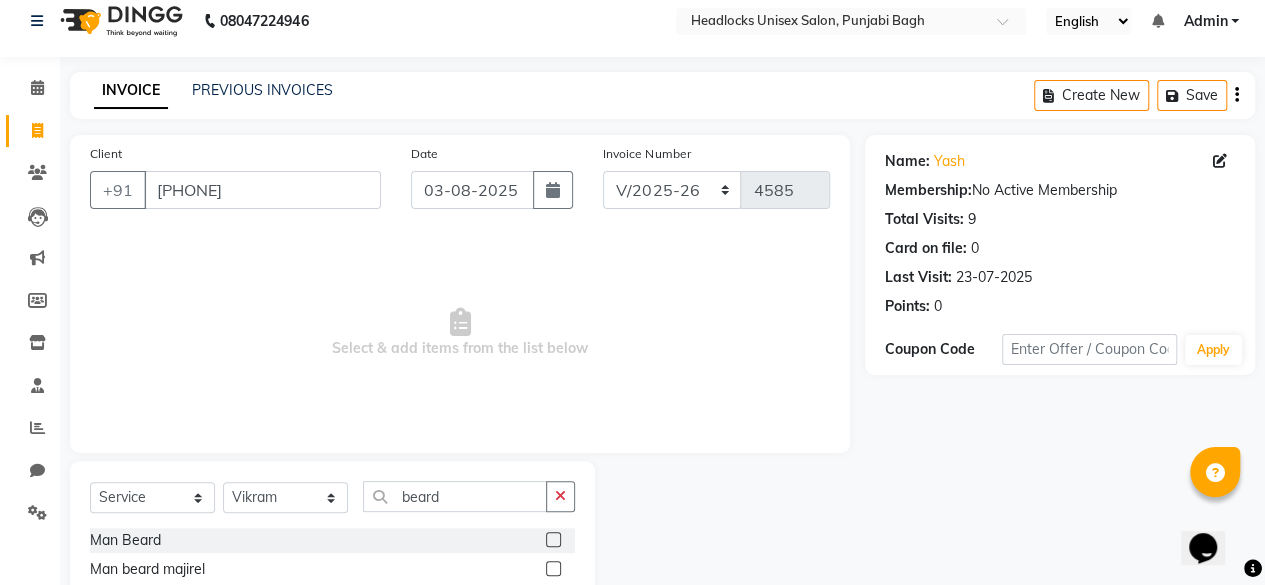 click 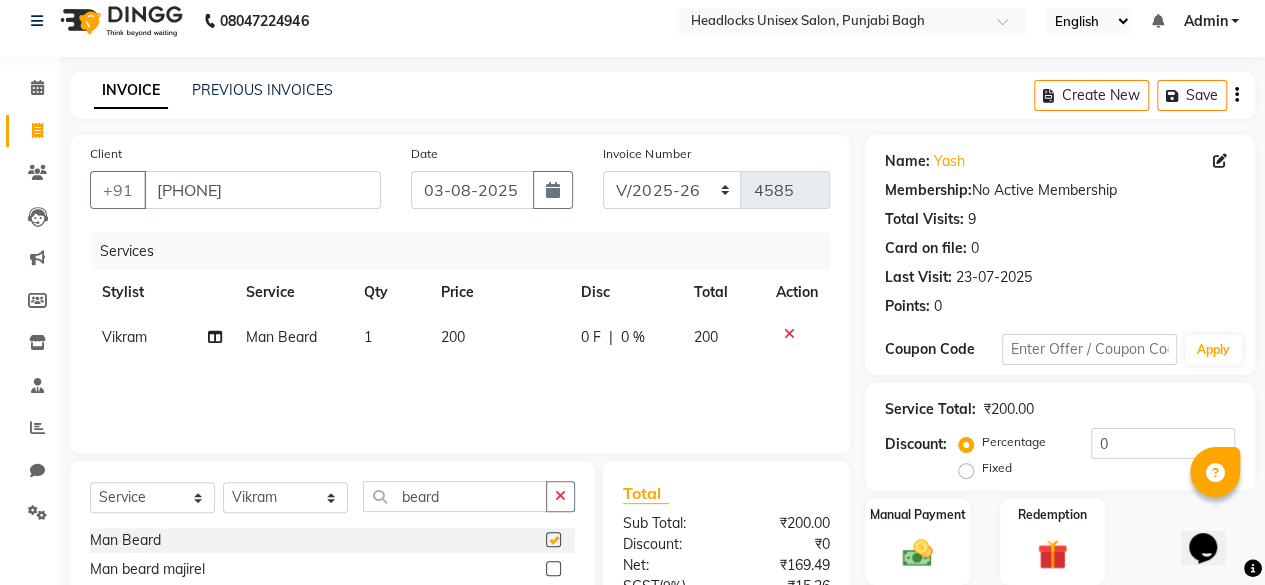 checkbox on "false" 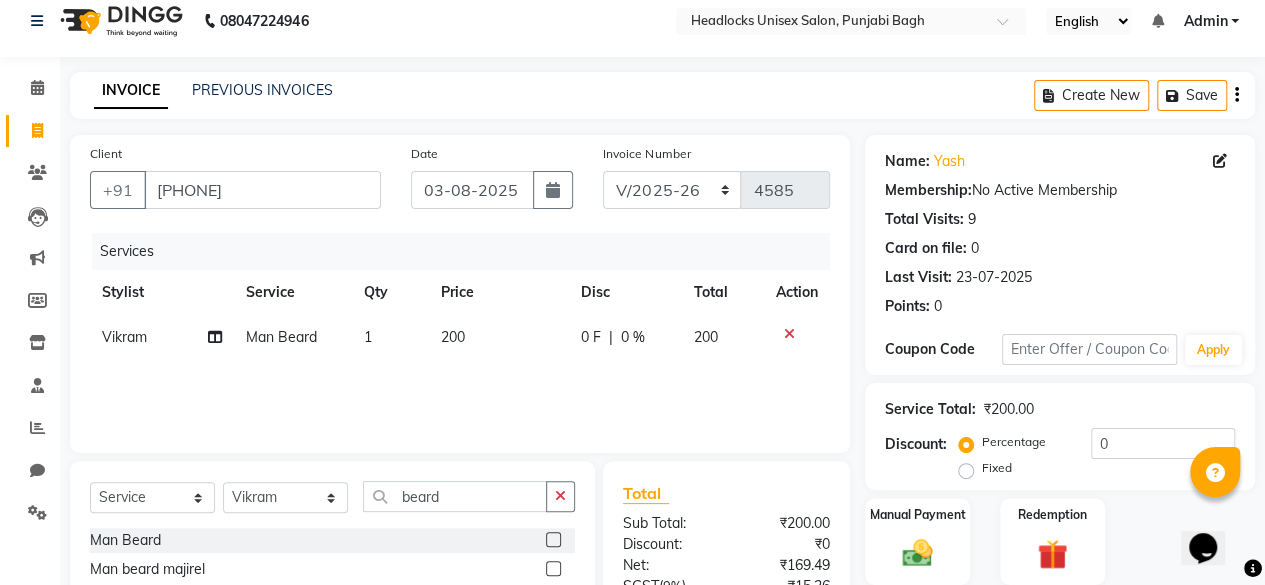 scroll, scrollTop: 213, scrollLeft: 0, axis: vertical 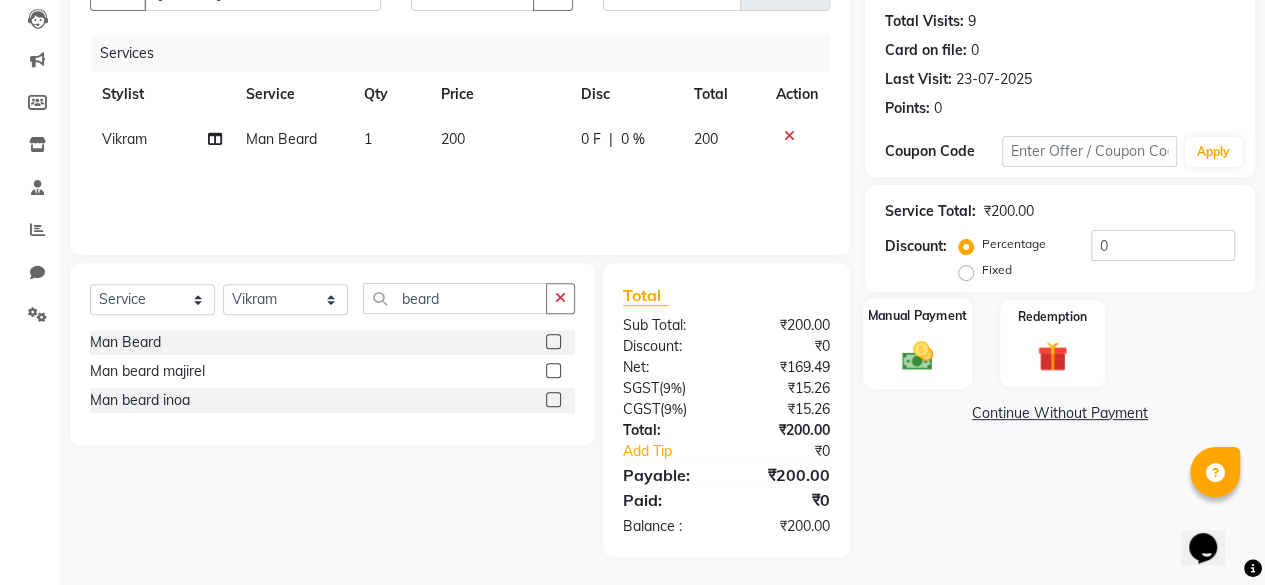 click on "Manual Payment" 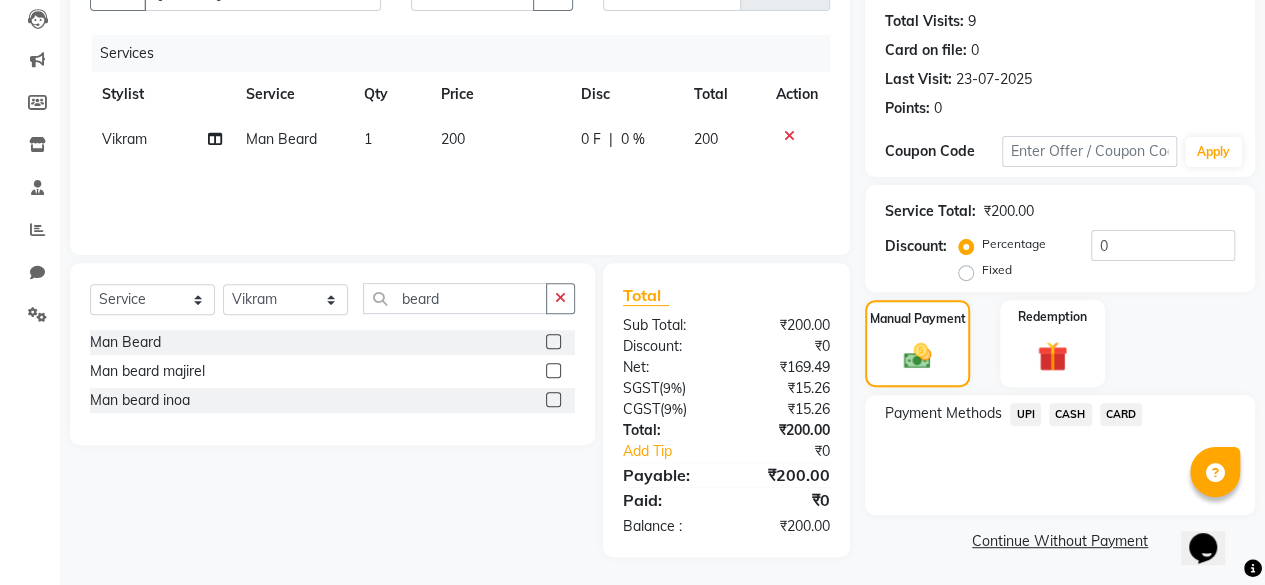 click on "UPI" 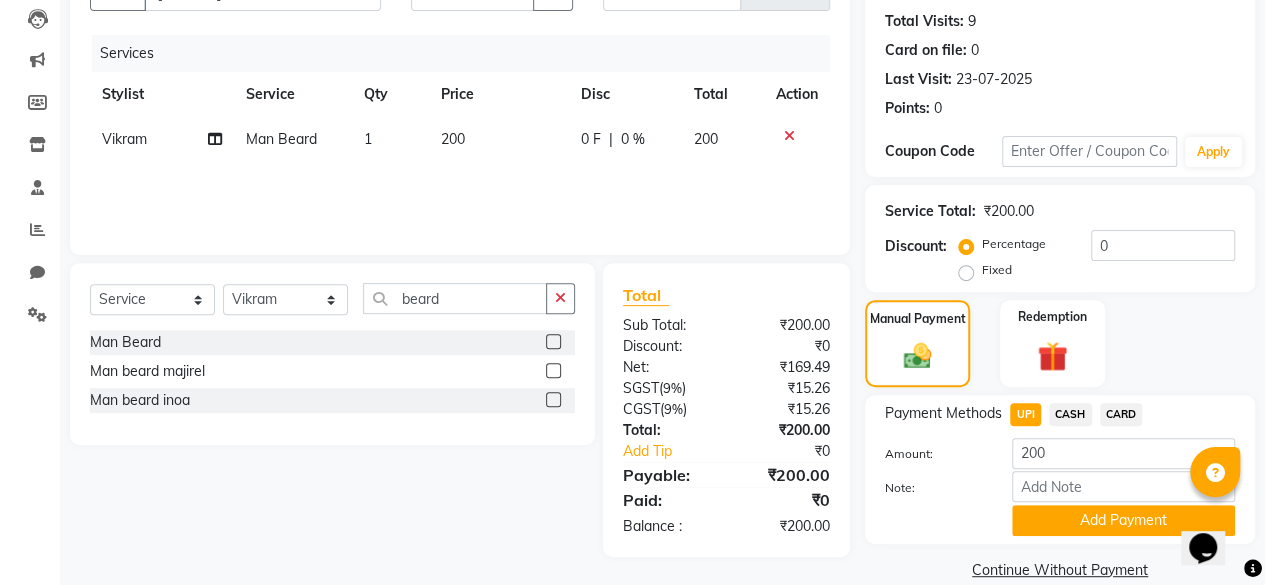 click on "CASH" 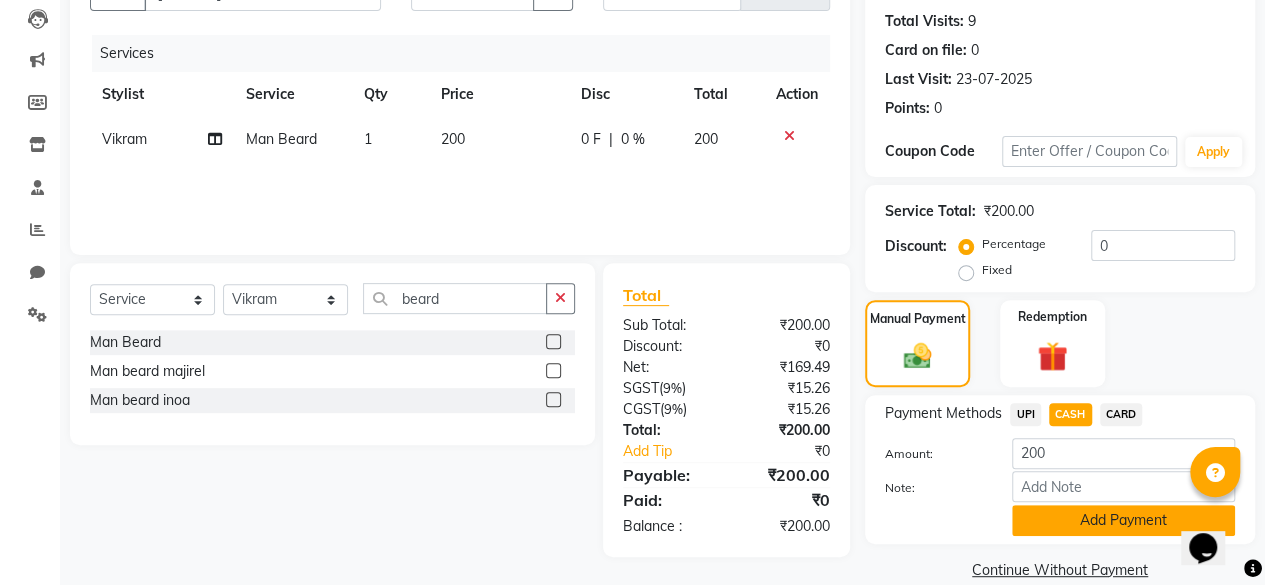 click on "Add Payment" 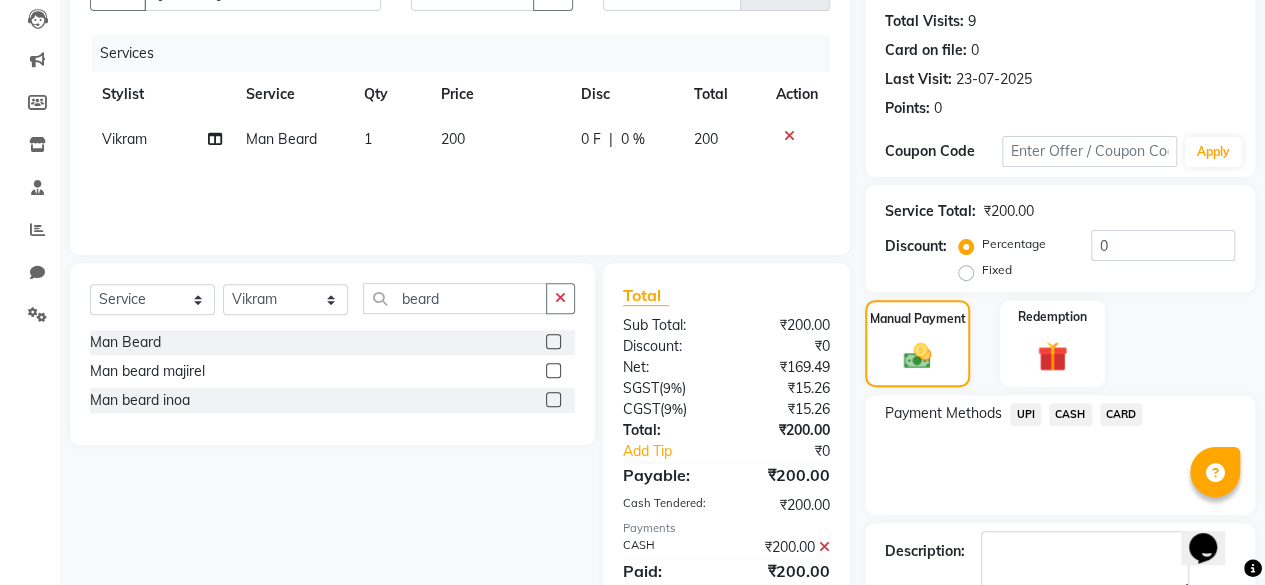 scroll, scrollTop: 324, scrollLeft: 0, axis: vertical 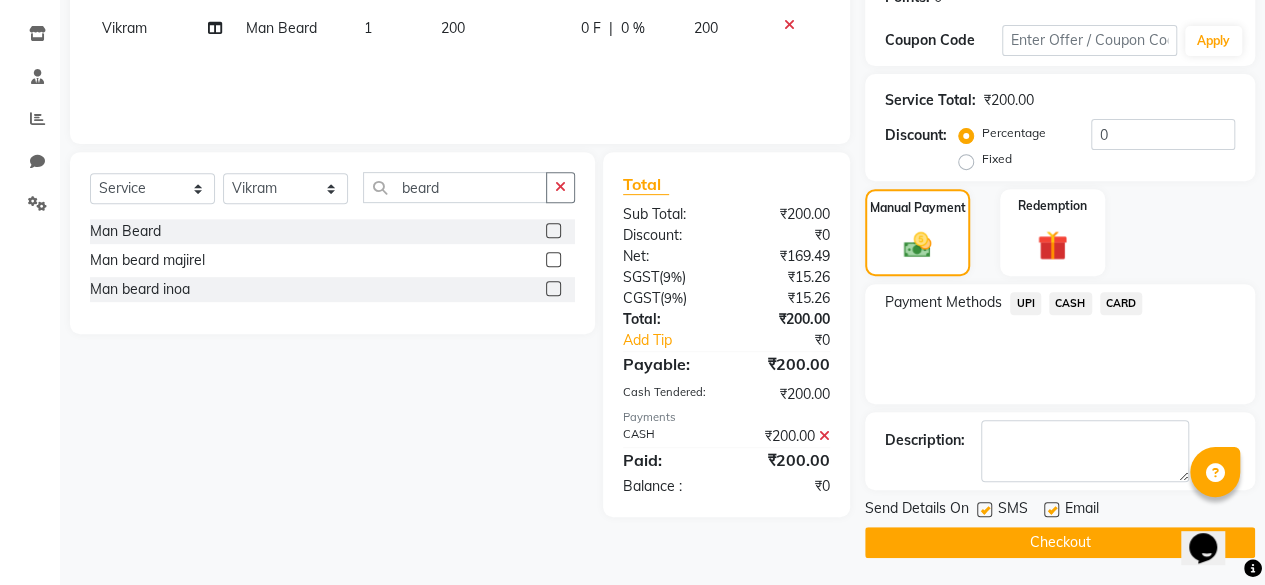 click 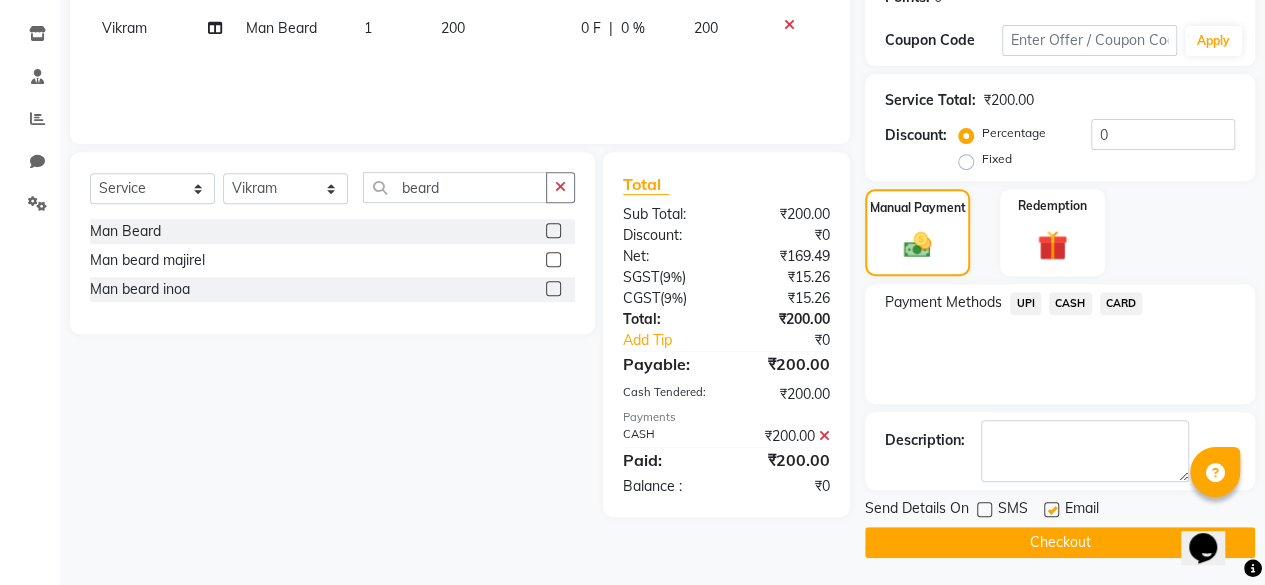 click on "Checkout" 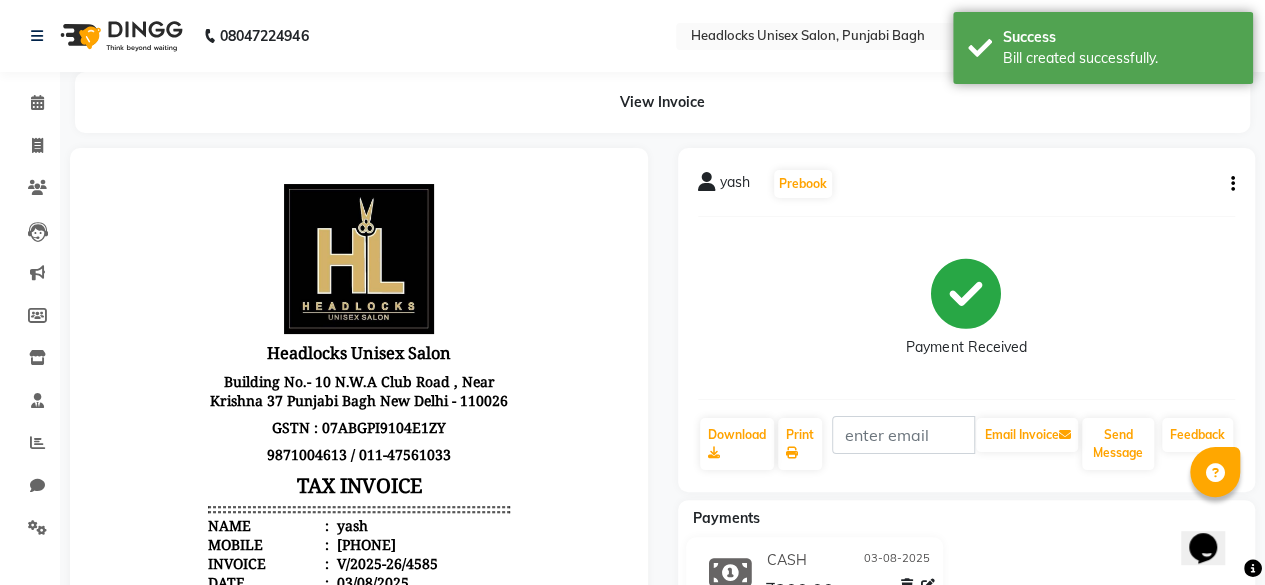 scroll, scrollTop: 0, scrollLeft: 0, axis: both 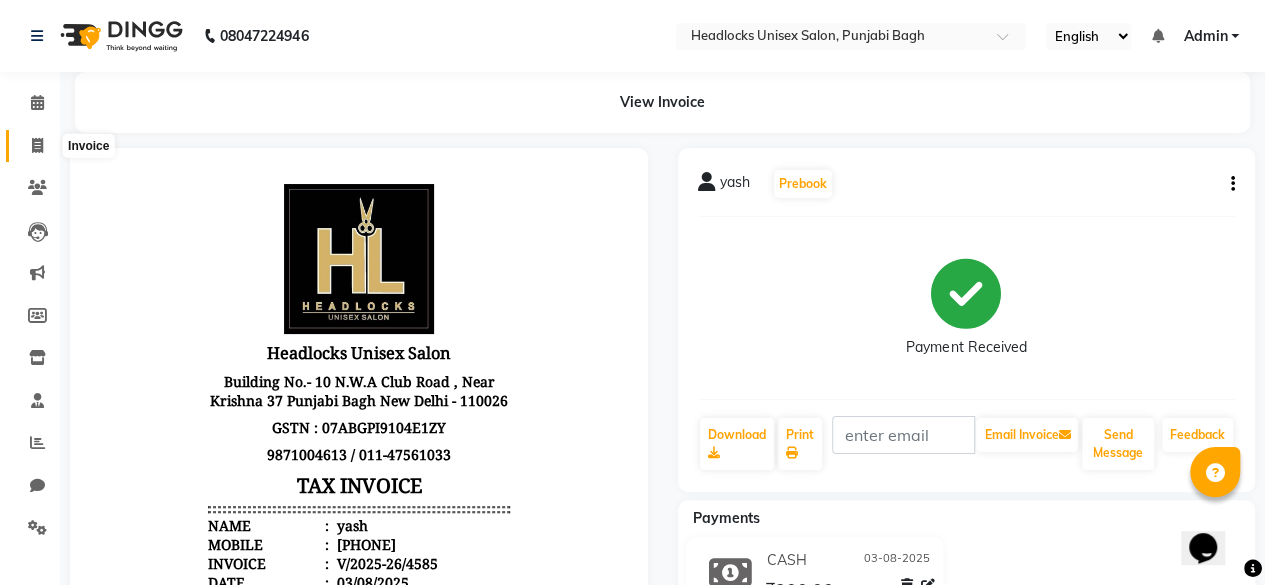 click 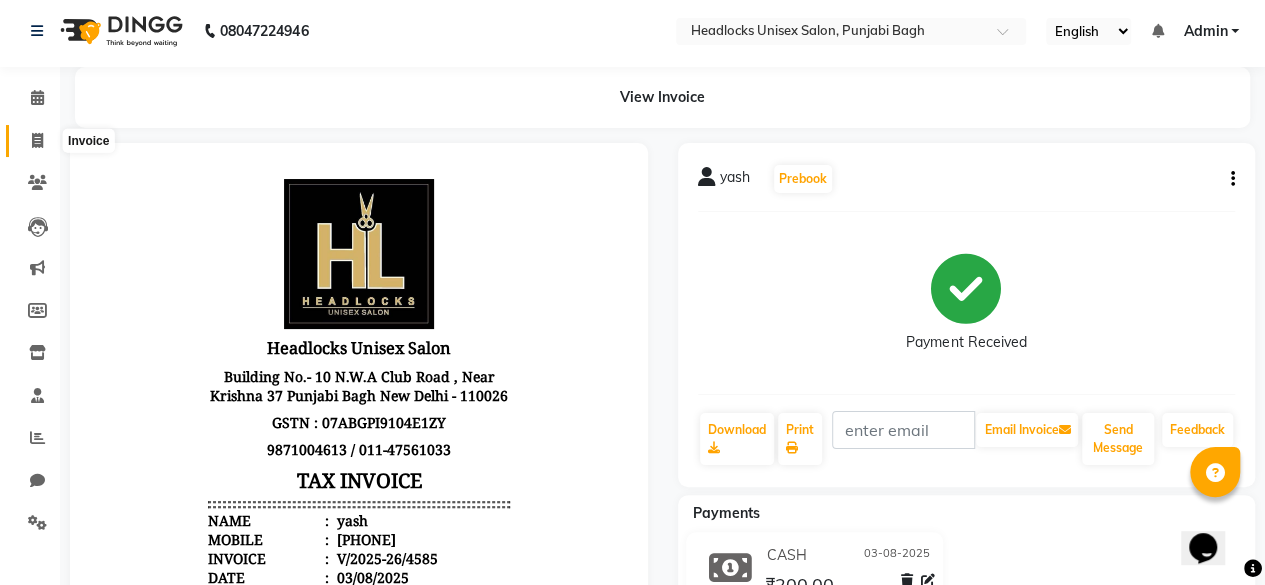 select on "service" 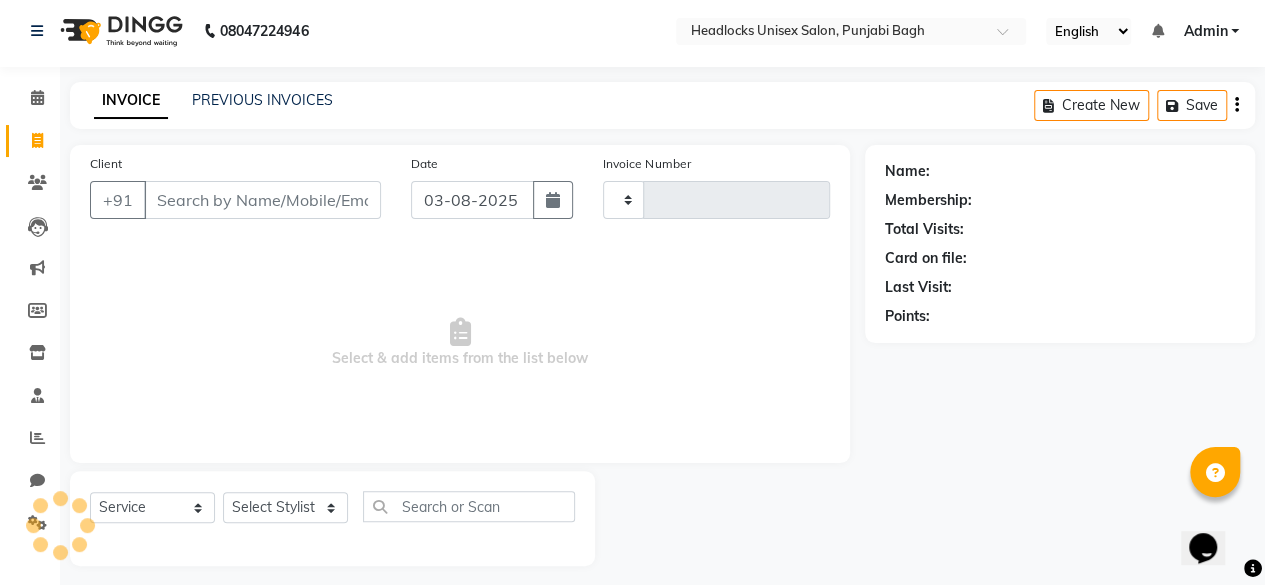scroll, scrollTop: 15, scrollLeft: 0, axis: vertical 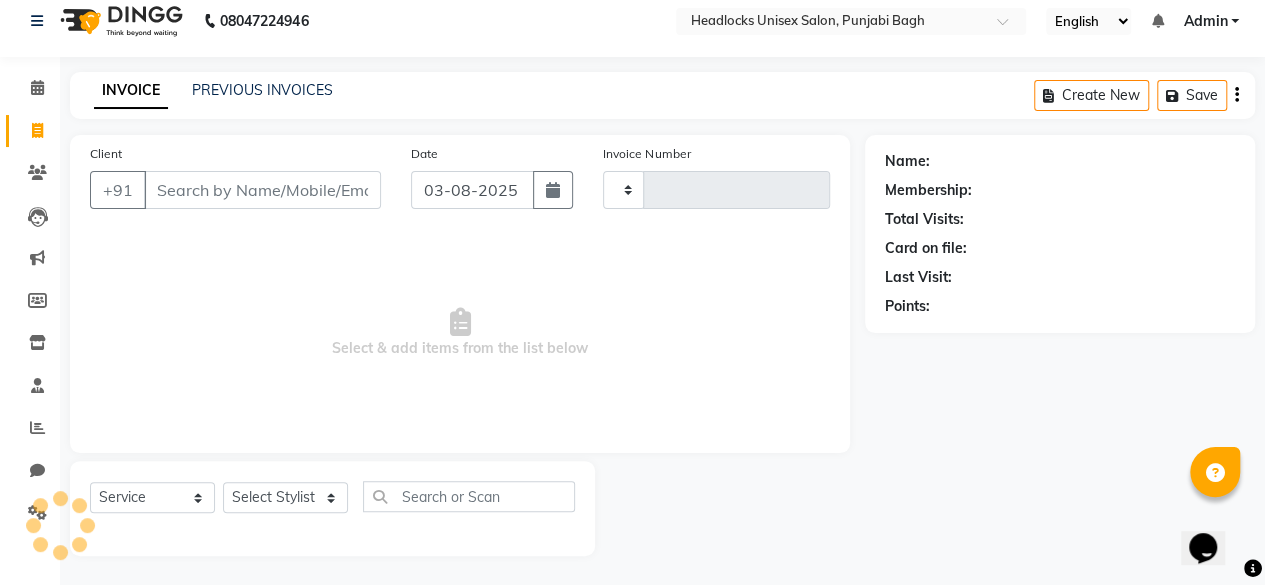 click on "Client" at bounding box center (262, 190) 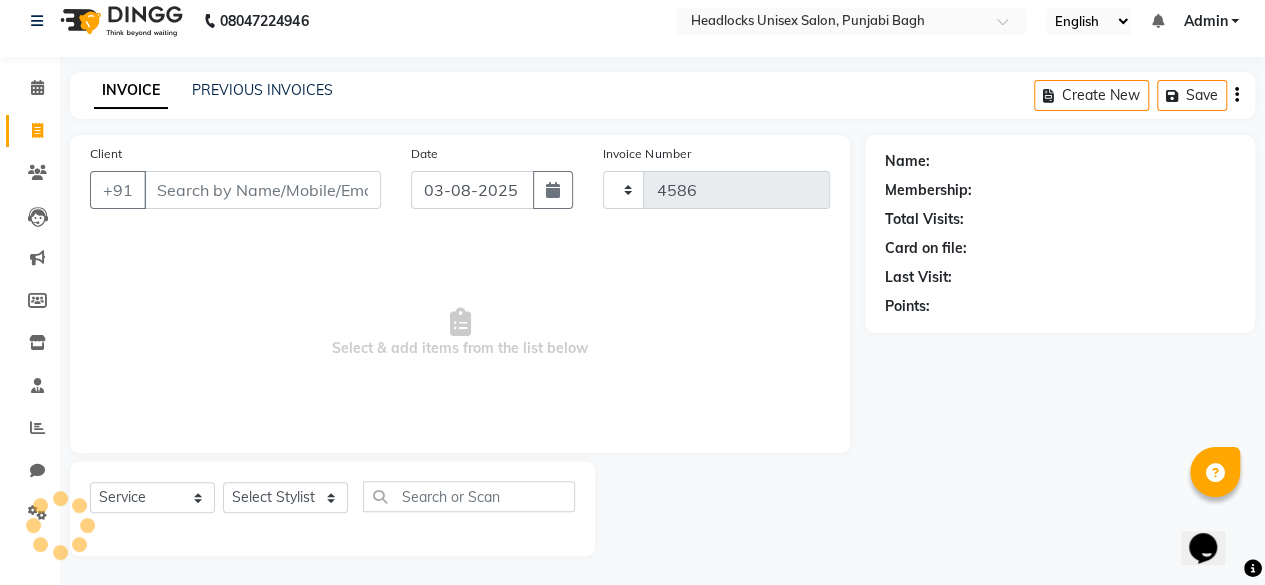 type on "a" 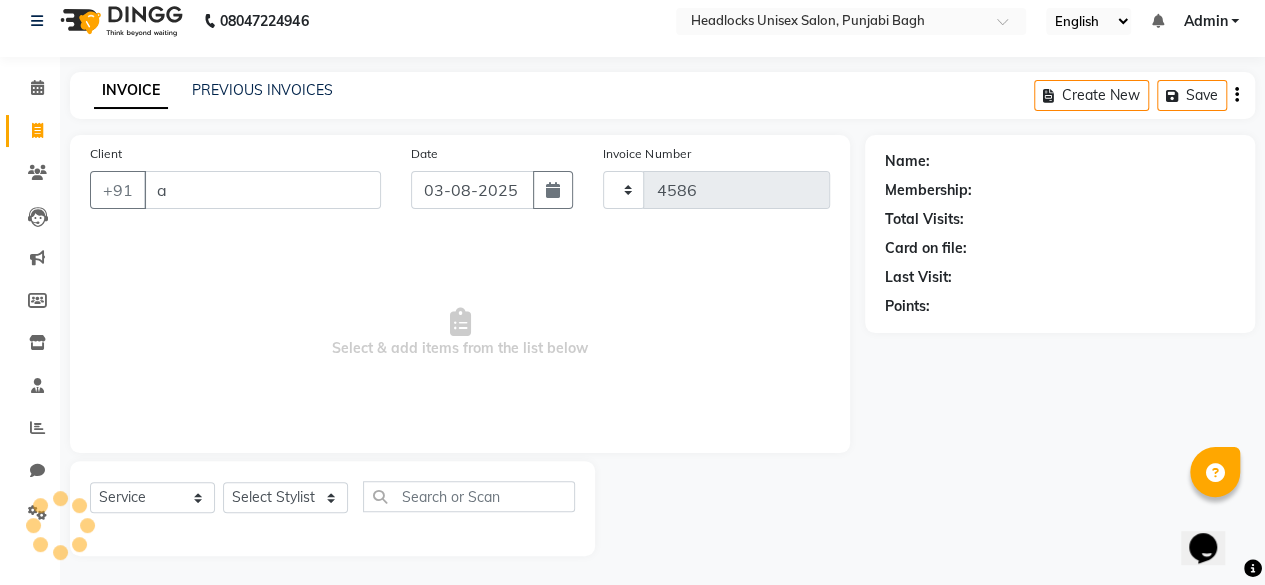 select on "7719" 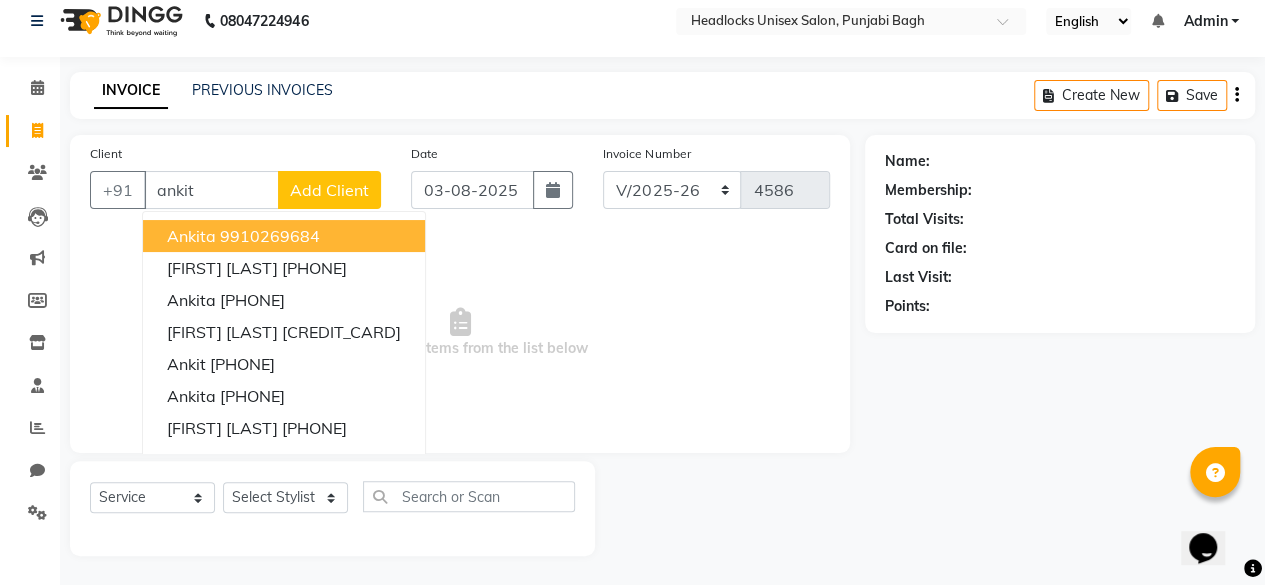 click on "9910269684" at bounding box center [270, 236] 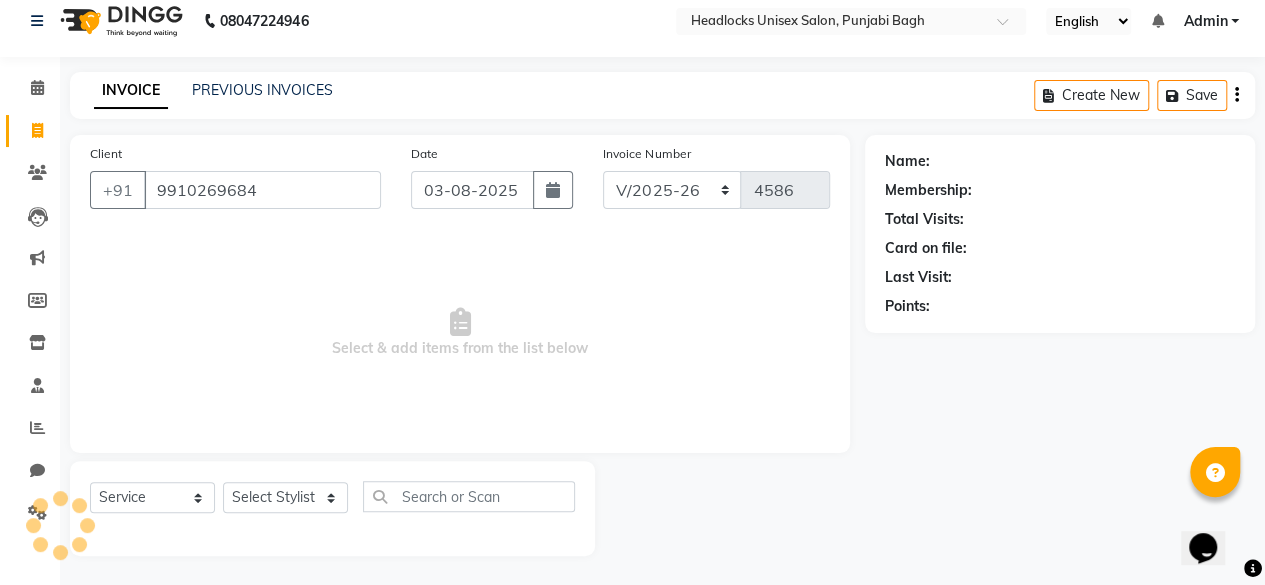 type on "9910269684" 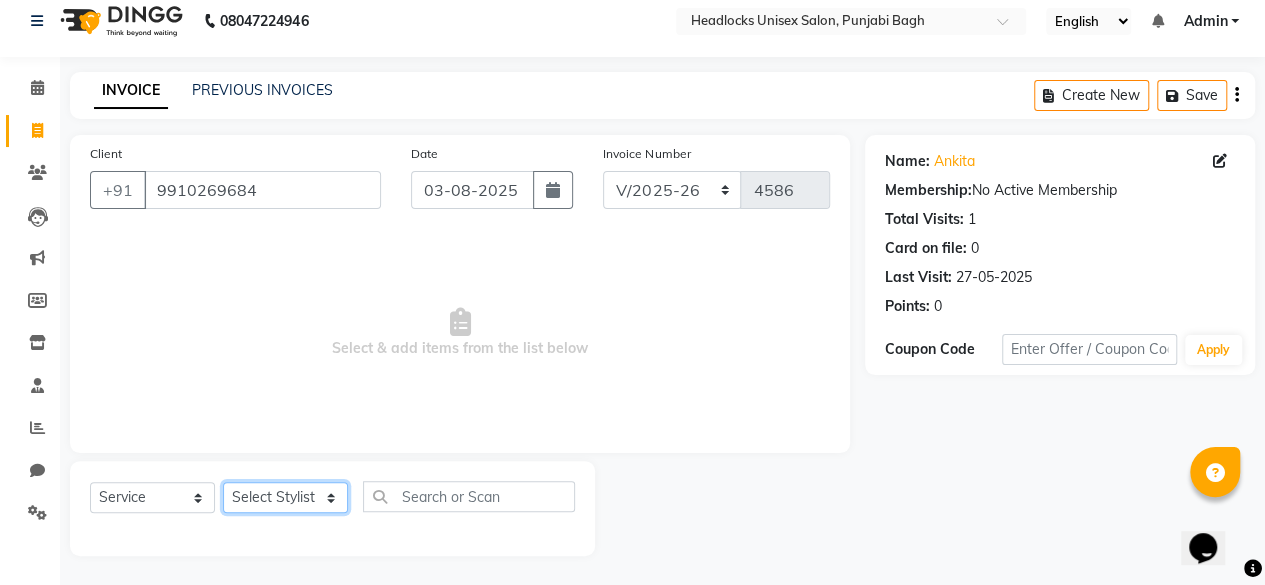 click on "Select Stylist ⁠[FIRST] ⁠[FIRST] [FIRST] ⁠[FIRST] [FIRST] [FIRST] [FIRST] [FIRST] [FIRST] [FIRST] [FIRST] [FIRST] [FIRST] [FIRST] [FIRST] [FIRST] [FIRST] [FIRST] [FIRST] [FIRST] [FIRST] [FIRST] [FIRST] [FIRST] [FIRST] [FIRST] [FIRST] [FIRST] [FIRST] [FIRST] [FIRST] [FIRST] [FIRST] [FIRST] [FIRST] [FIRST] [FIRST]" 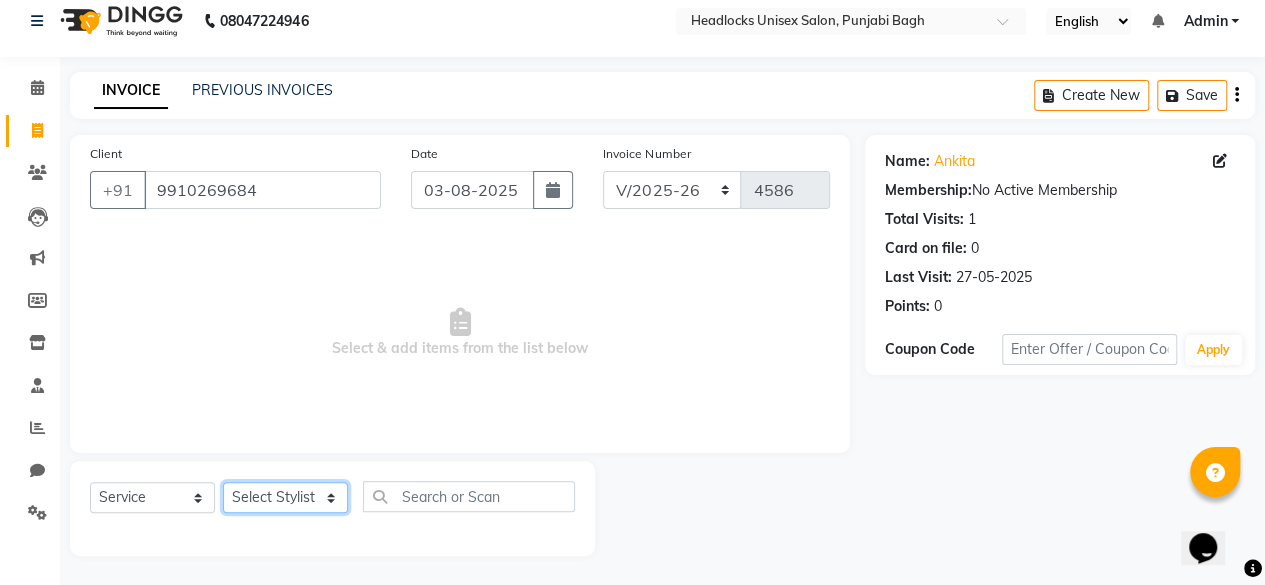 select on "69082" 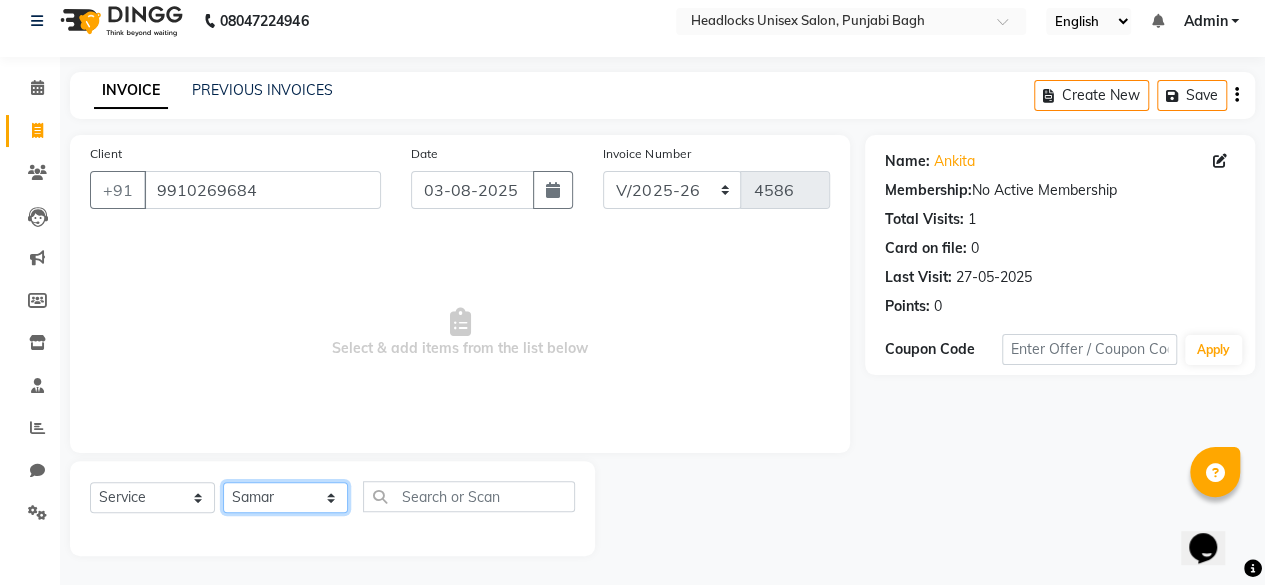 click on "Select Stylist ⁠[FIRST] ⁠[FIRST] [FIRST] ⁠[FIRST] [FIRST] [FIRST] [FIRST] [FIRST] [FIRST] [FIRST] [FIRST] [FIRST] [FIRST] [FIRST] [FIRST] [FIRST] [FIRST] [FIRST] [FIRST] [FIRST] [FIRST] [FIRST] [FIRST] [FIRST] [FIRST] [FIRST] [FIRST] [FIRST] [FIRST] [FIRST] [FIRST] [FIRST] [FIRST] [FIRST] [FIRST] [FIRST] [FIRST]" 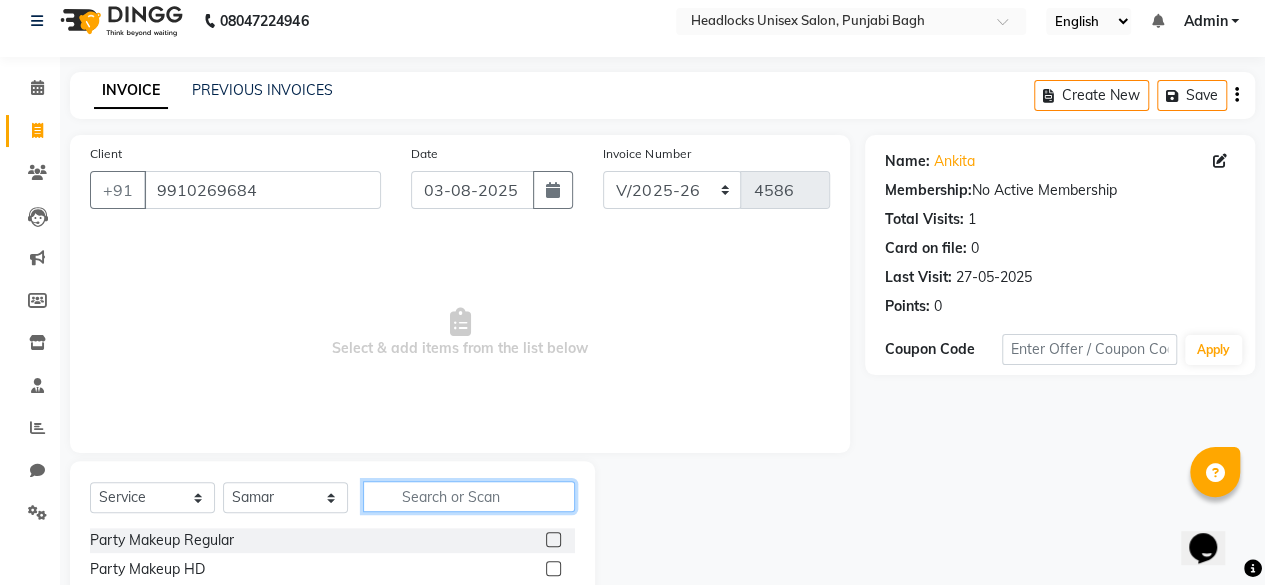 click 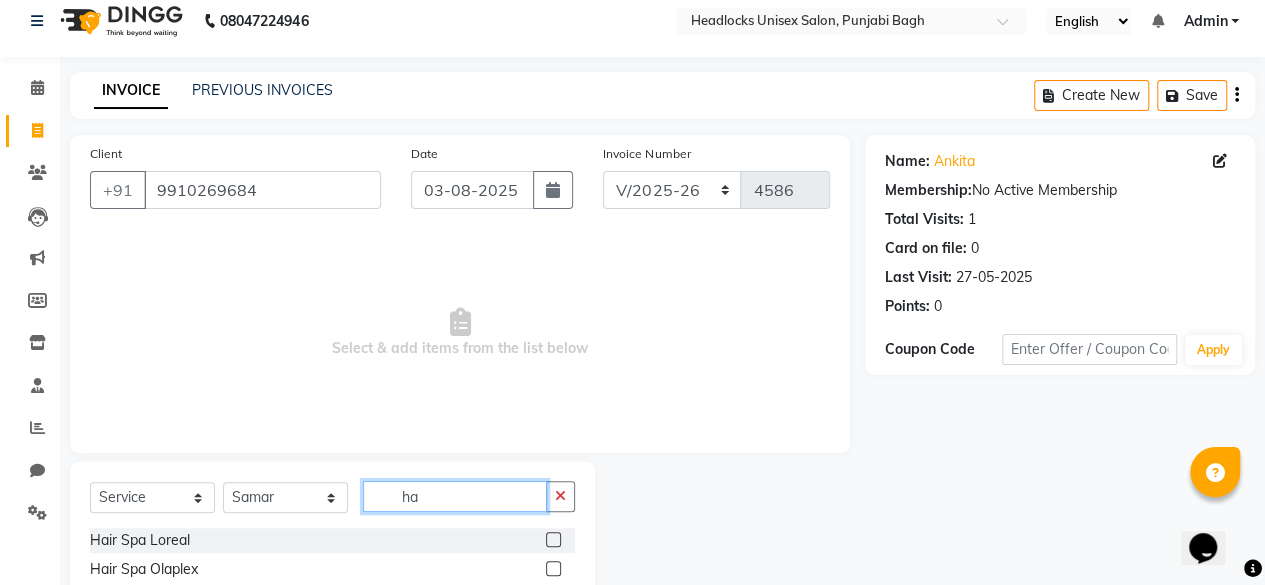 type on "h" 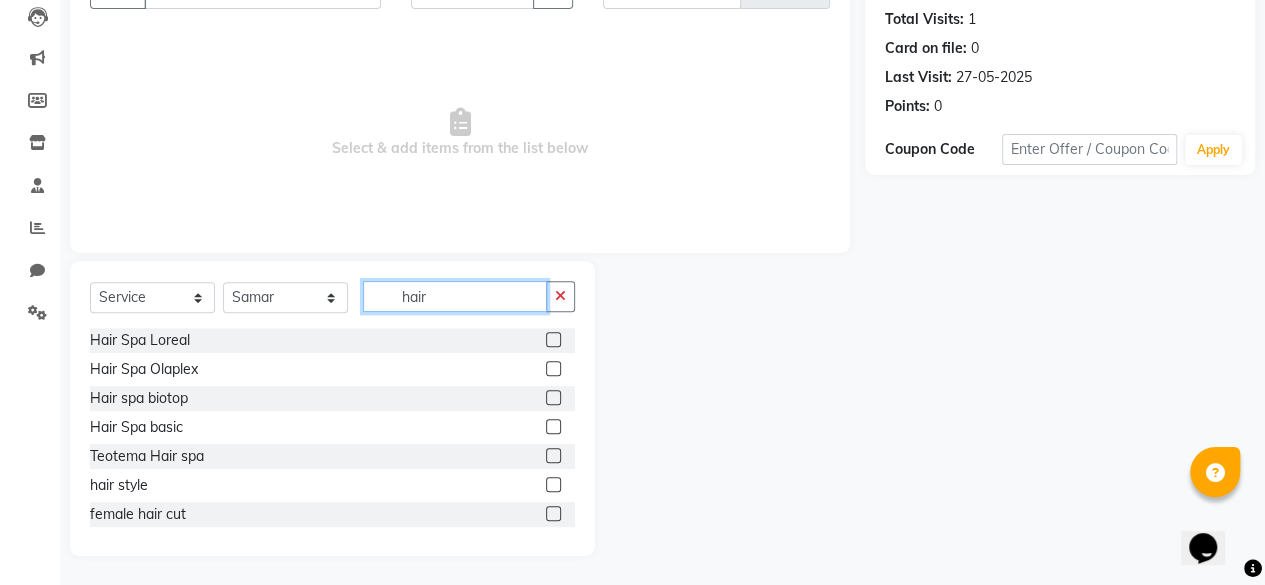 scroll, scrollTop: 212, scrollLeft: 0, axis: vertical 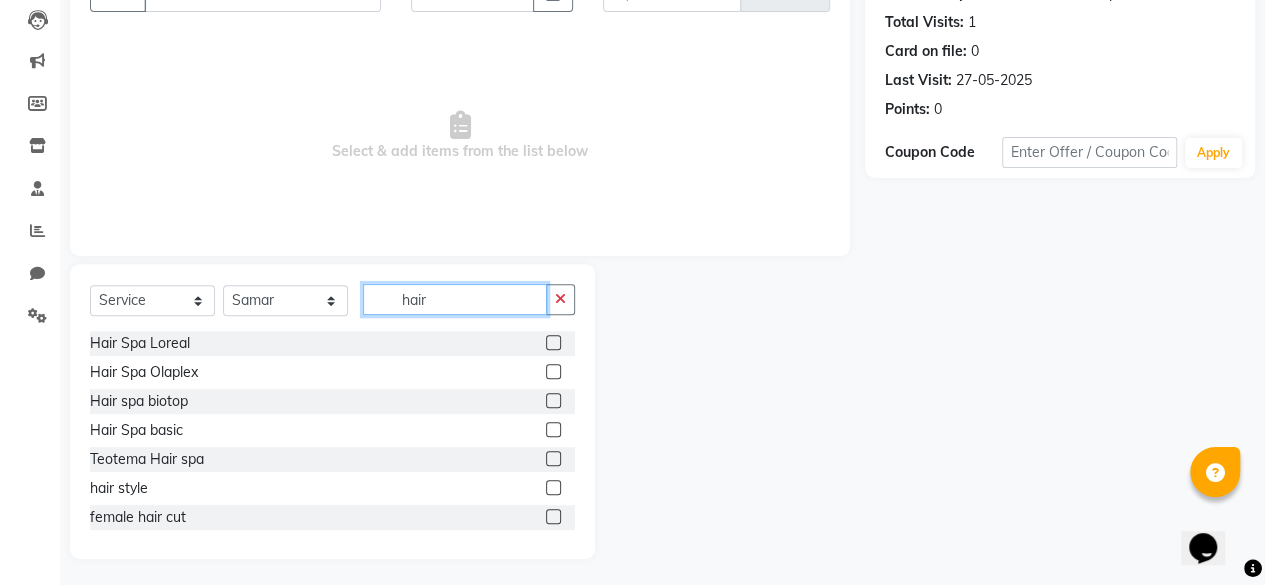 type on "hair" 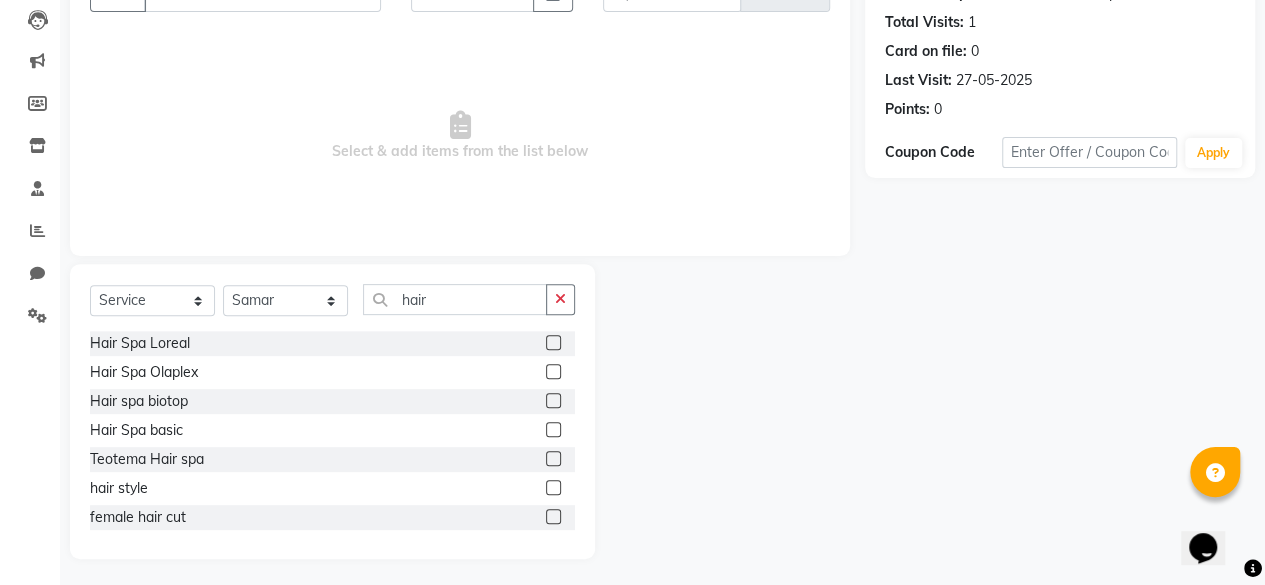 click 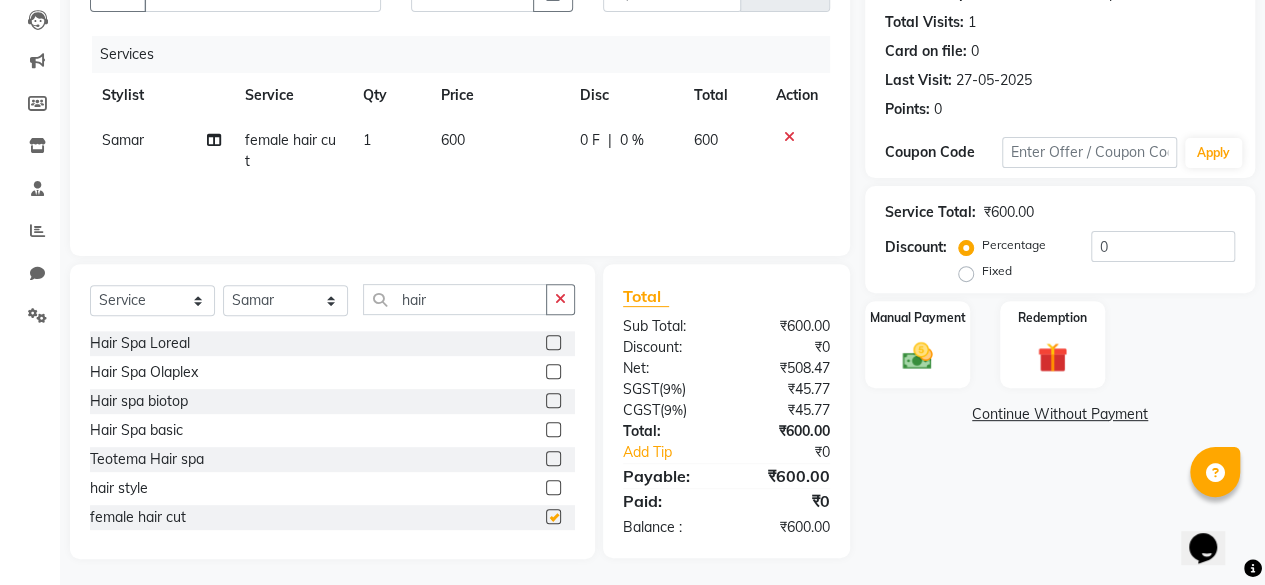checkbox on "false" 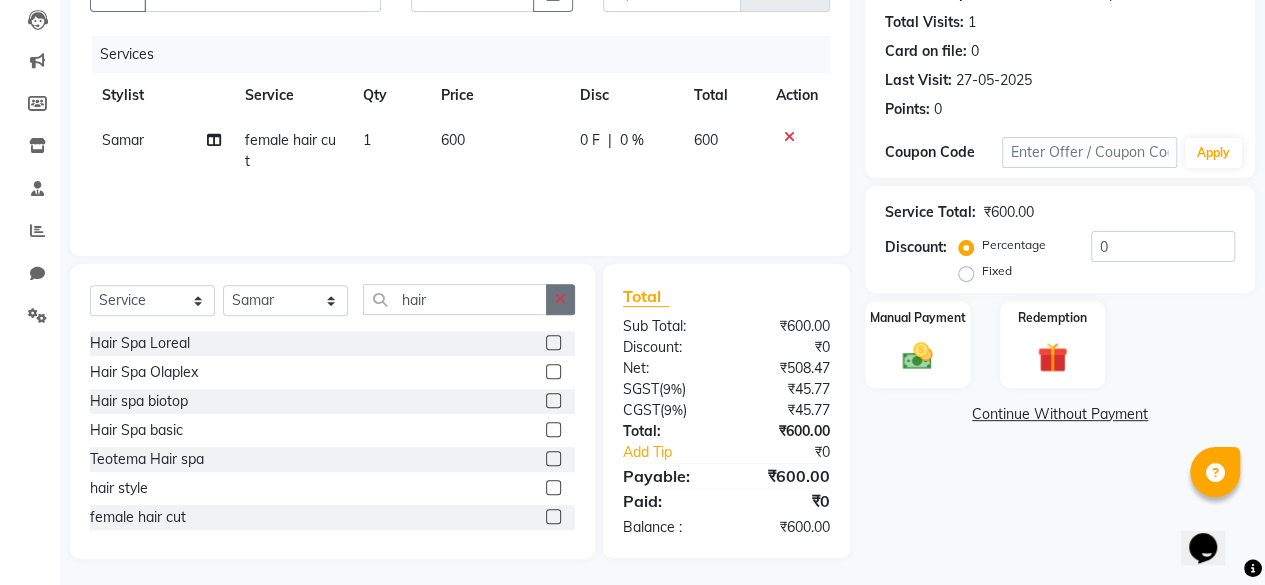 click 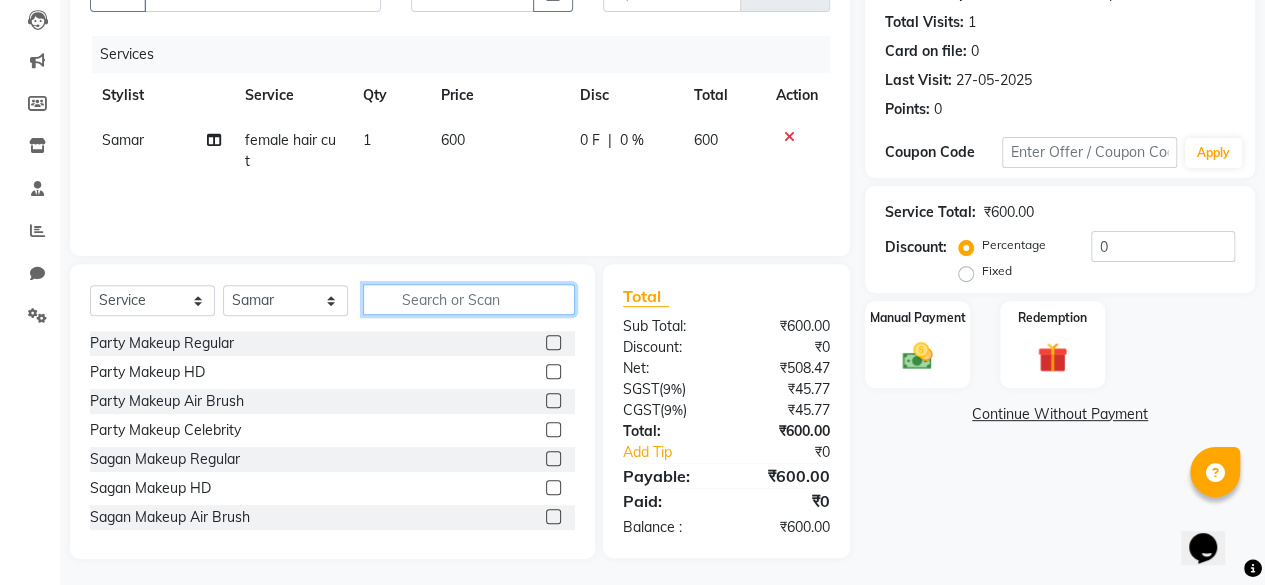 click 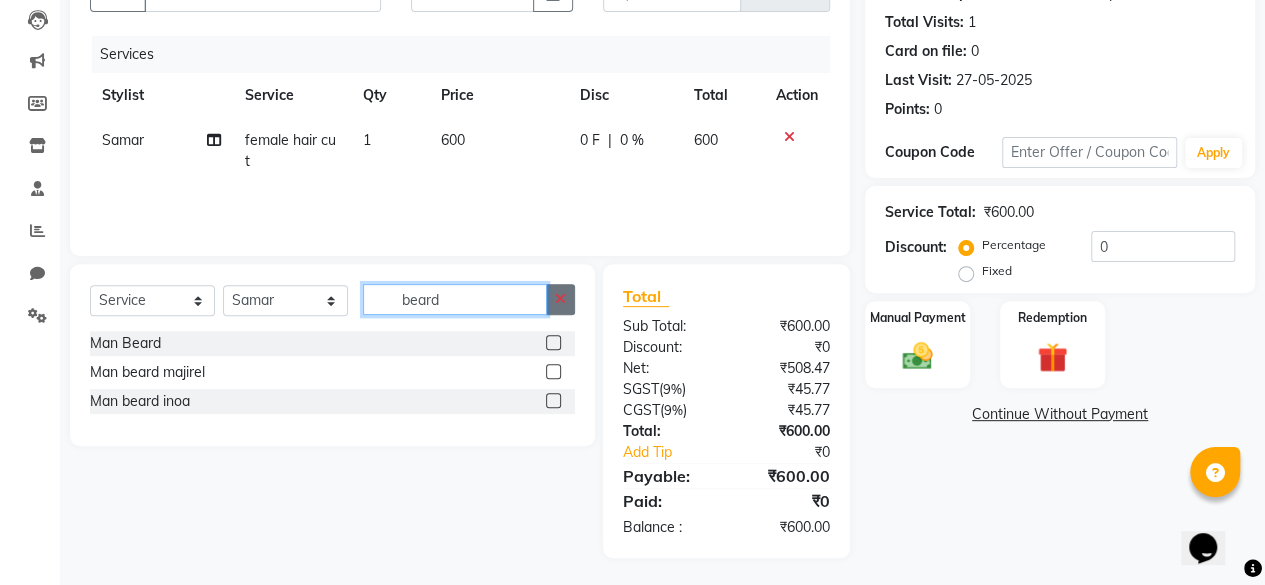 type on "beard" 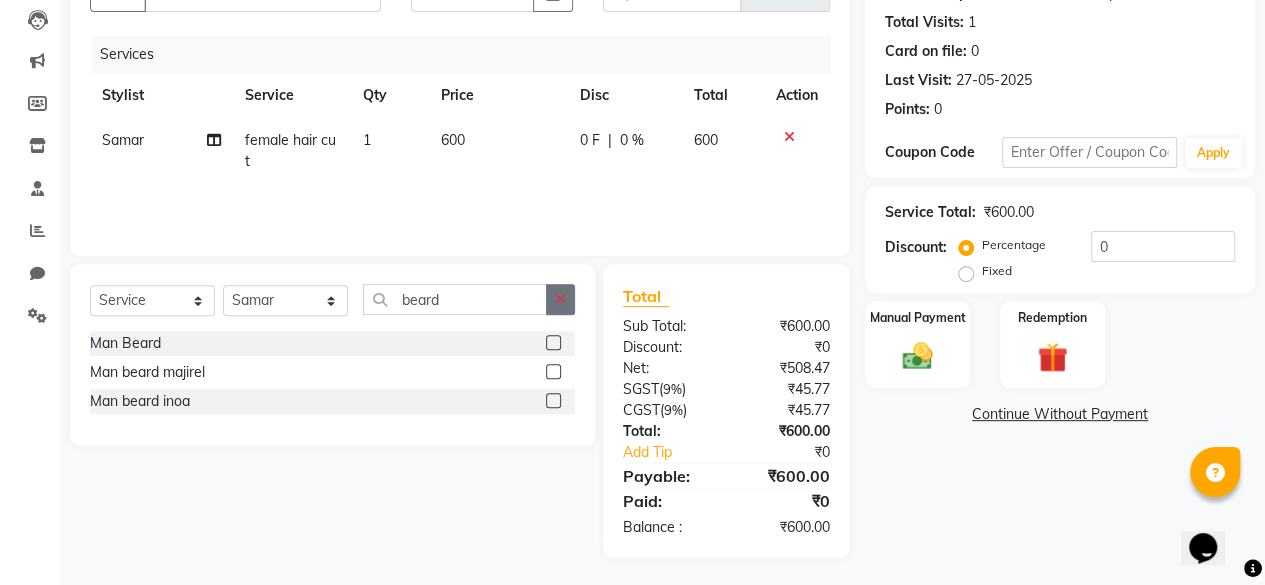 click 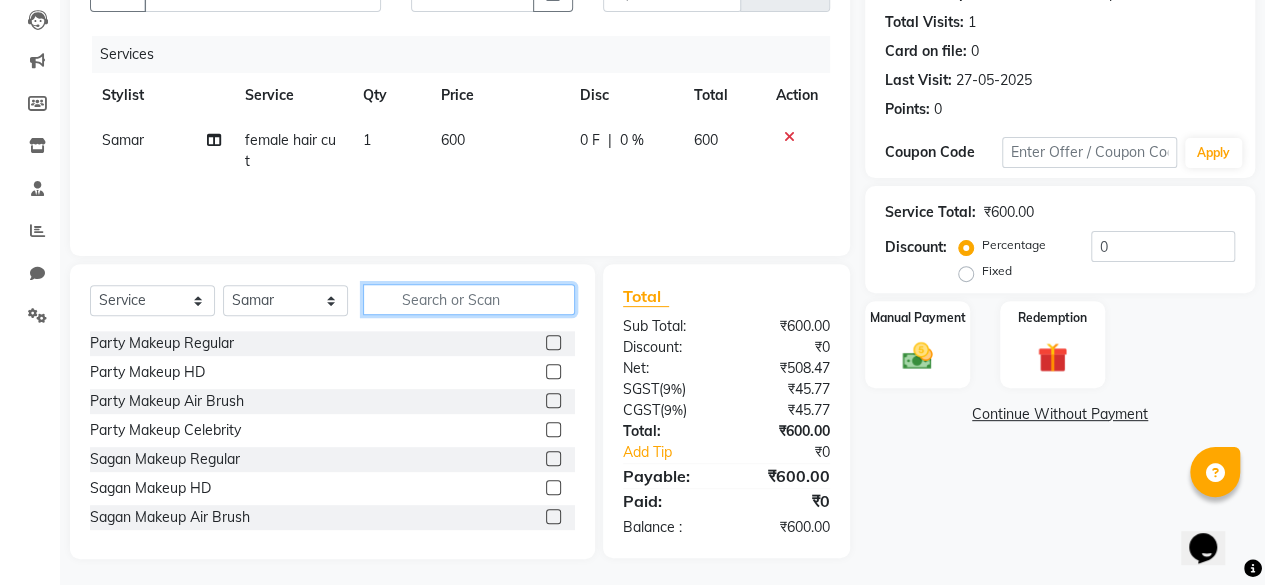 click 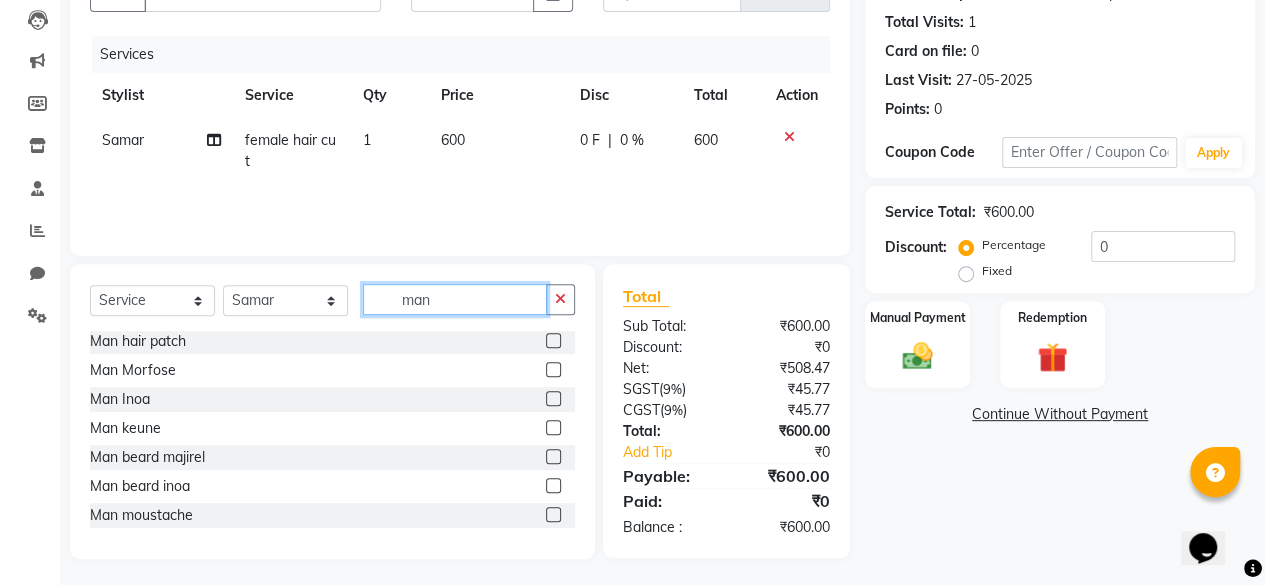 scroll, scrollTop: 408, scrollLeft: 0, axis: vertical 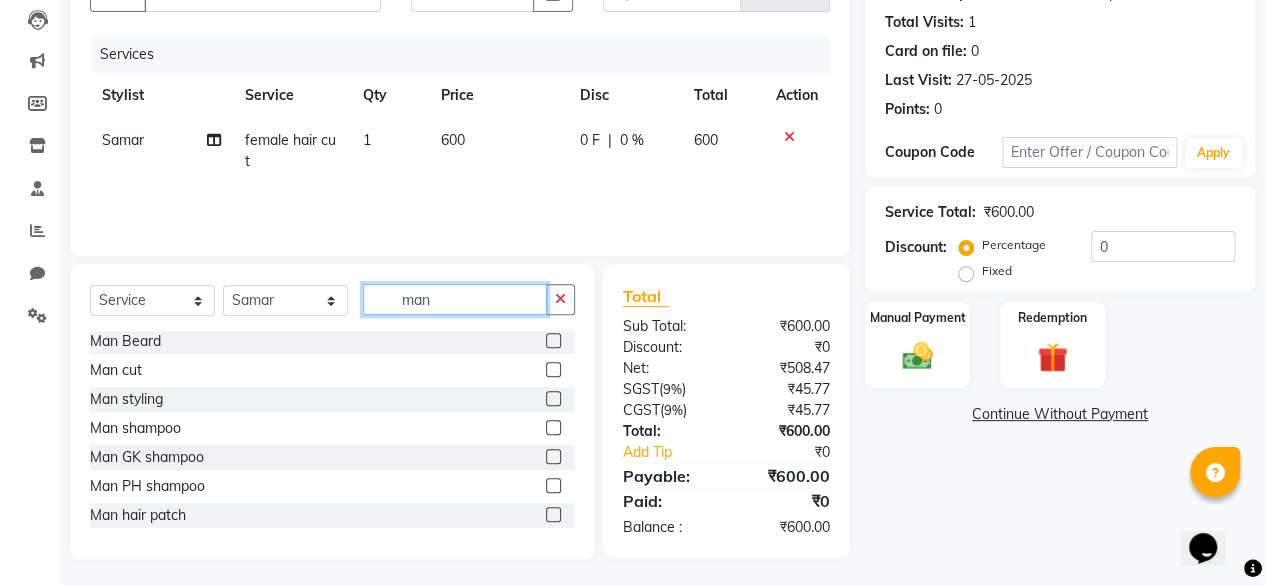 type on "man" 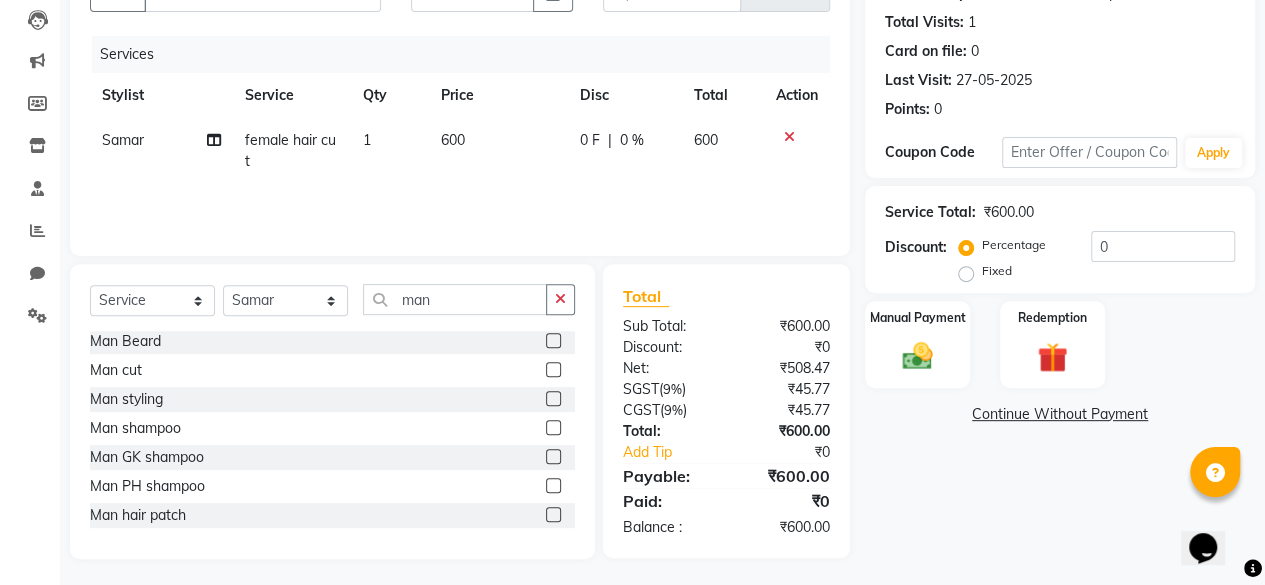 click 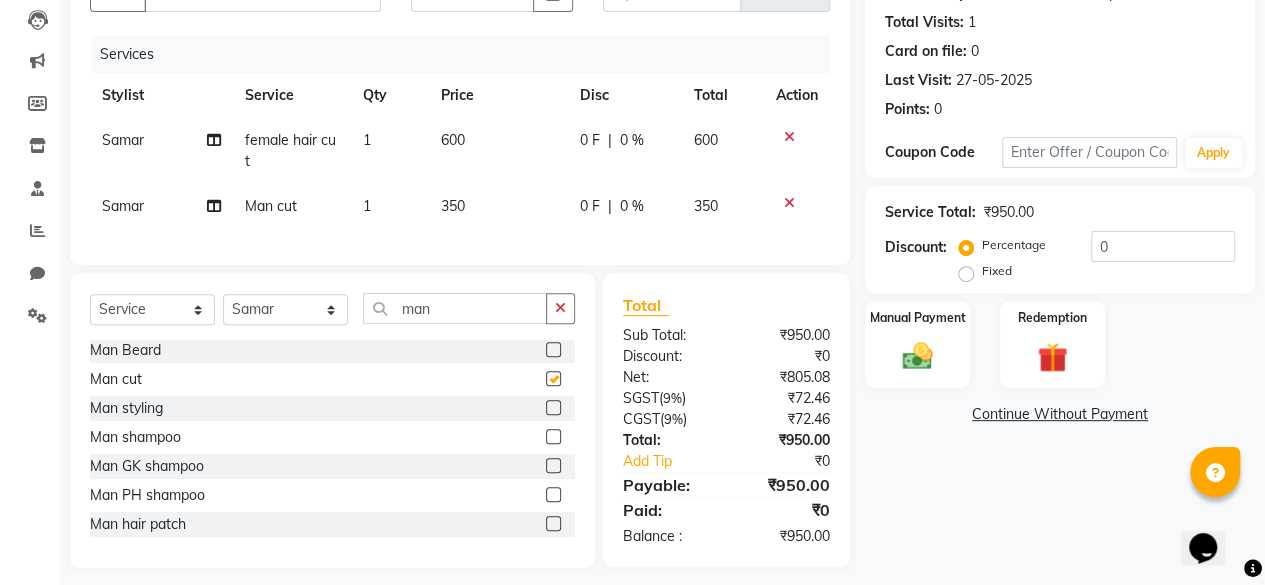 checkbox on "false" 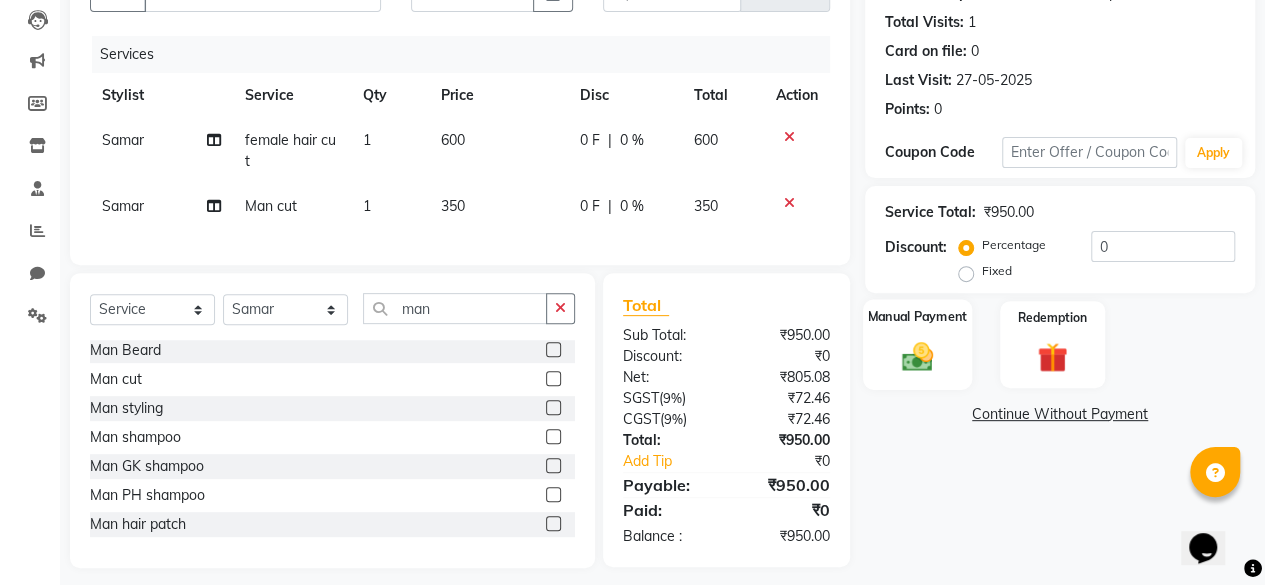 click on "Manual Payment" 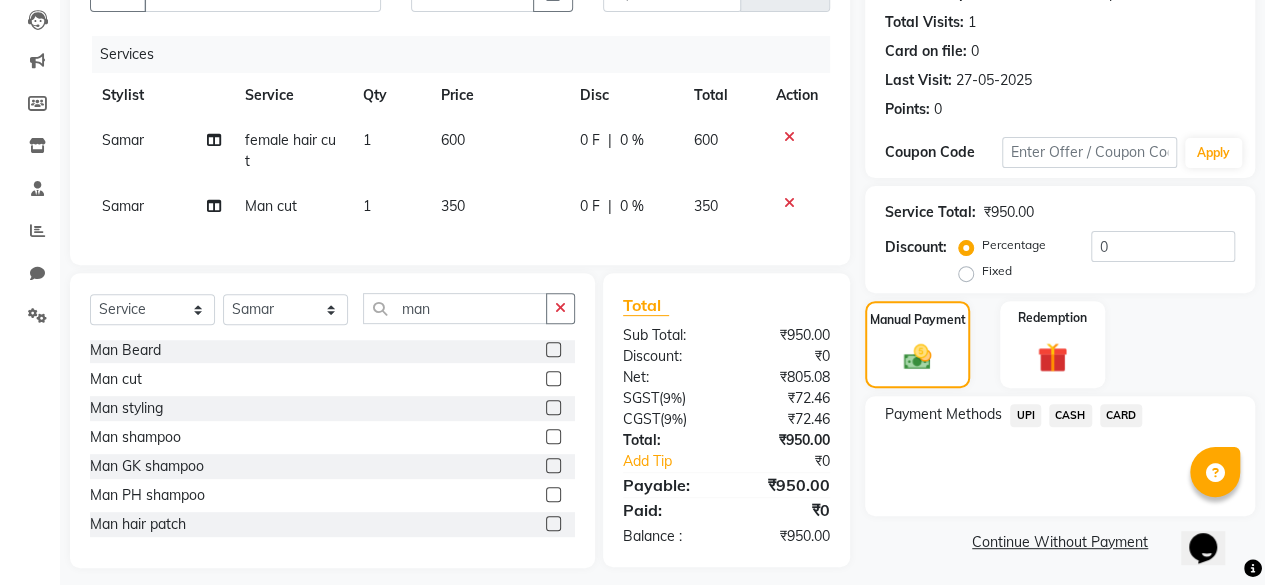 click on "UPI" 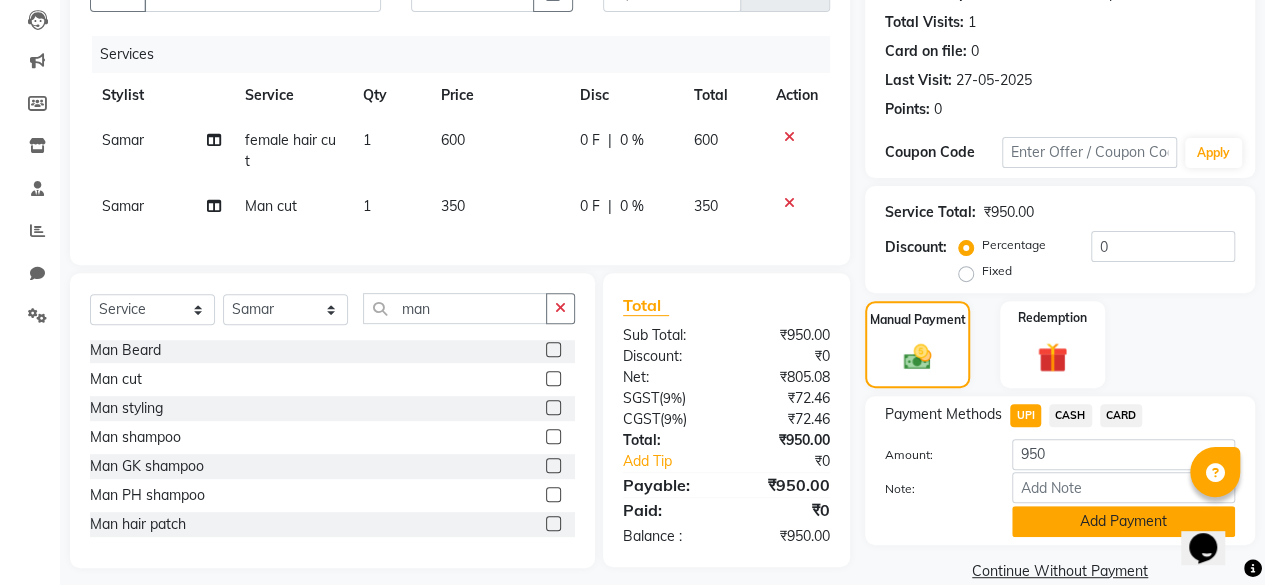 click on "Add Payment" 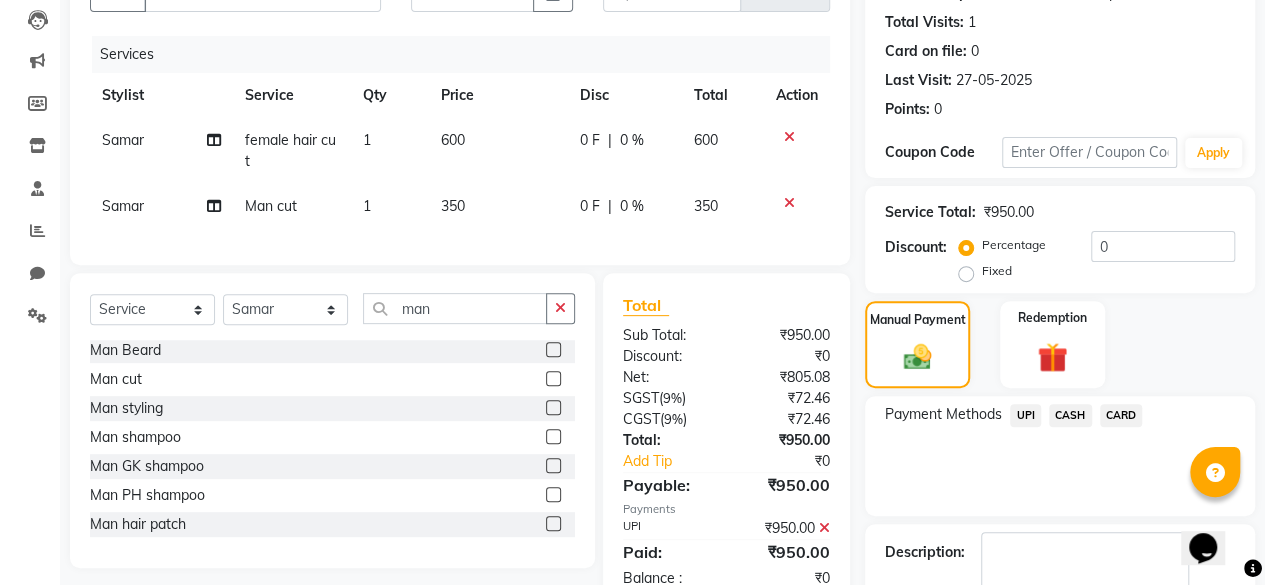 scroll, scrollTop: 324, scrollLeft: 0, axis: vertical 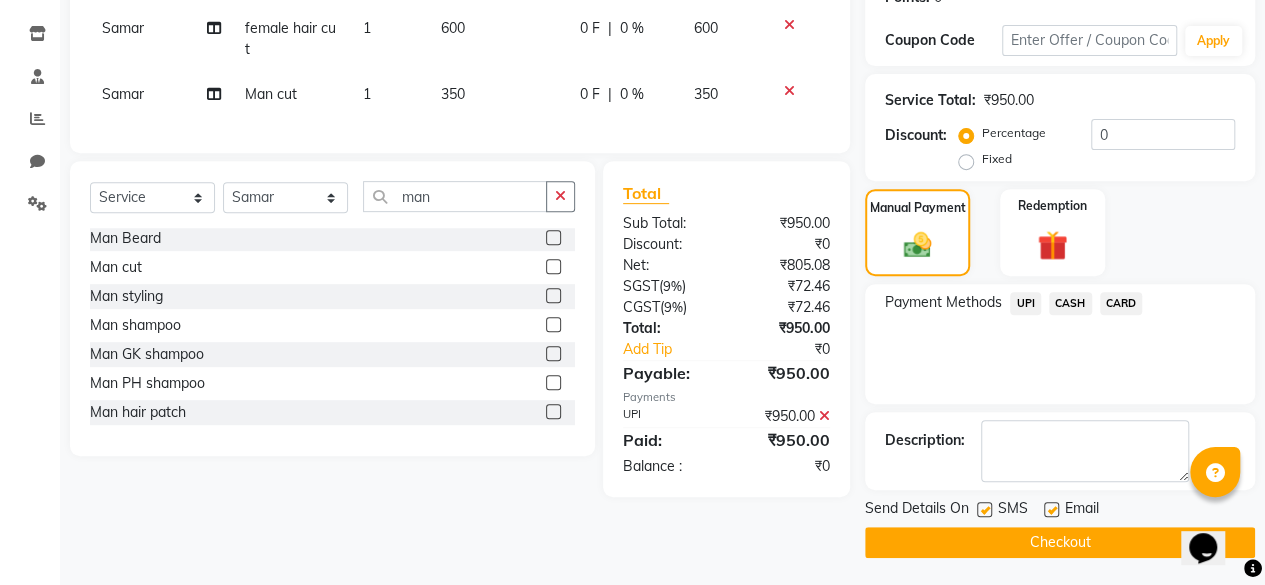 click 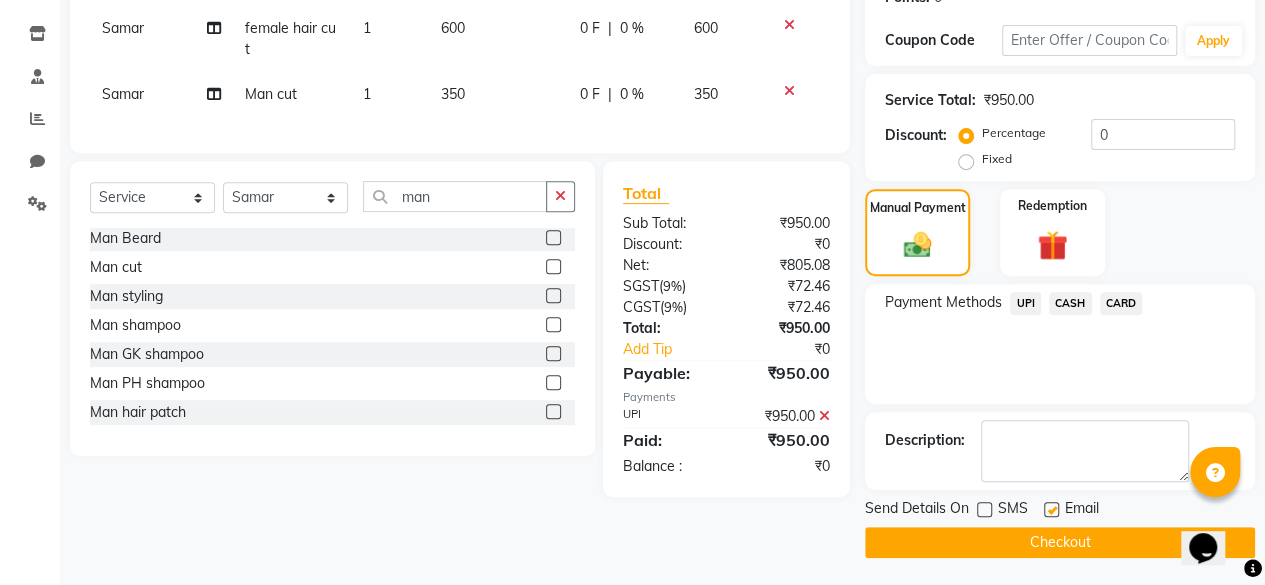 click 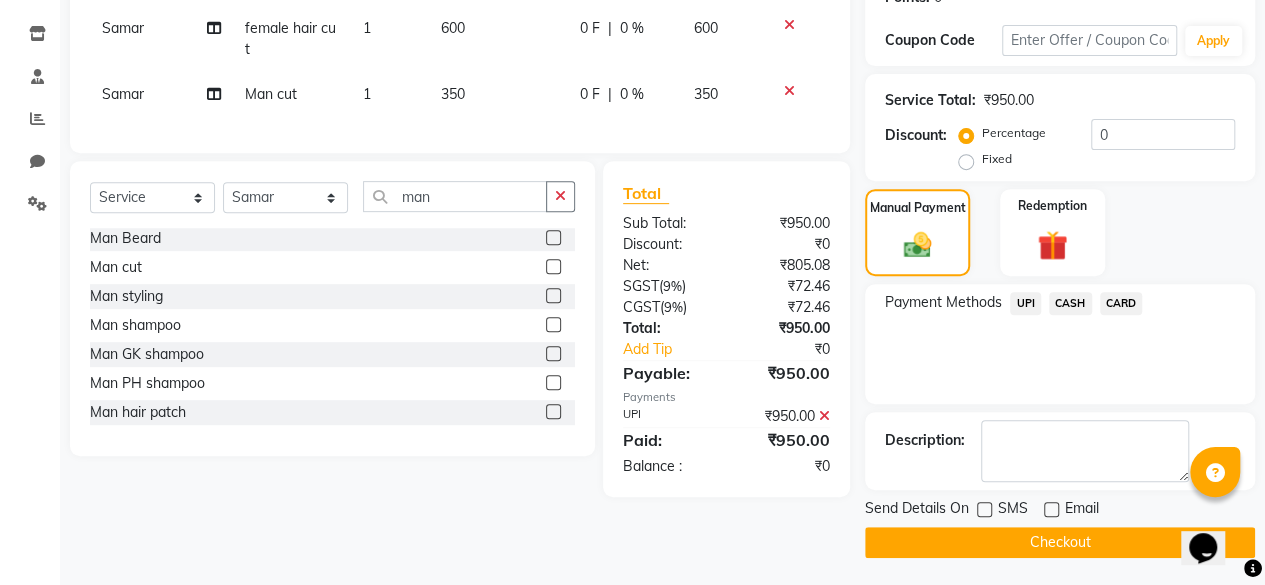 click on "Checkout" 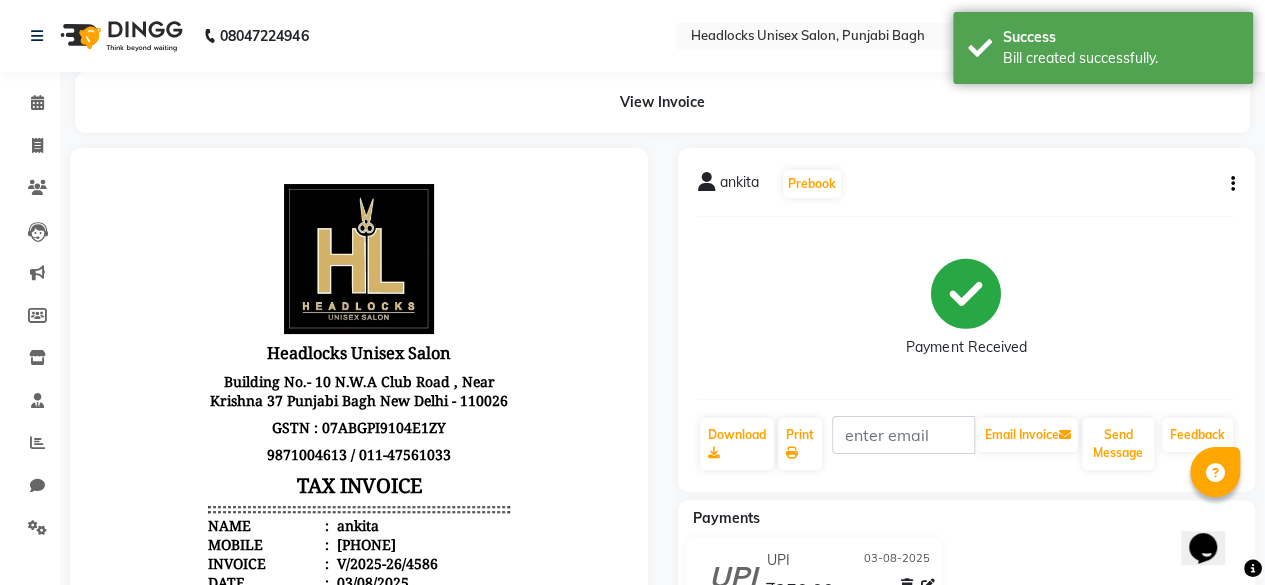 scroll, scrollTop: 0, scrollLeft: 0, axis: both 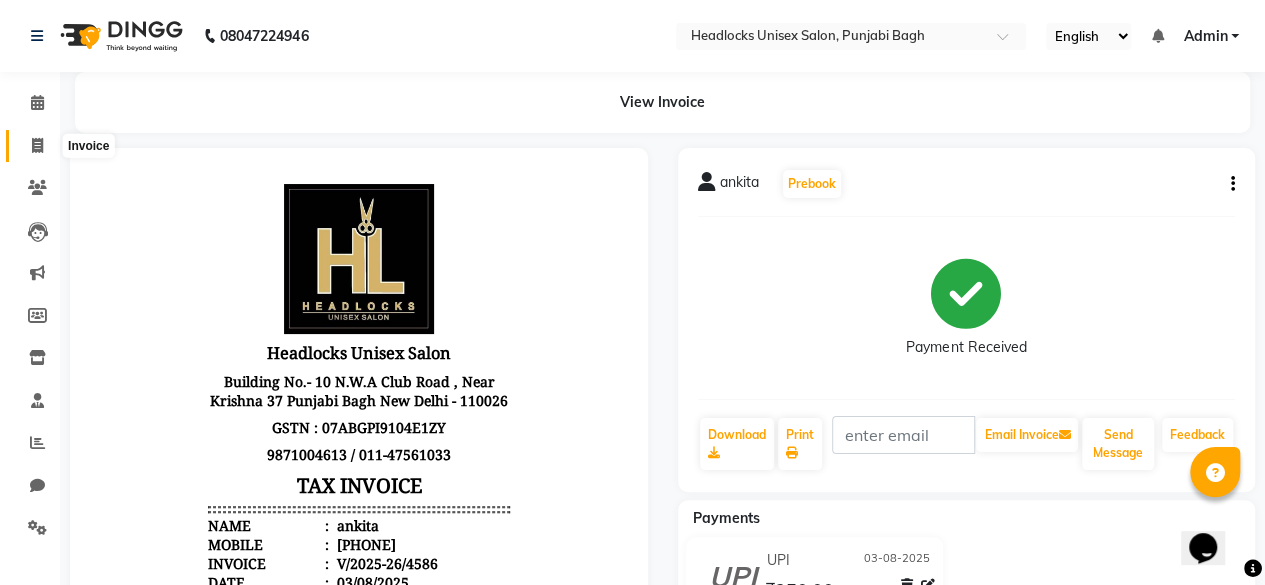 click 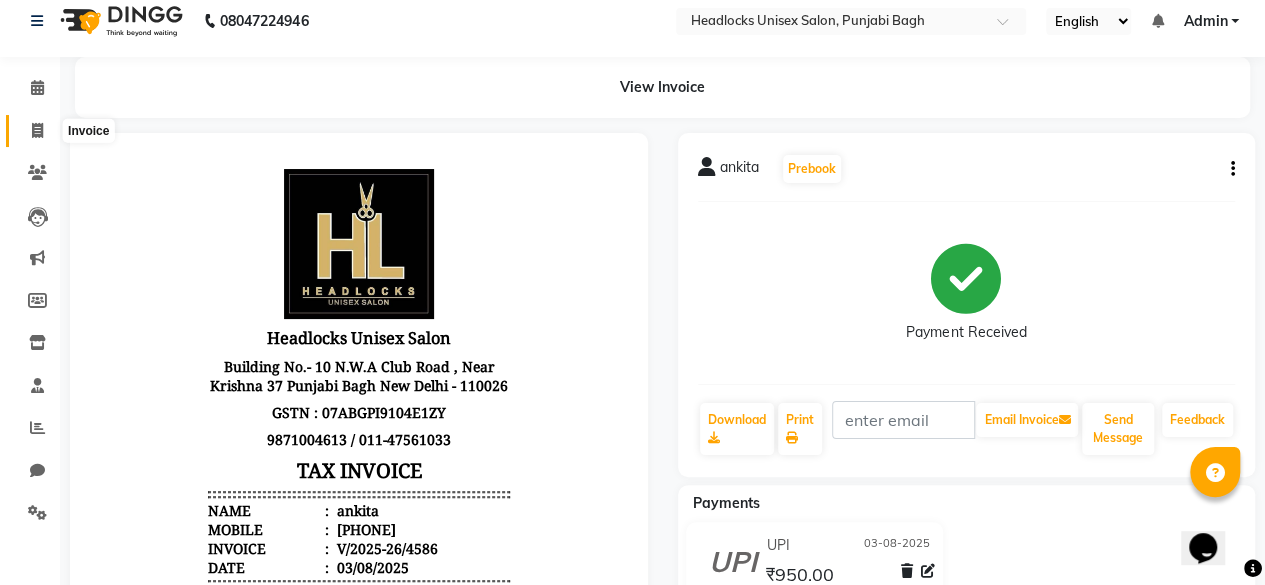 select on "service" 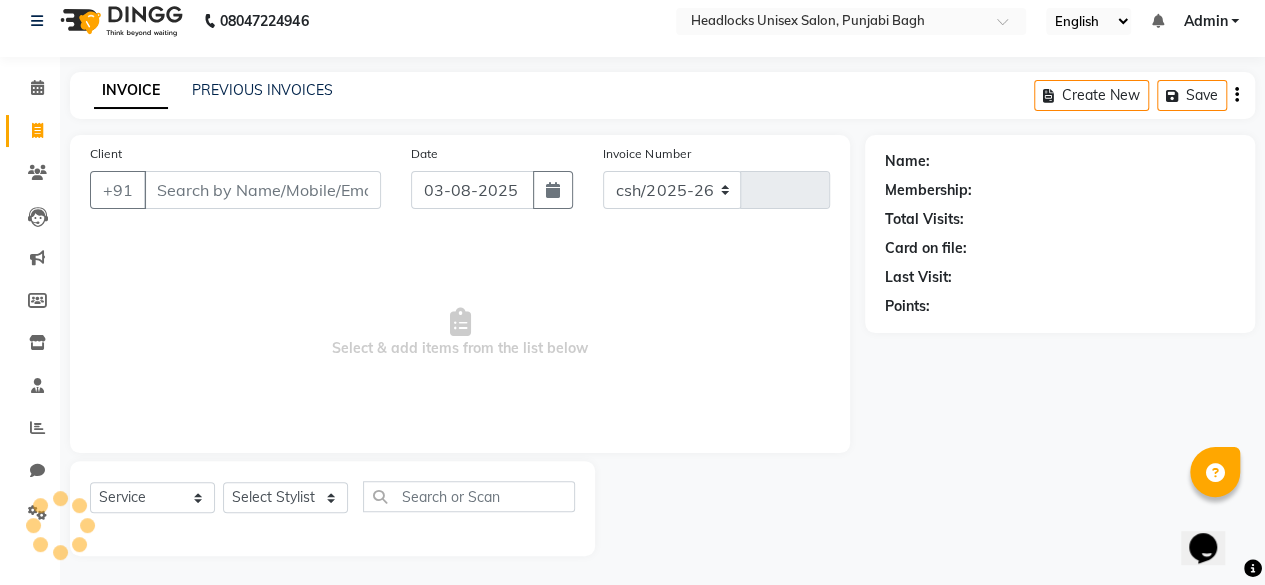 select on "7719" 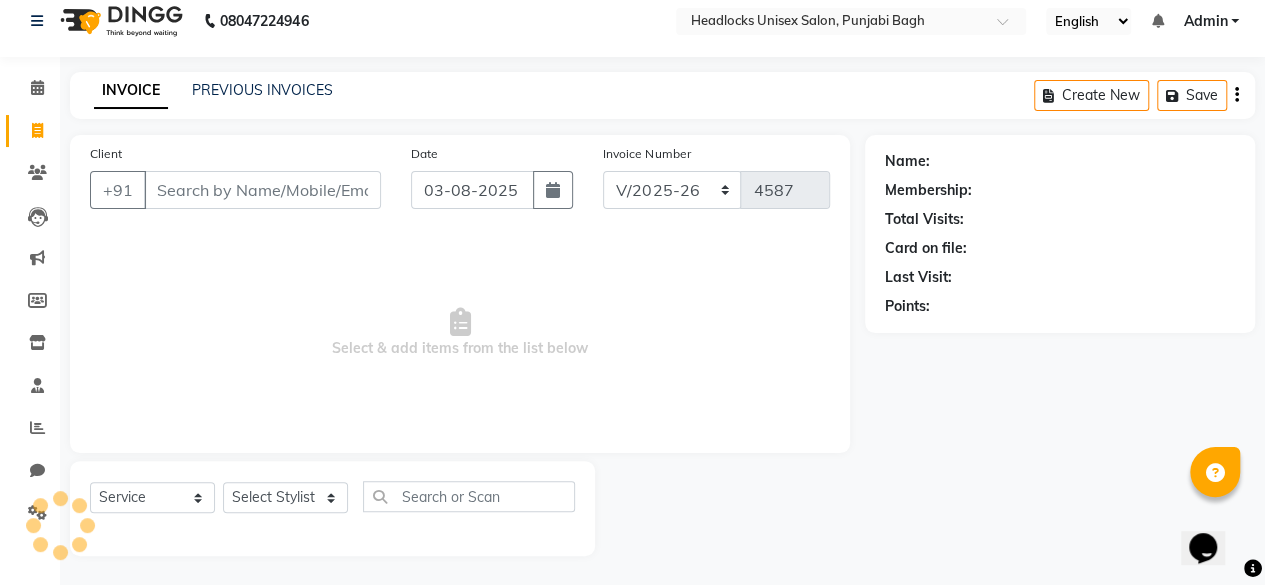 click on "Client" at bounding box center (262, 190) 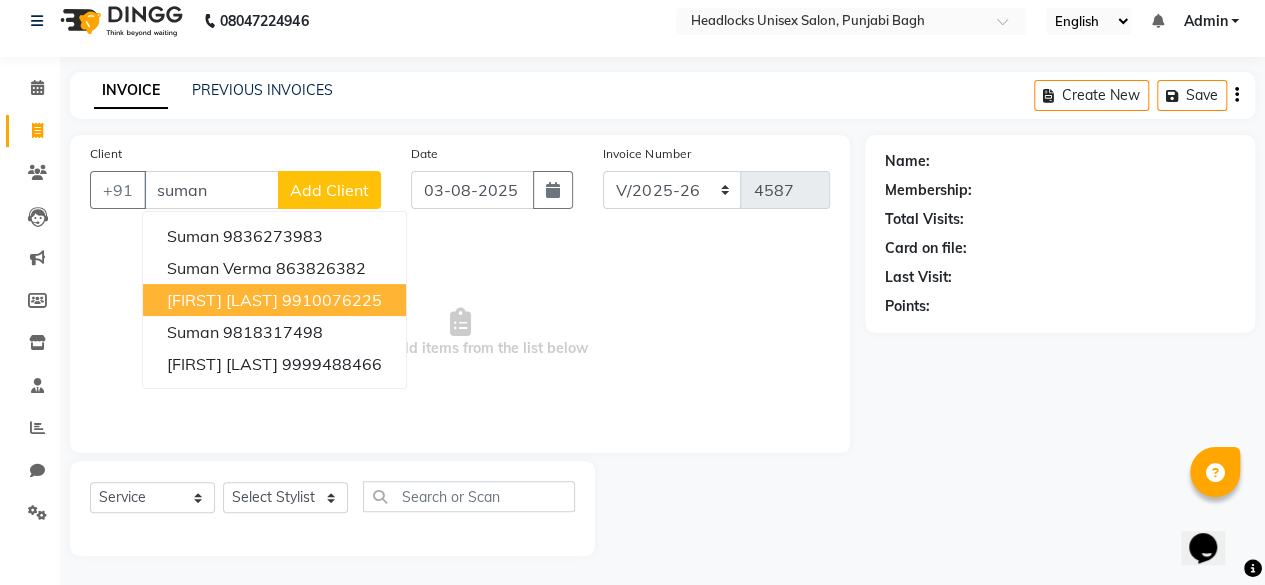 click on "[FIRST] [LAST]" at bounding box center (222, 300) 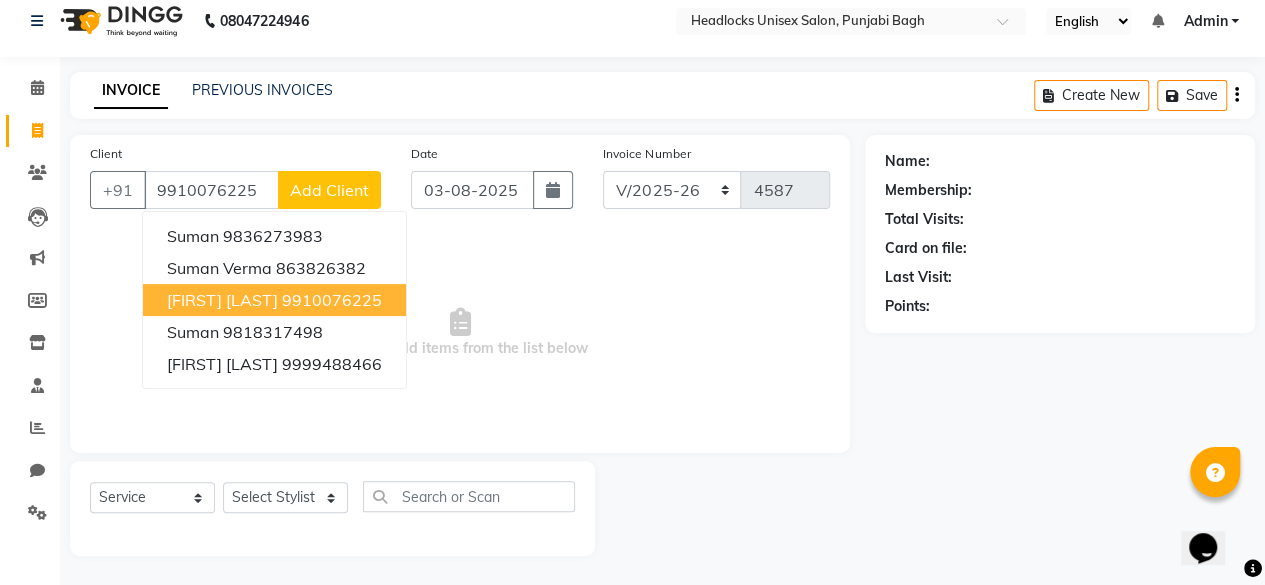 type on "9910076225" 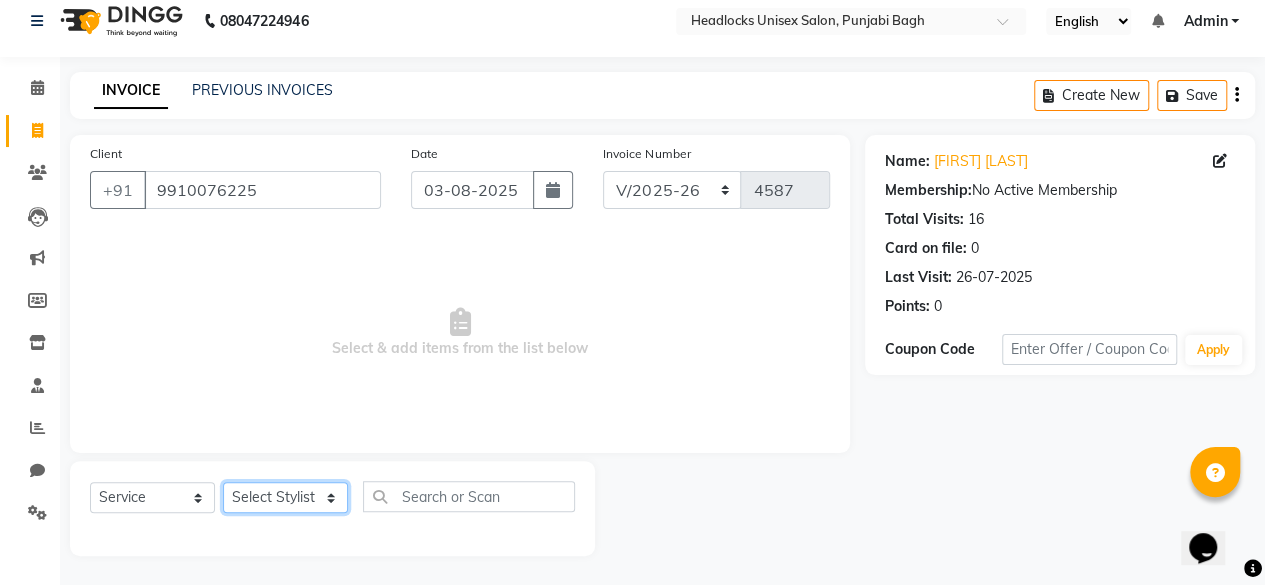 click on "Select Stylist ⁠[FIRST] ⁠[FIRST] [FIRST] ⁠[FIRST] [FIRST] [FIRST] [FIRST] [FIRST] [FIRST] [FIRST] [FIRST] [FIRST] [FIRST] [FIRST] [FIRST] [FIRST] [FIRST] [FIRST] [FIRST] [FIRST] [FIRST] [FIRST] [FIRST] [FIRST] [FIRST] [FIRST] [FIRST] [FIRST] [FIRST] [FIRST] [FIRST] [FIRST] [FIRST] [FIRST] [FIRST] [FIRST] [FIRST]" 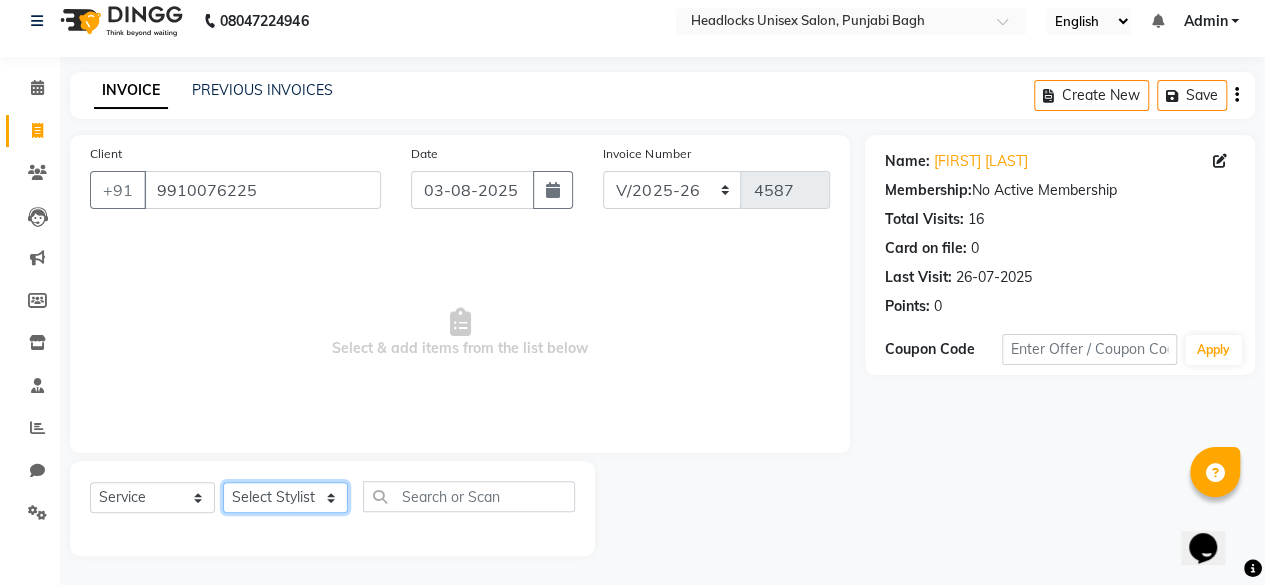 select on "[POSTAL_CODE]" 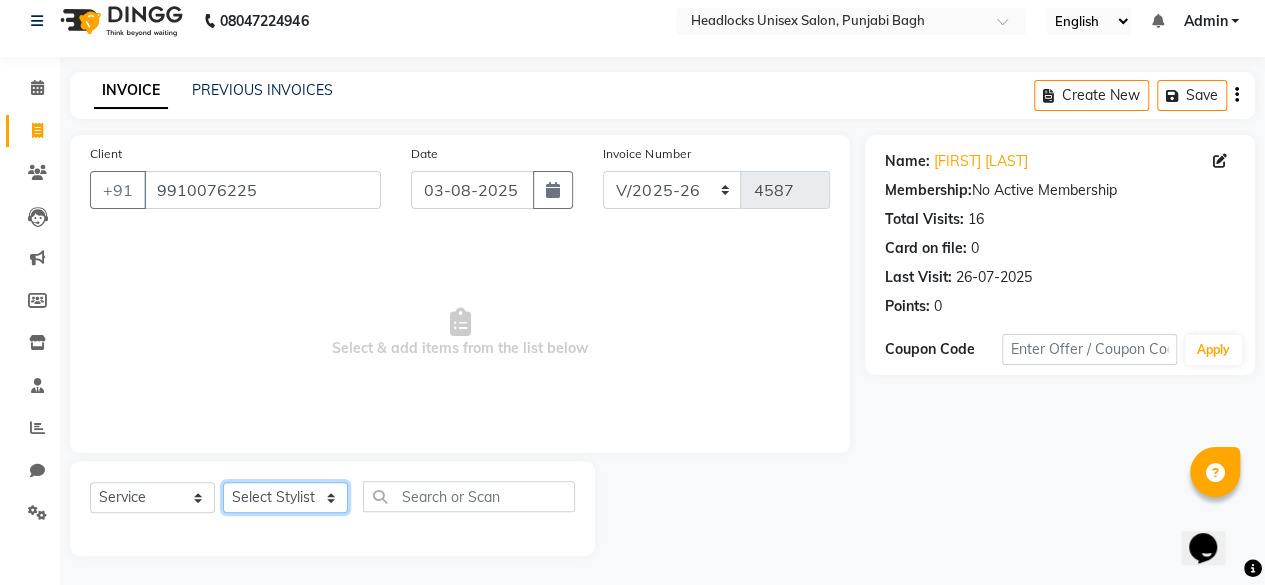 click on "Select Stylist ⁠[FIRST] ⁠[FIRST] [FIRST] ⁠[FIRST] [FIRST] [FIRST] [FIRST] [FIRST] [FIRST] [FIRST] [FIRST] [FIRST] [FIRST] [FIRST] [FIRST] [FIRST] [FIRST] [FIRST] [FIRST] [FIRST] [FIRST] [FIRST] [FIRST] [FIRST] [FIRST] [FIRST] [FIRST] [FIRST] [FIRST] [FIRST] [FIRST] [FIRST] [FIRST] [FIRST] [FIRST] [FIRST] [FIRST]" 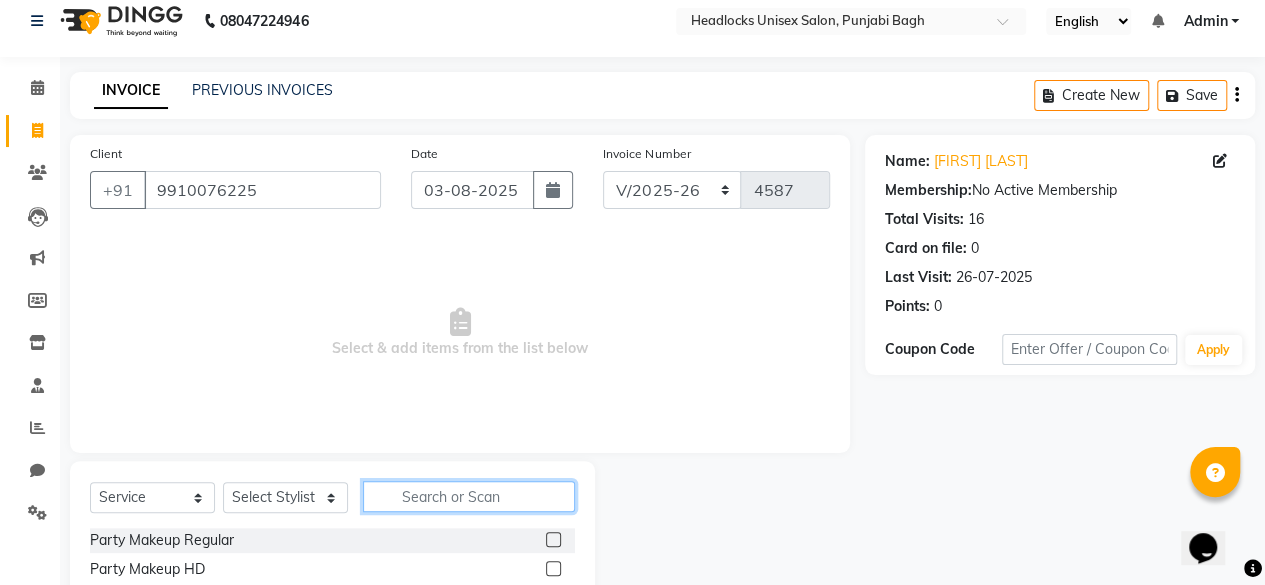 click 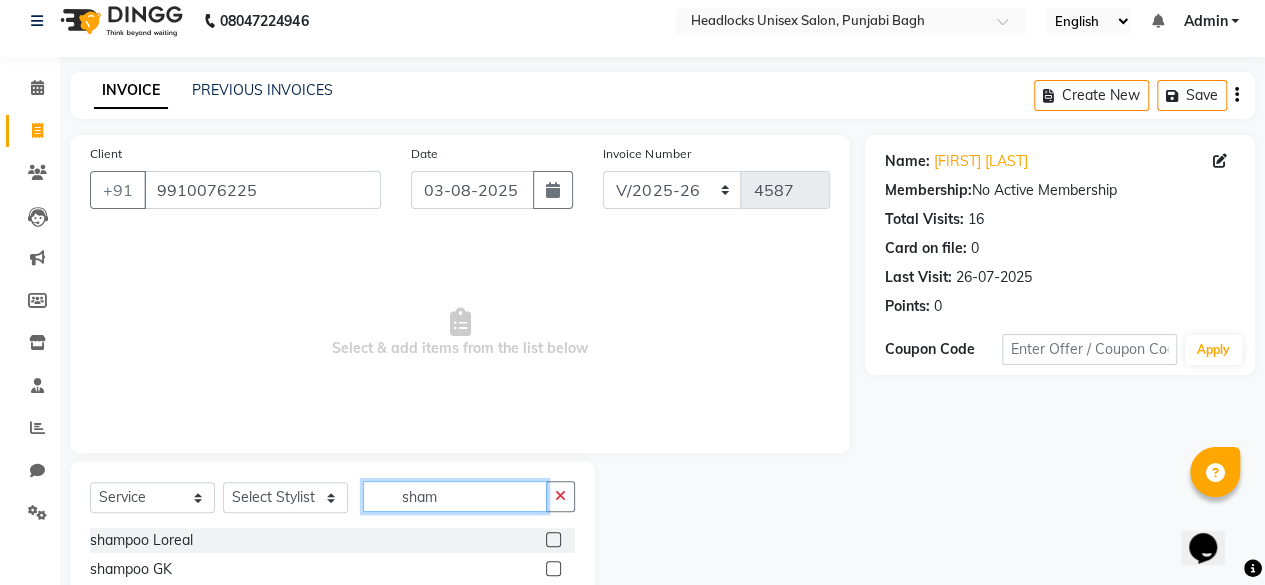 type on "sham" 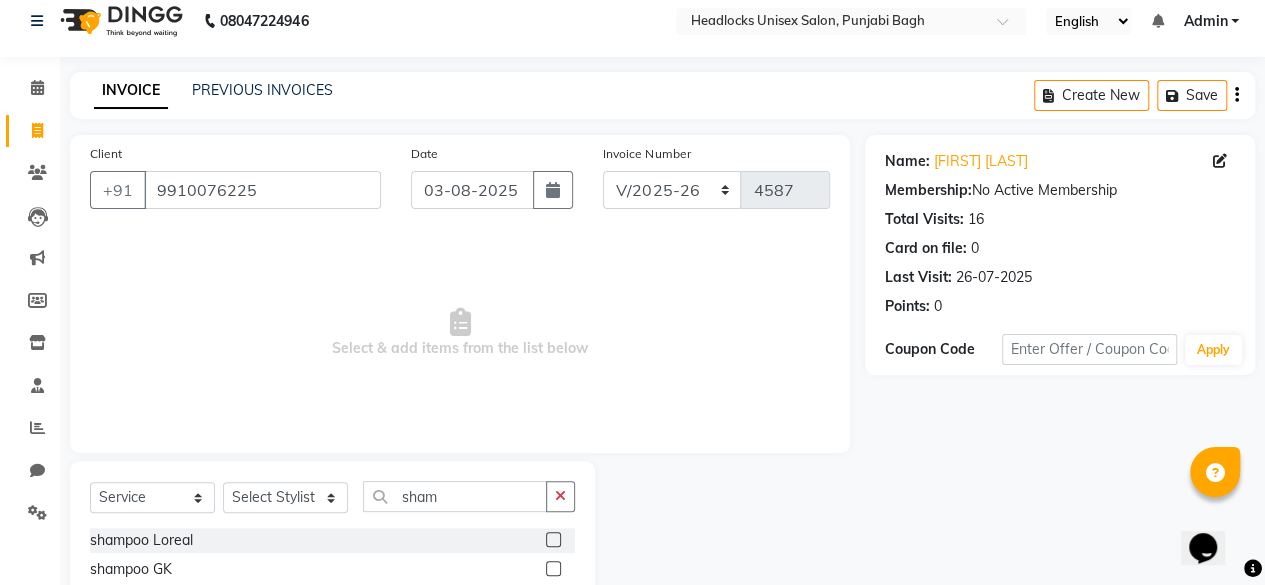 click 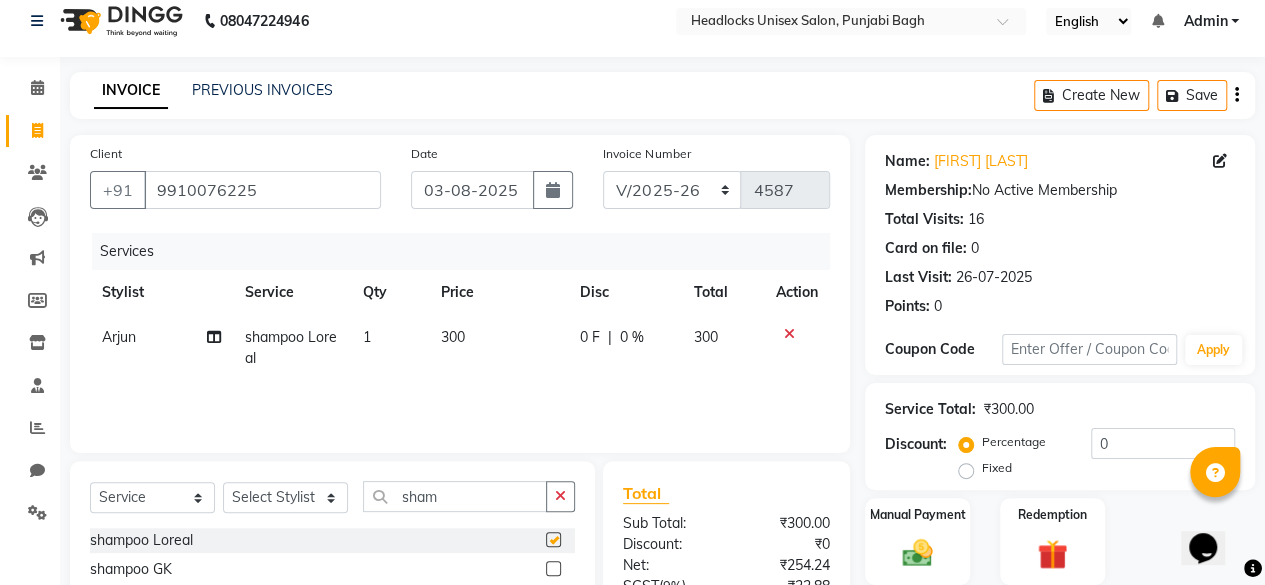 checkbox on "false" 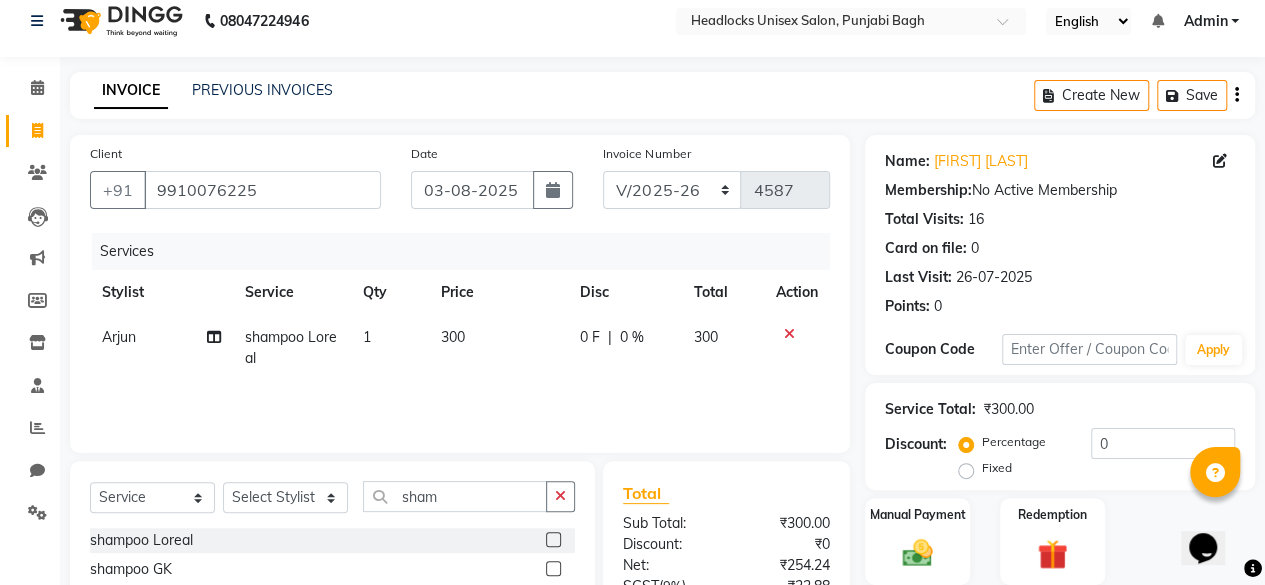 scroll, scrollTop: 215, scrollLeft: 0, axis: vertical 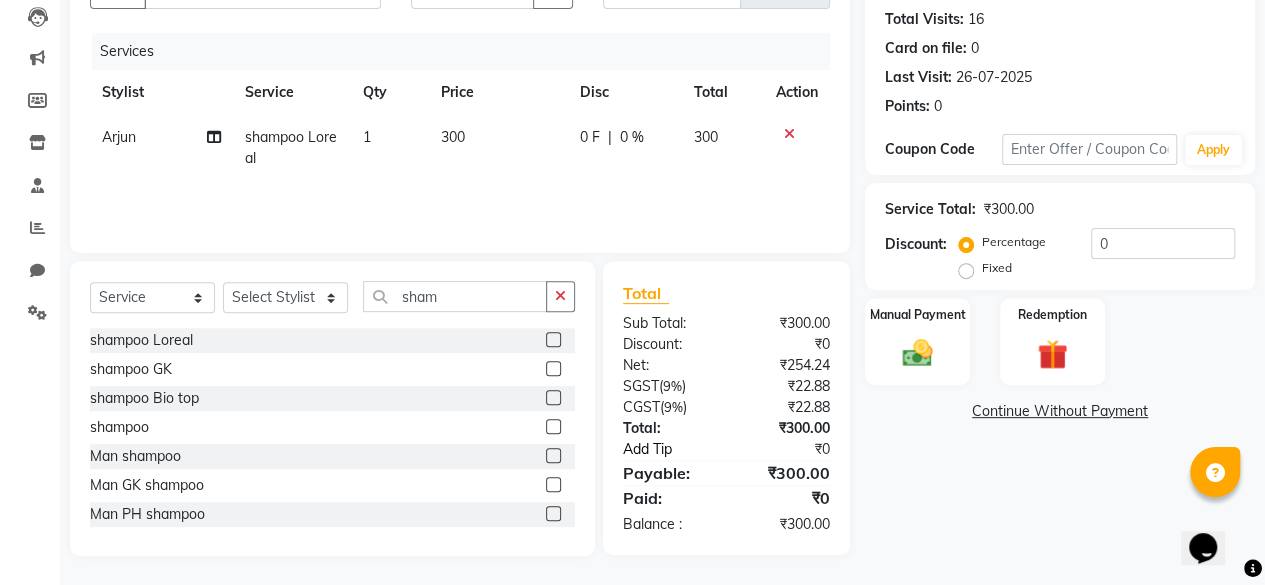 click on "Add Tip" 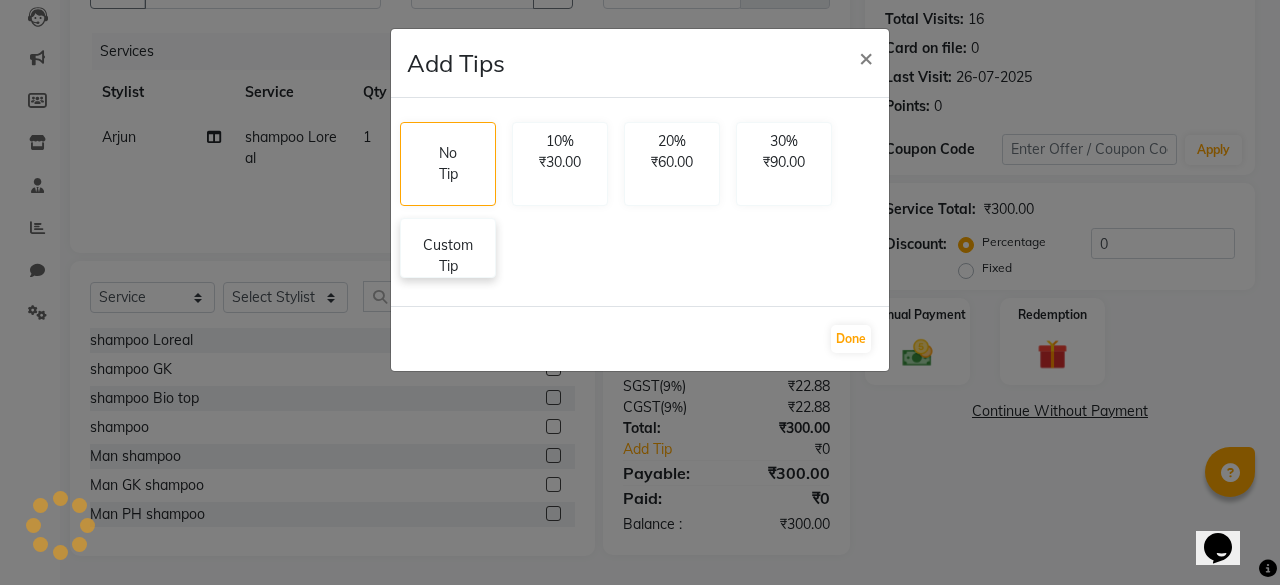click on "Custom Tip" 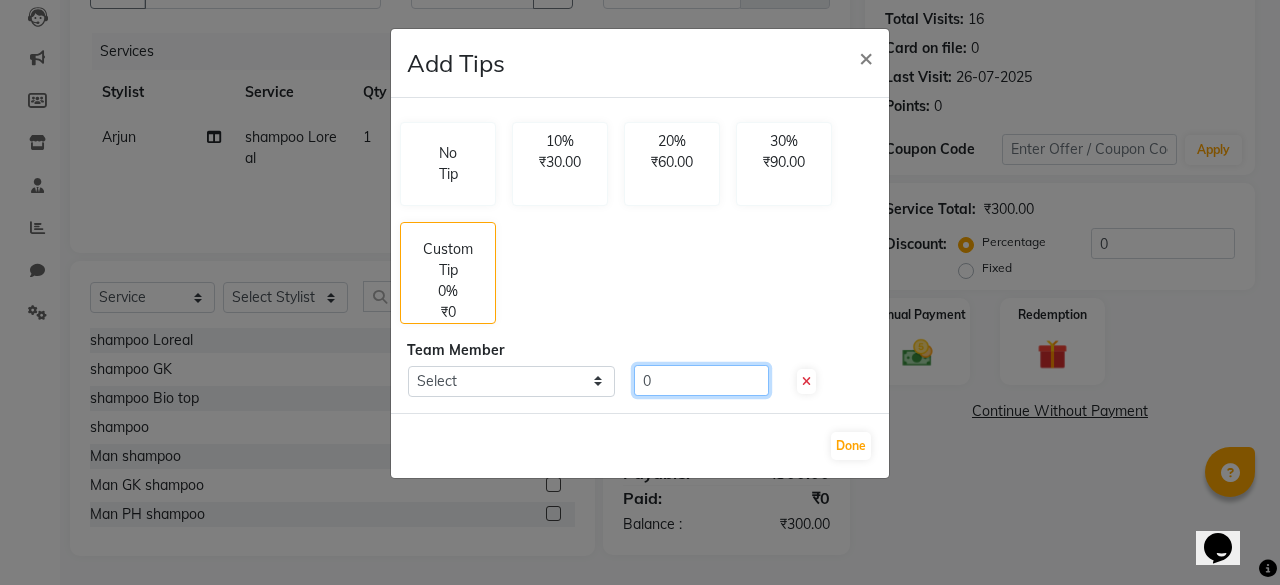 click on "0" 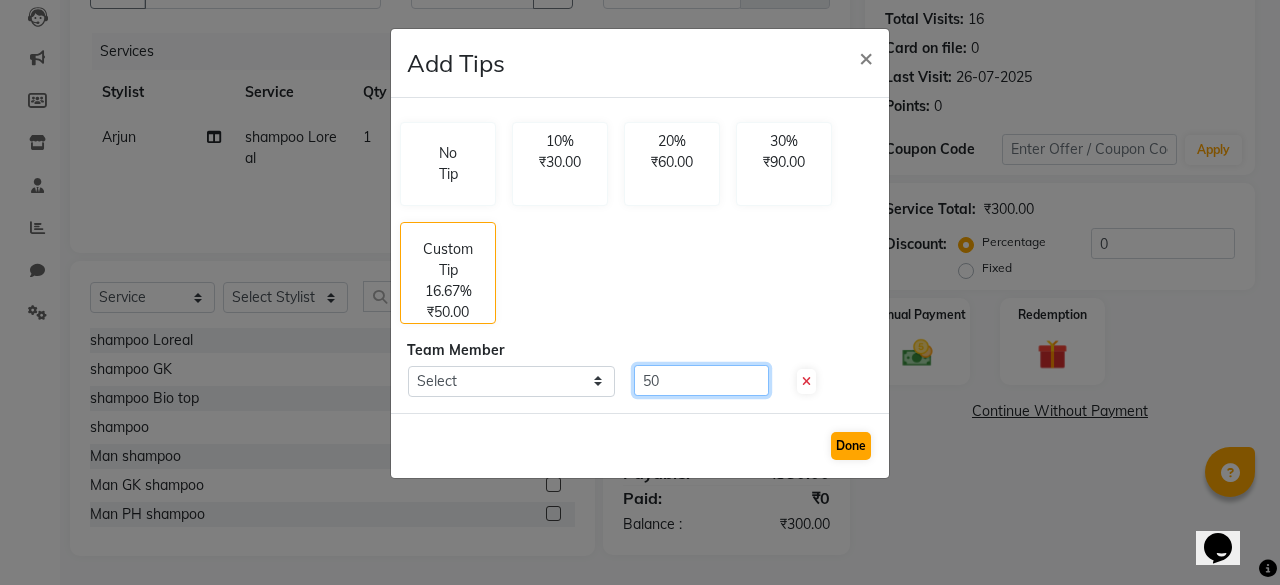 type on "50" 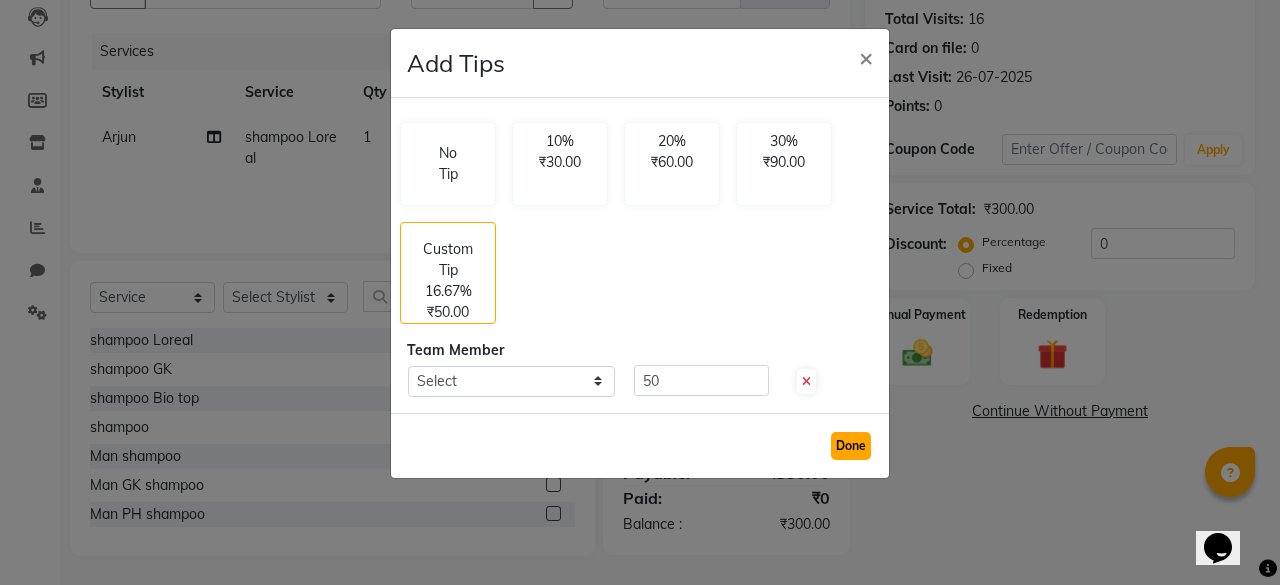 click on "Done" 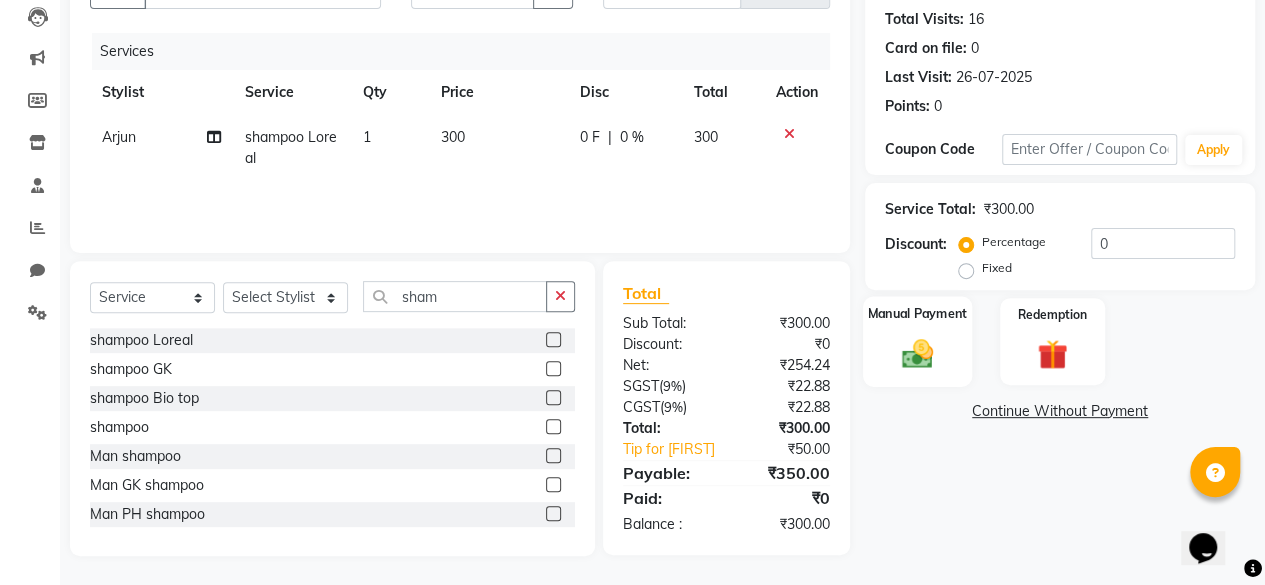 click 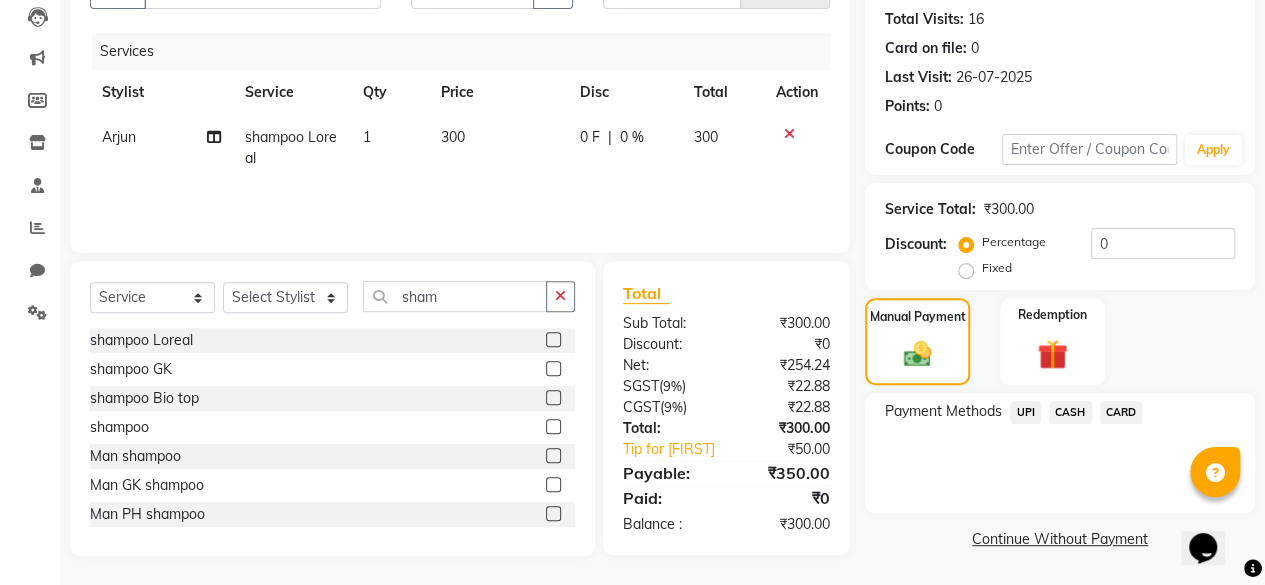 click on "UPI" 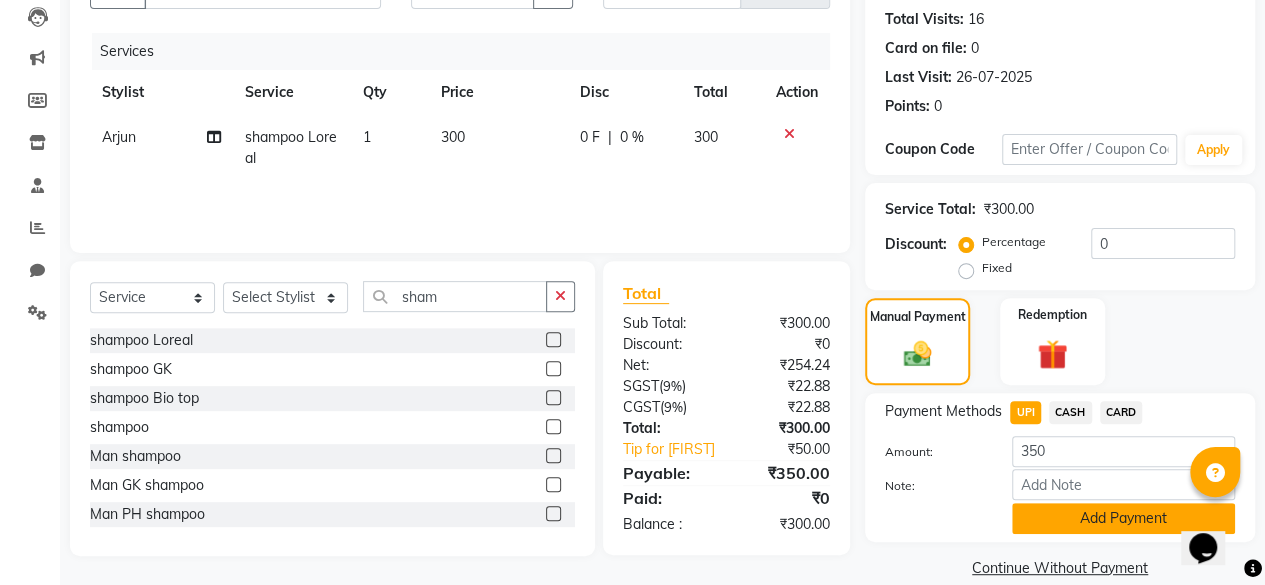 click on "Add Payment" 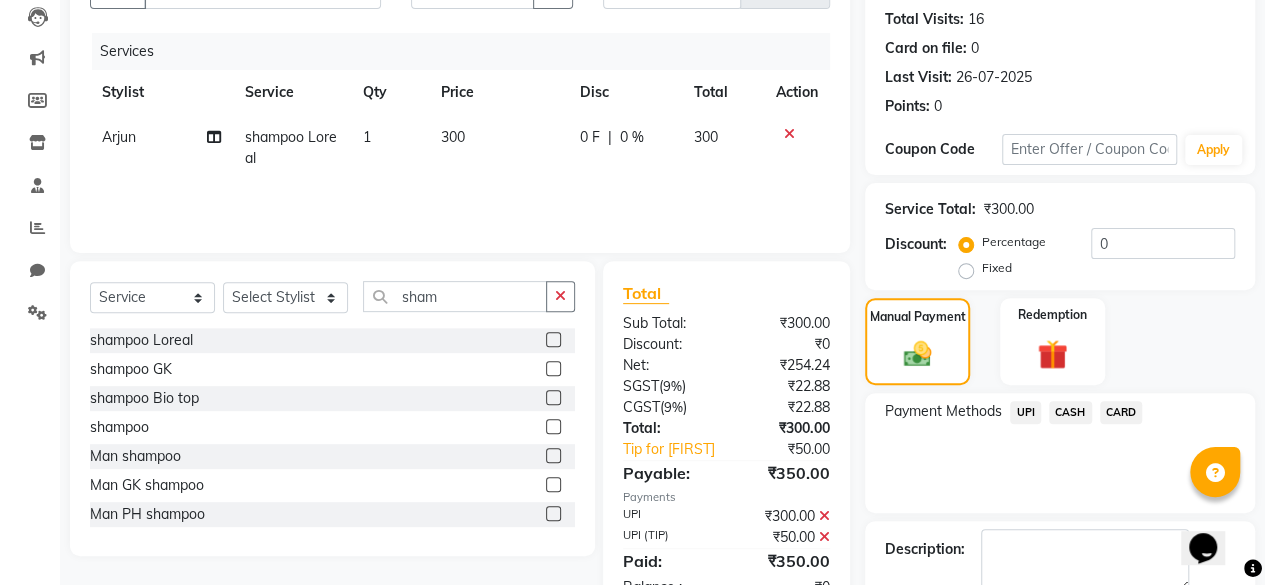 scroll, scrollTop: 324, scrollLeft: 0, axis: vertical 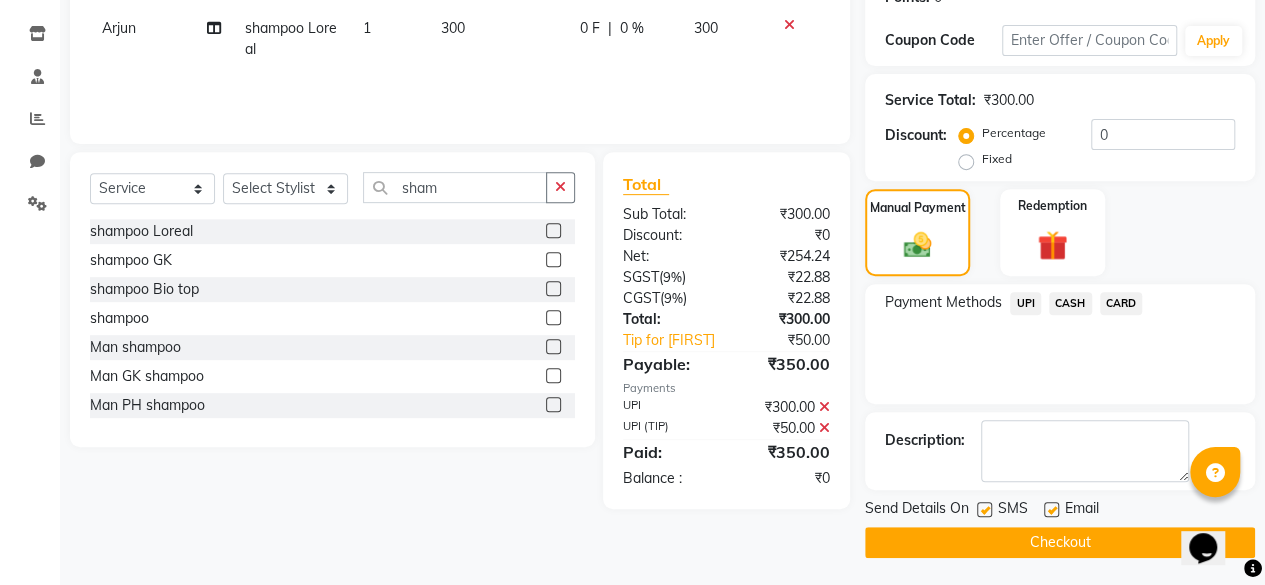 click on "Checkout" 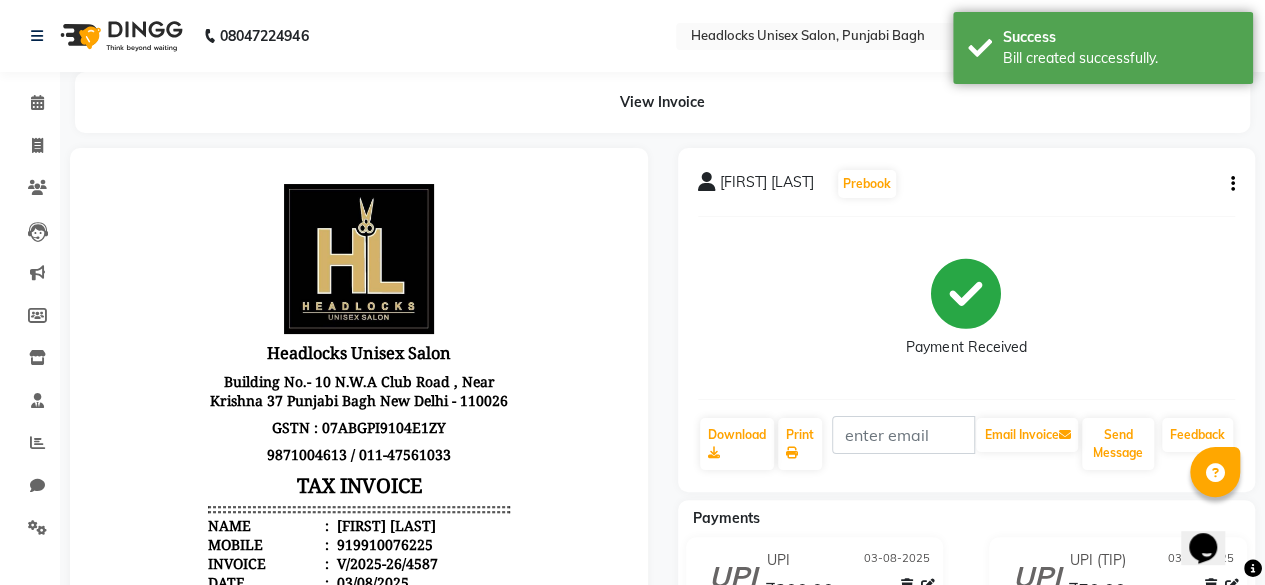 scroll, scrollTop: 0, scrollLeft: 0, axis: both 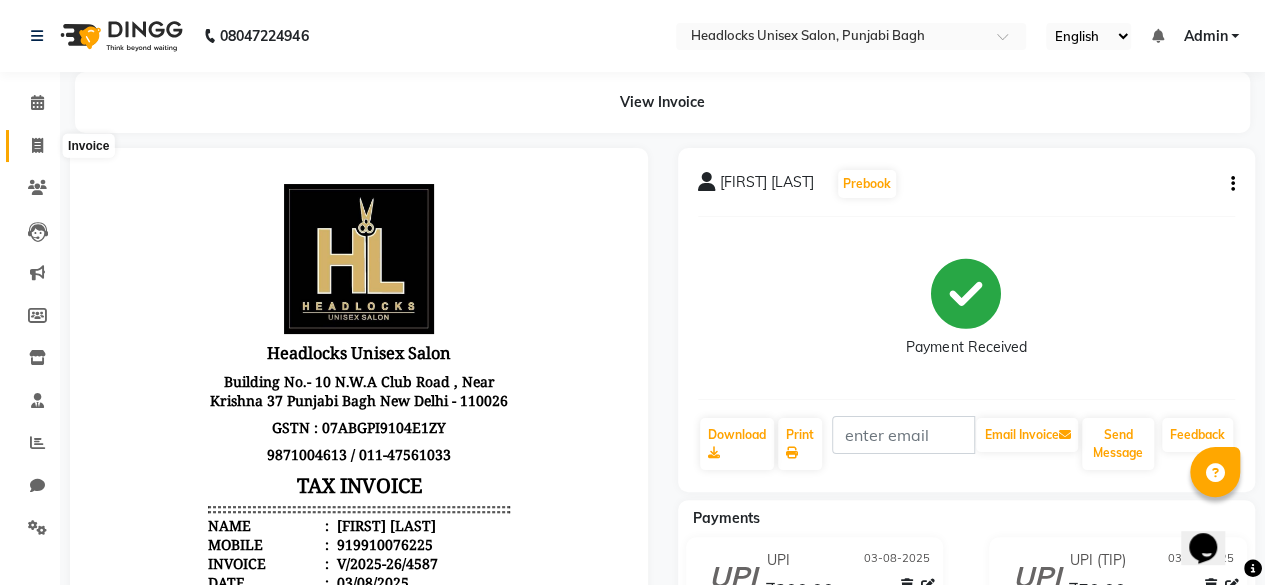 click 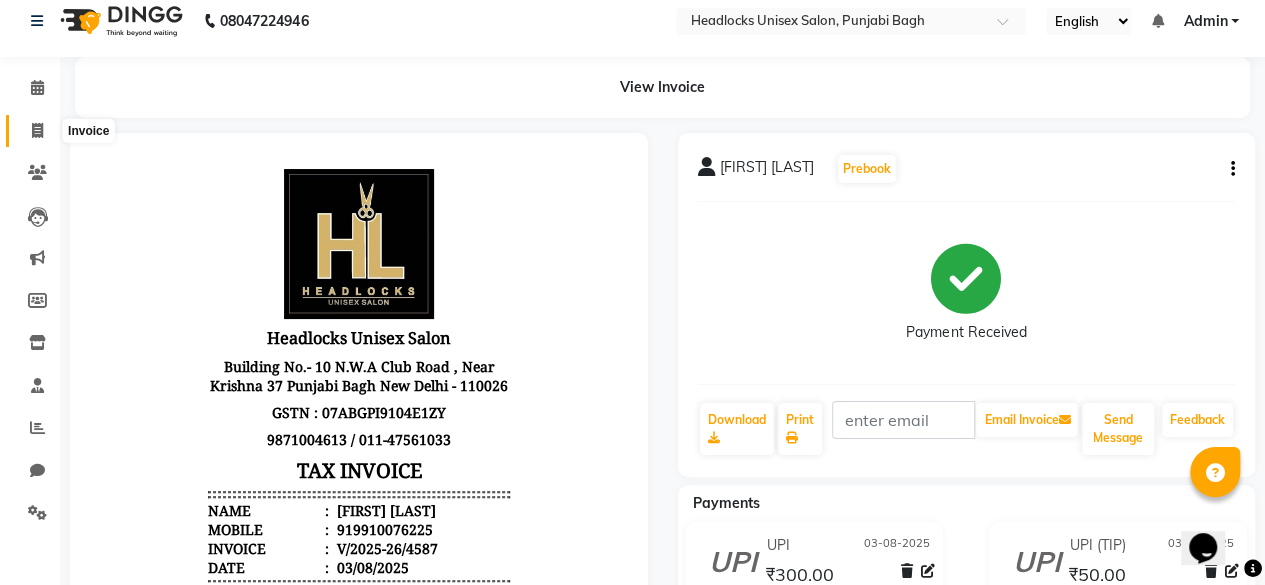 select on "service" 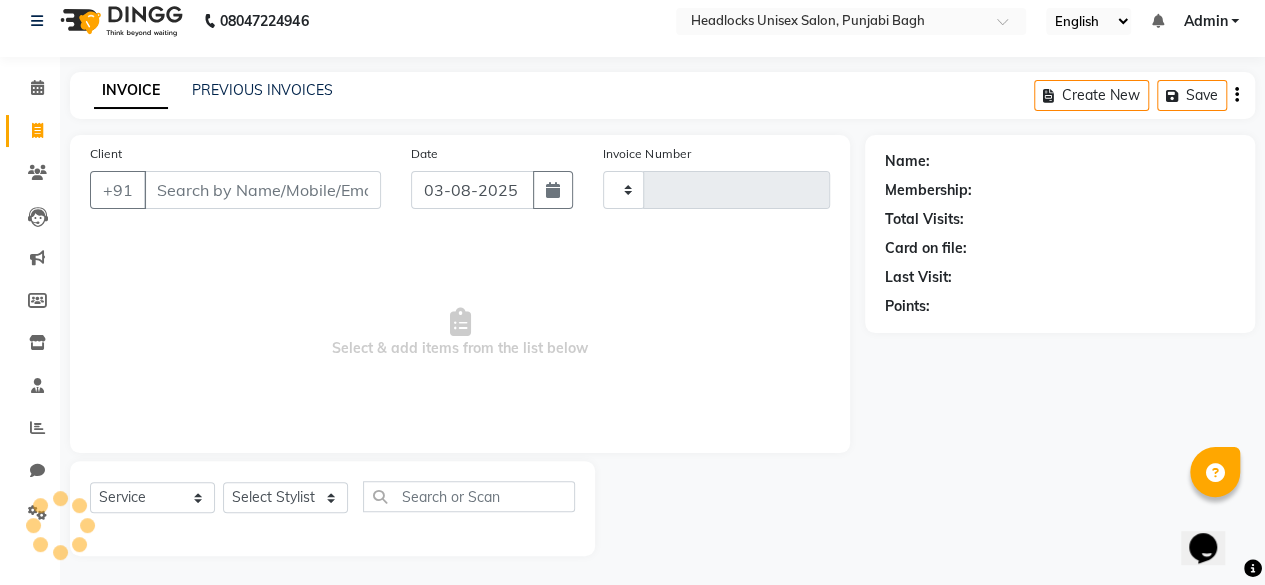 type on "4588" 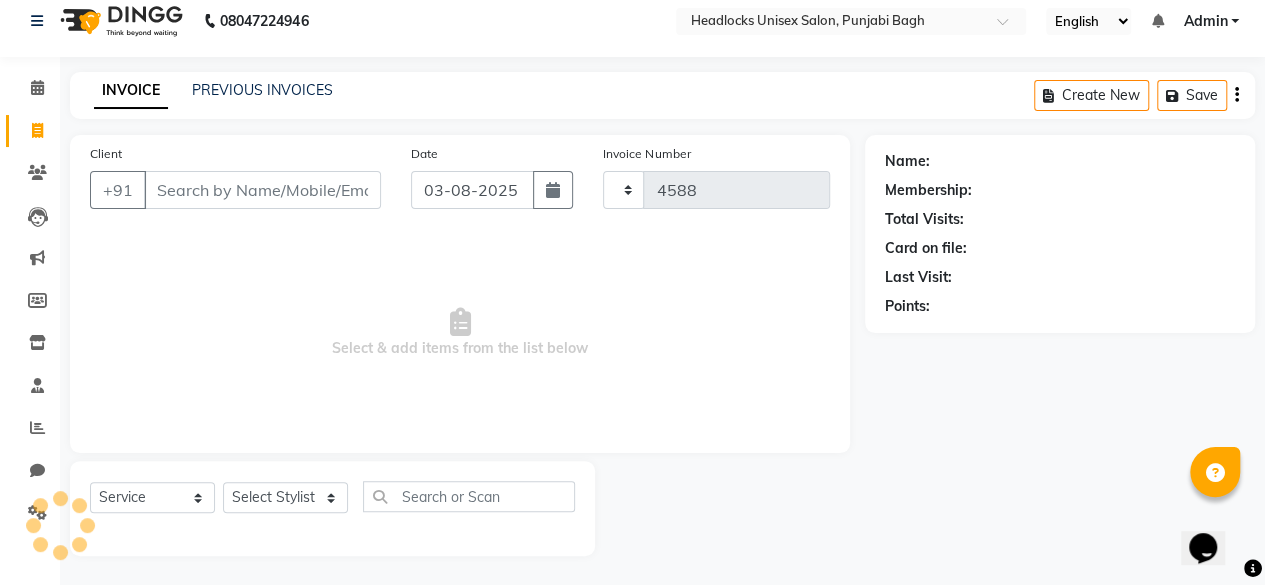 select on "7719" 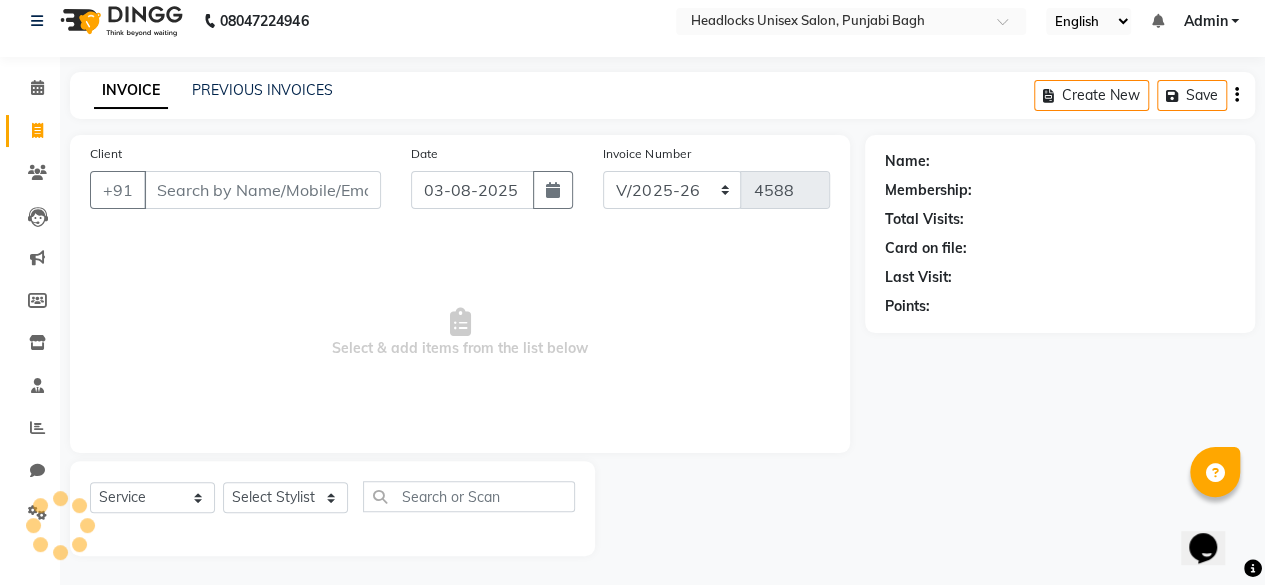 click on "Client" at bounding box center (262, 190) 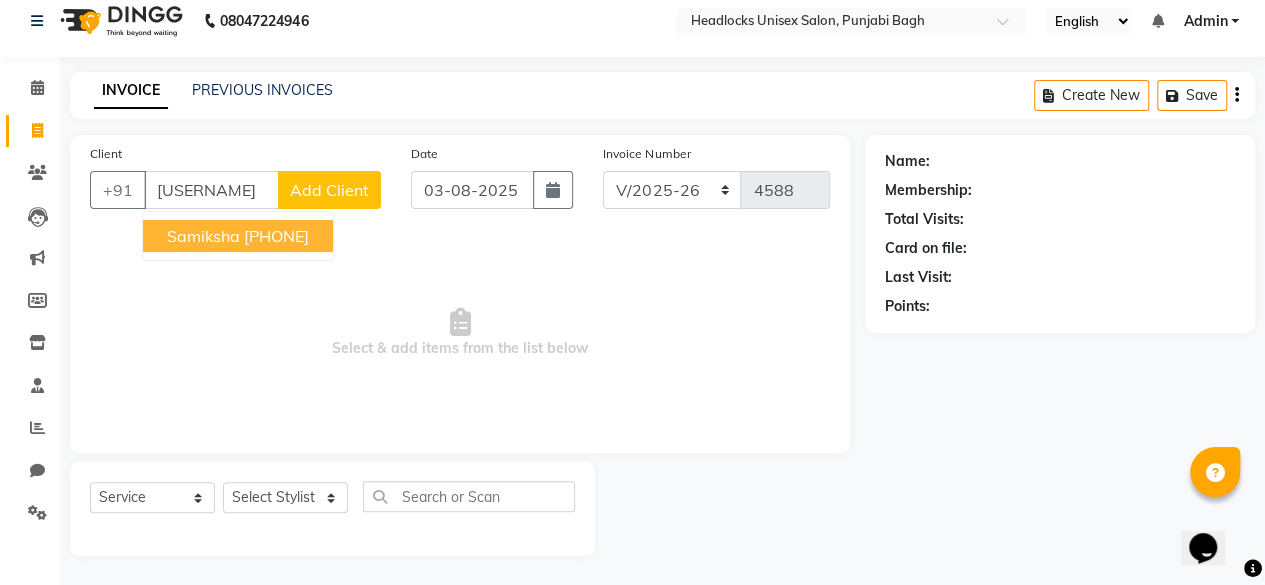 click on "[PHONE]" at bounding box center [276, 236] 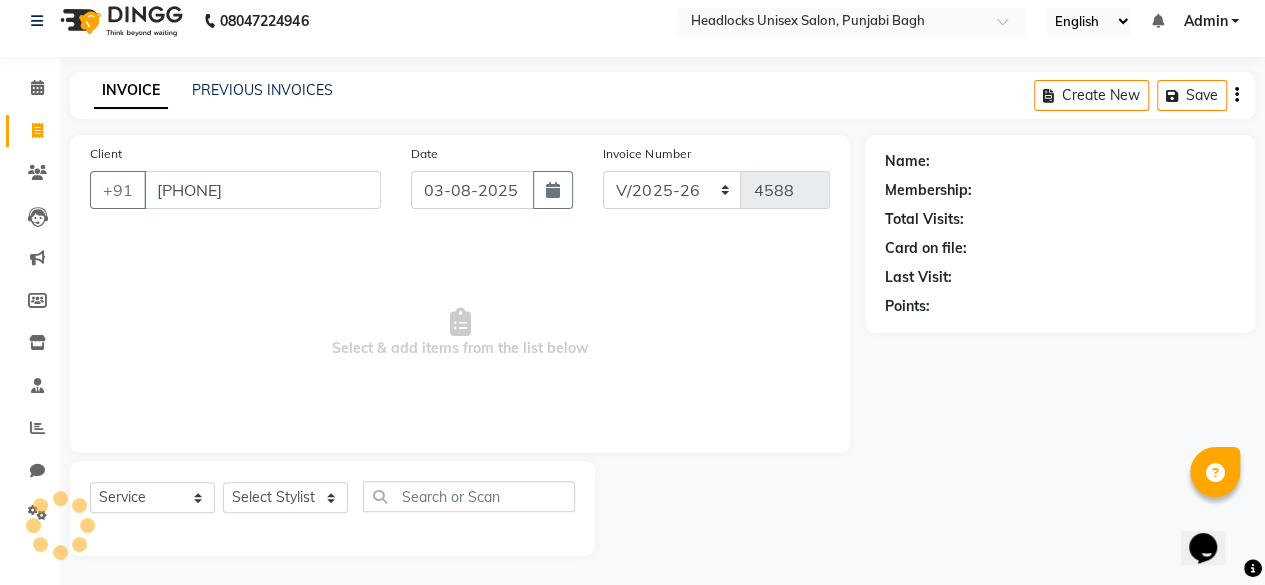 type on "[PHONE]" 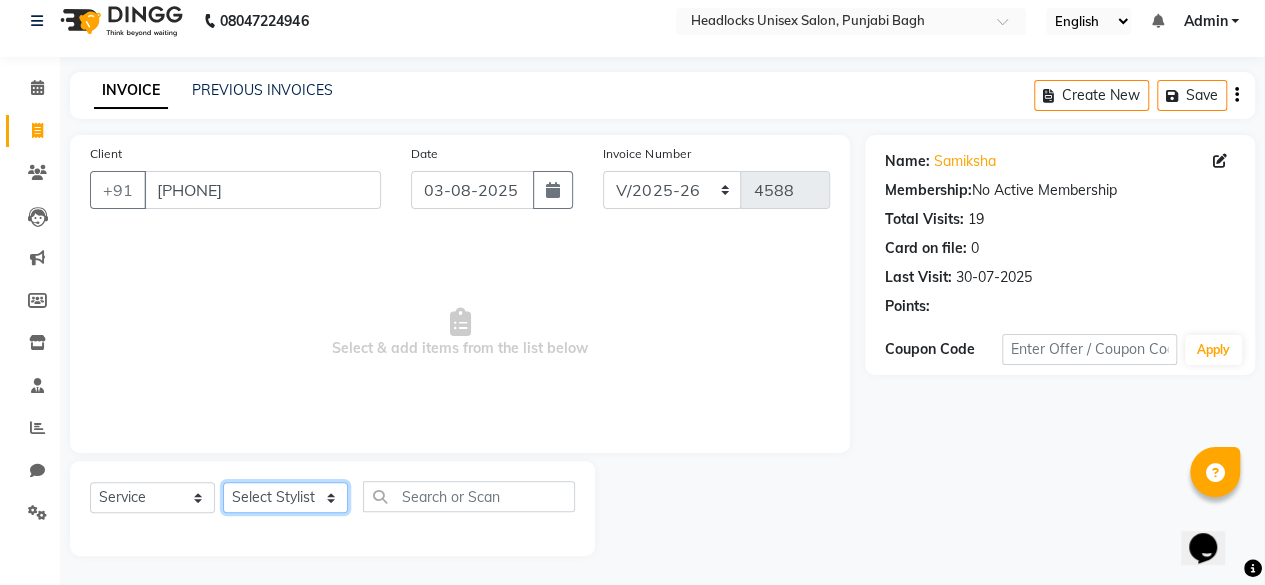 click on "Select Stylist ⁠[FIRST] ⁠[FIRST] [FIRST] ⁠[FIRST] [FIRST] [FIRST] [FIRST] [FIRST] [FIRST] [FIRST] [FIRST] [FIRST] [FIRST] [FIRST] [FIRST] [FIRST] [FIRST] [FIRST] [FIRST] [FIRST] [FIRST] [FIRST] [FIRST] [FIRST] [FIRST] [FIRST] [FIRST] [FIRST] [FIRST] [FIRST] [FIRST] [FIRST] [FIRST] [FIRST] [FIRST] [FIRST] [FIRST]" 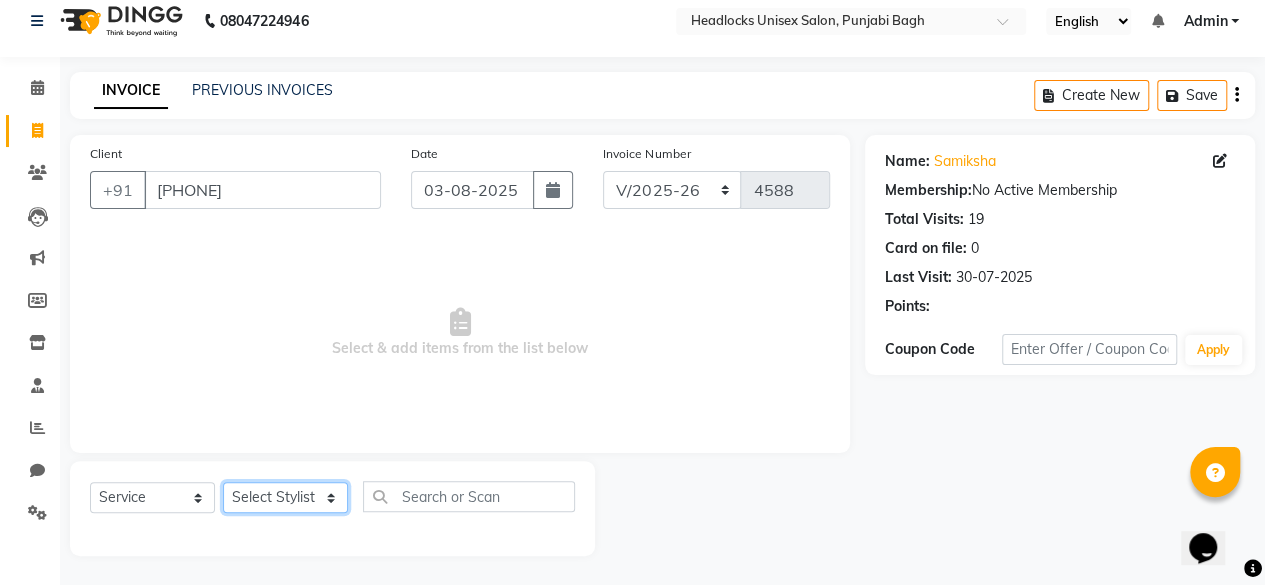 select on "[POSTAL_CODE]" 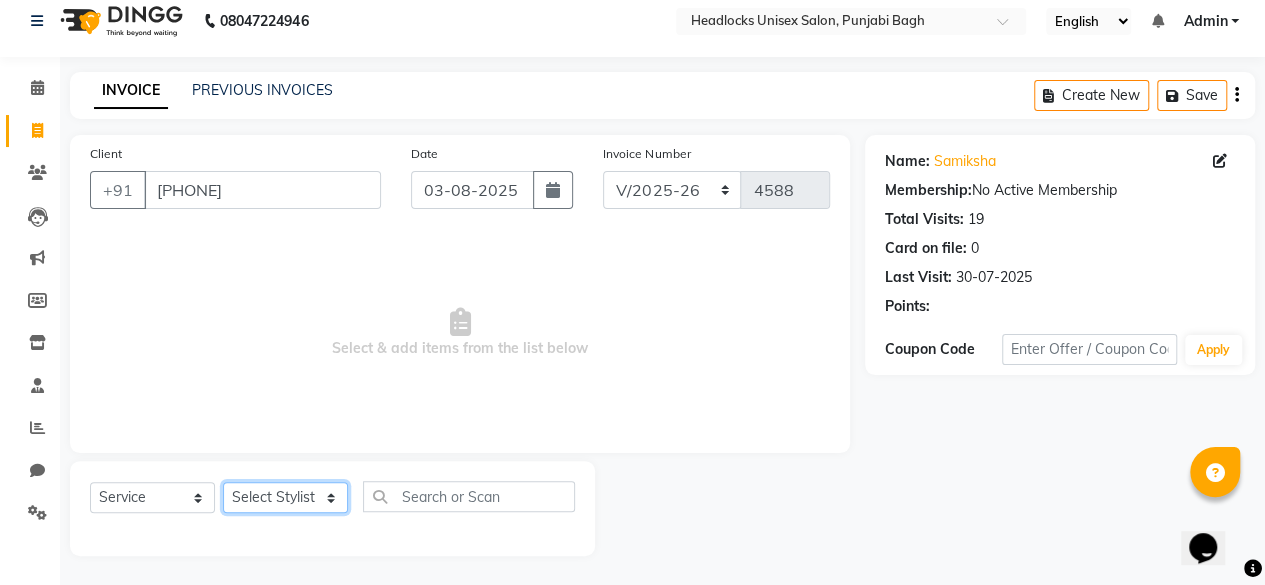 click on "Select Stylist ⁠[FIRST] ⁠[FIRST] [FIRST] ⁠[FIRST] [FIRST] [FIRST] [FIRST] [FIRST] [FIRST] [FIRST] [FIRST] [FIRST] [FIRST] [FIRST] [FIRST] [FIRST] [FIRST] [FIRST] [FIRST] [FIRST] [FIRST] [FIRST] [FIRST] [FIRST] [FIRST] [FIRST] [FIRST] [FIRST] [FIRST] [FIRST] [FIRST] [FIRST] [FIRST] [FIRST] [FIRST] [FIRST] [FIRST]" 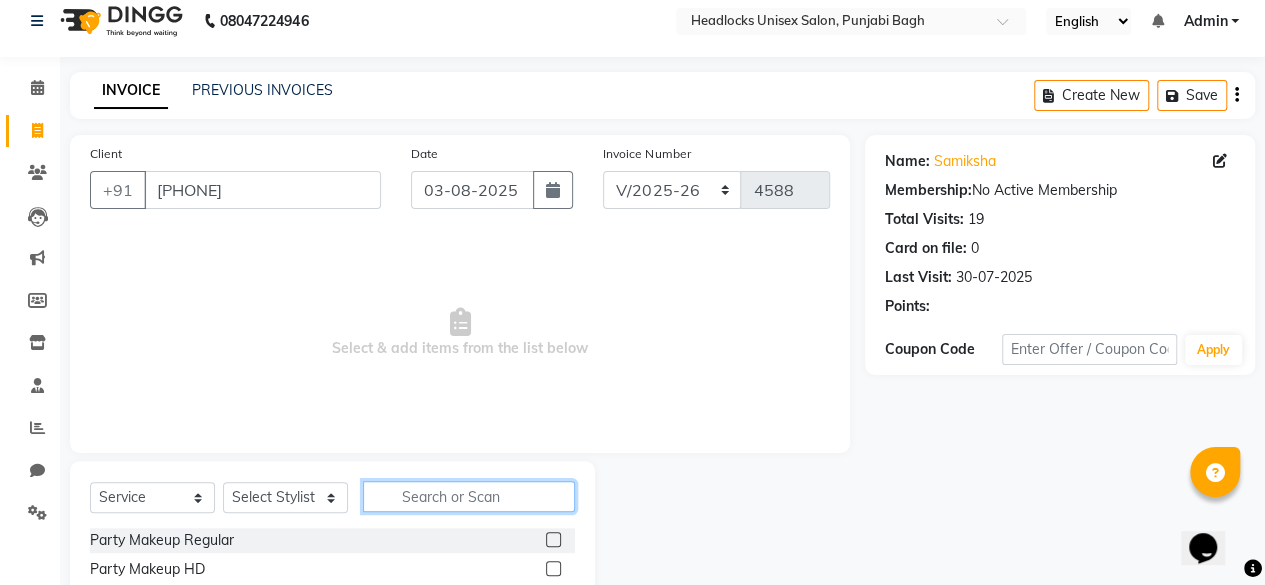 click 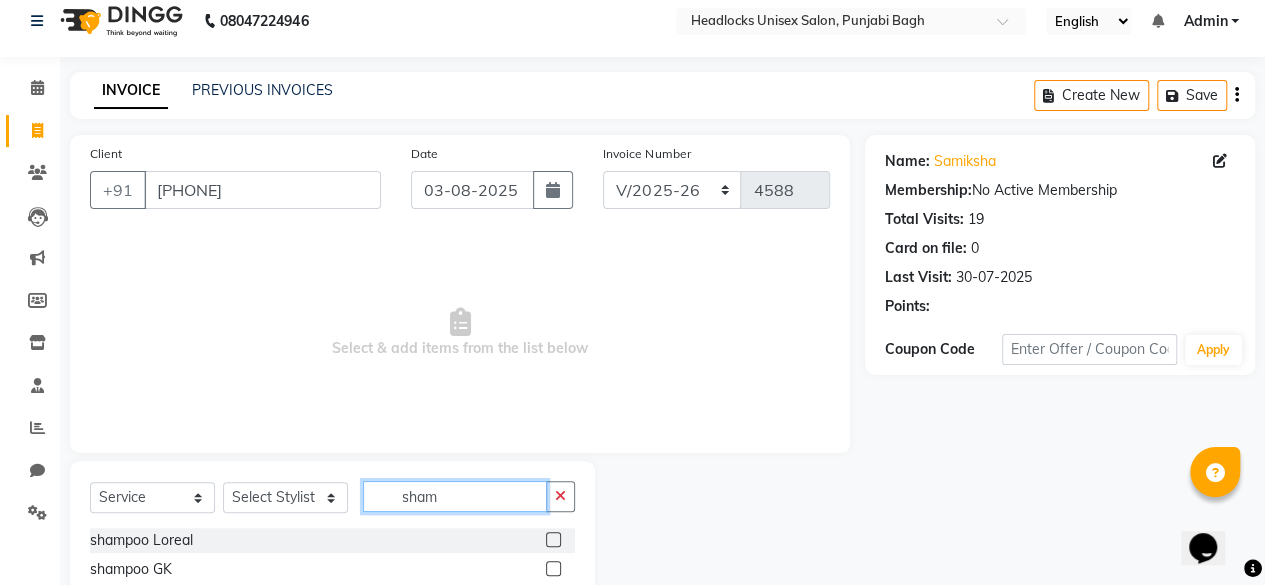 type on "sham" 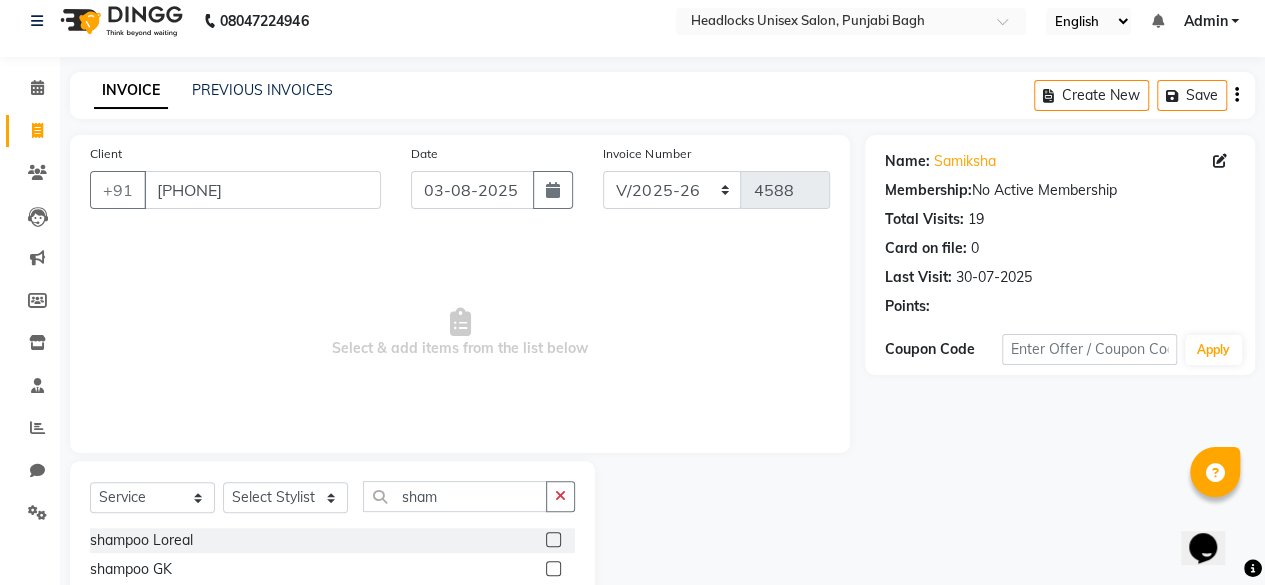 click 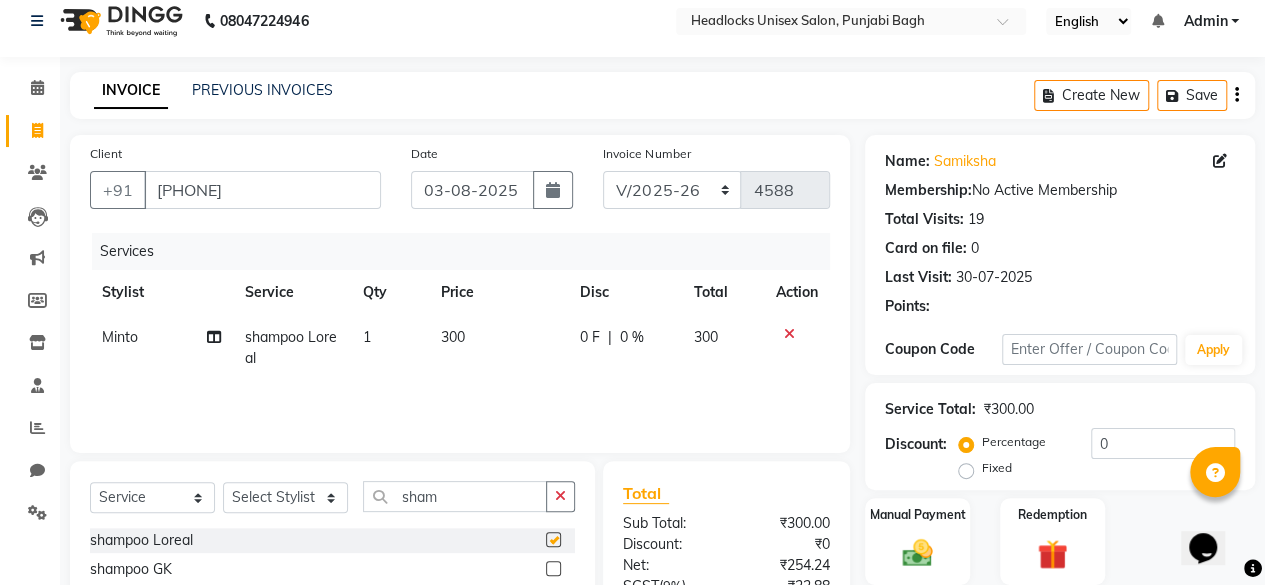 checkbox on "false" 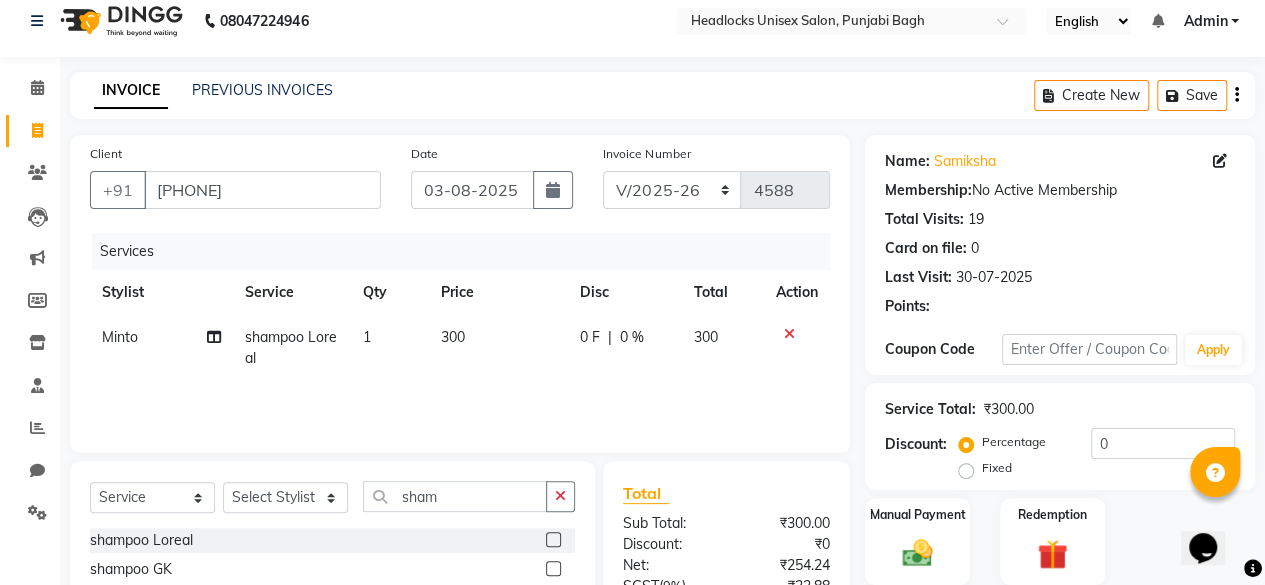 scroll, scrollTop: 215, scrollLeft: 0, axis: vertical 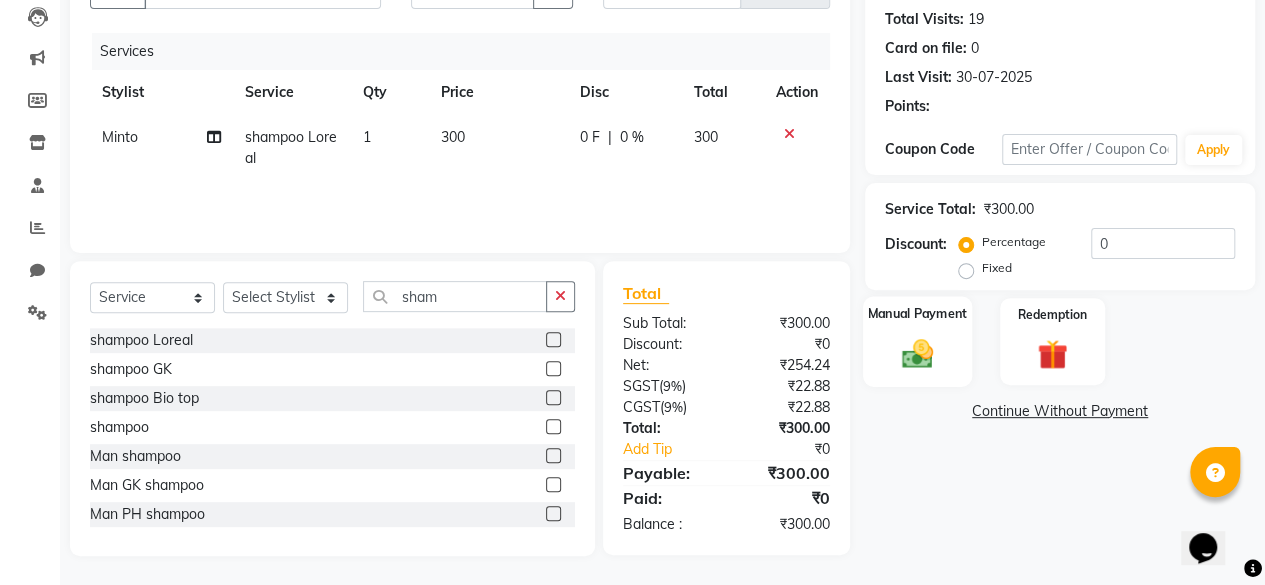 click on "Manual Payment" 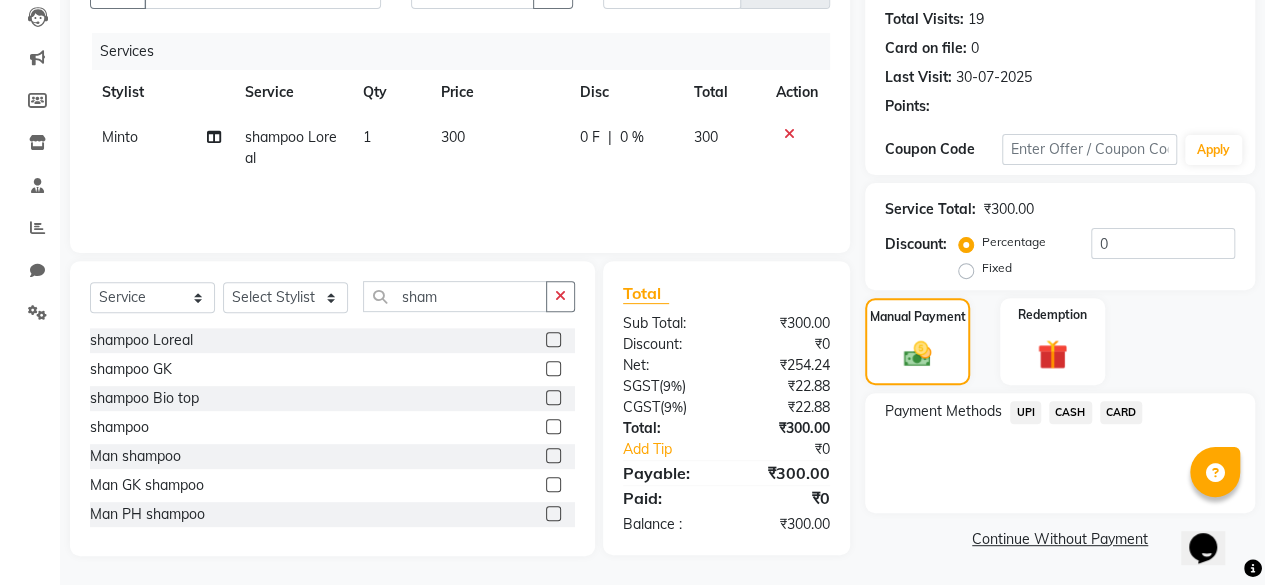 click on "UPI" 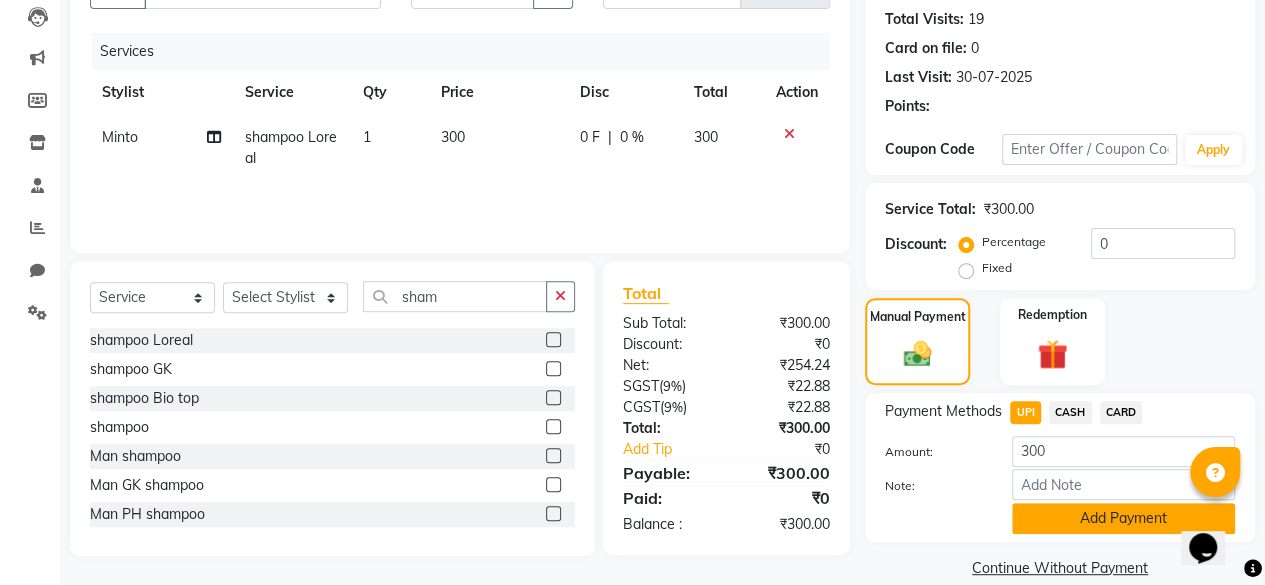 click on "Add Payment" 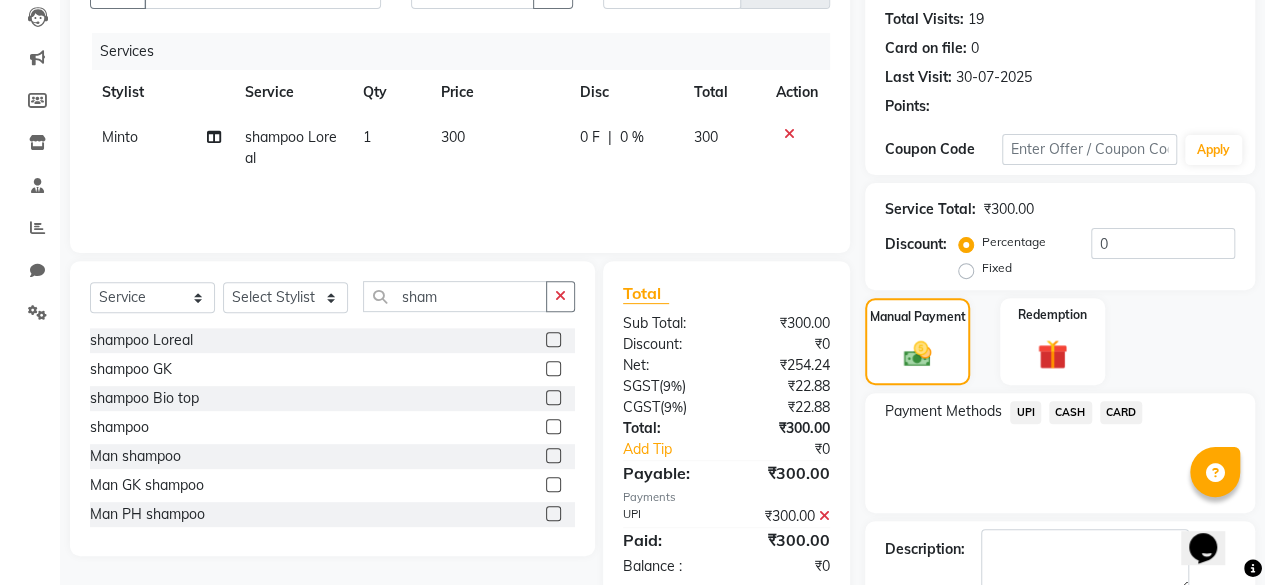 scroll, scrollTop: 324, scrollLeft: 0, axis: vertical 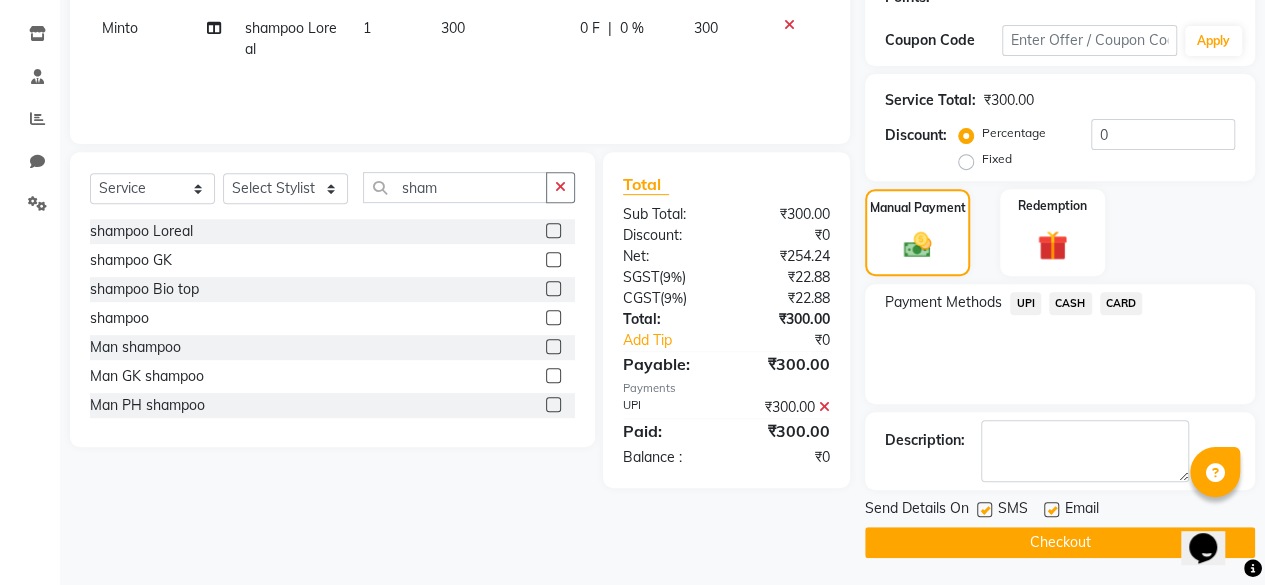 click 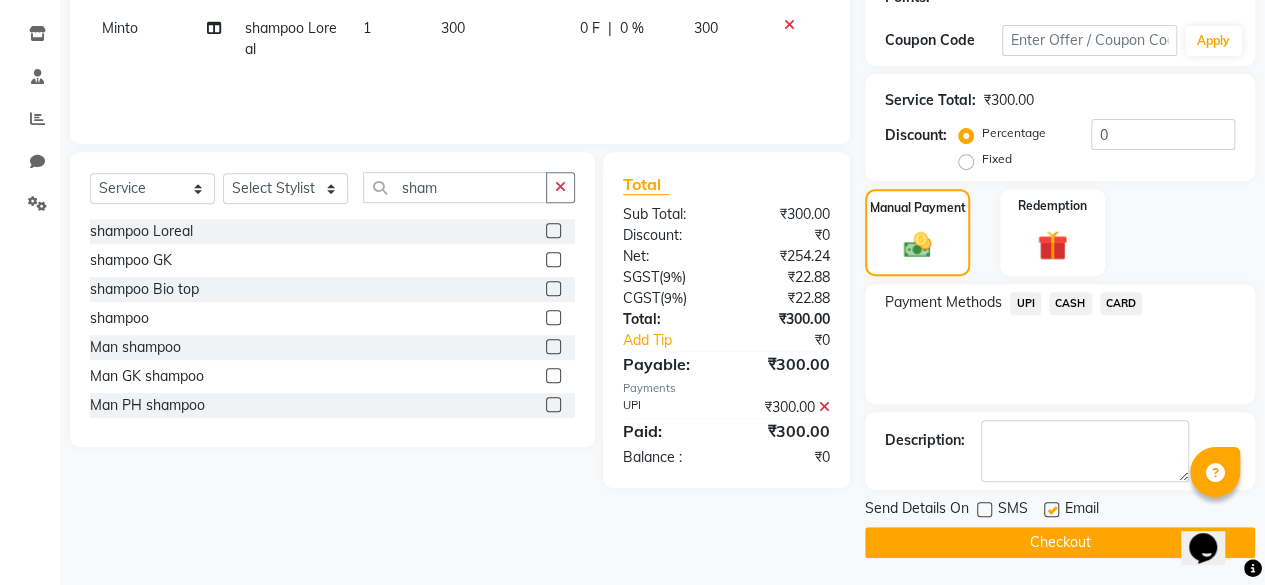 click on "Checkout" 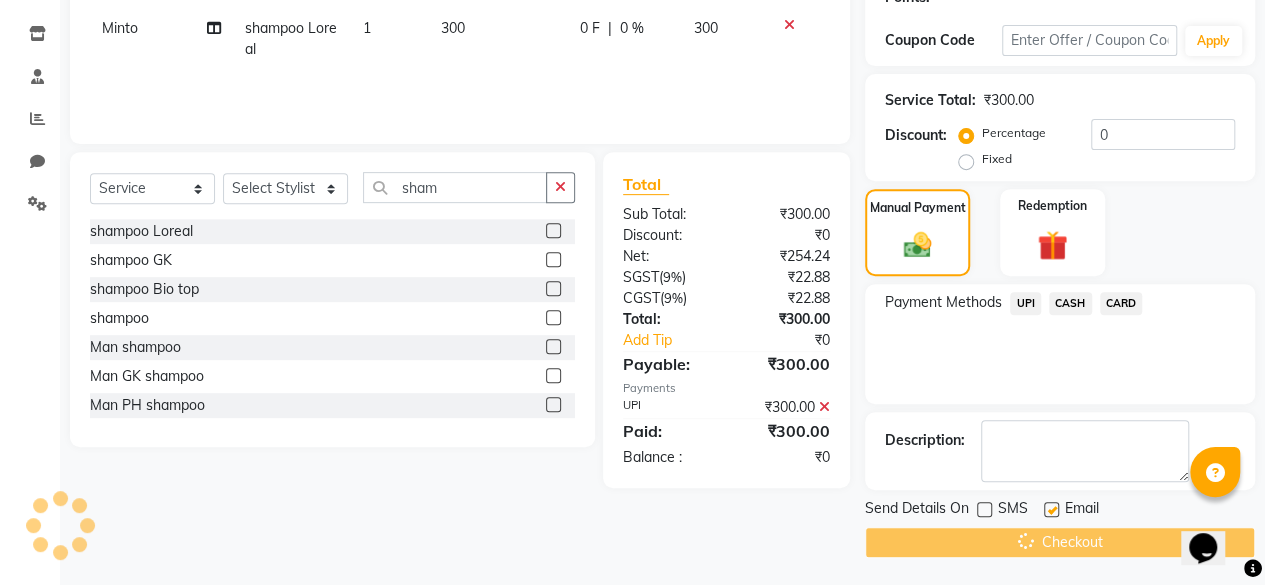 scroll, scrollTop: 0, scrollLeft: 0, axis: both 